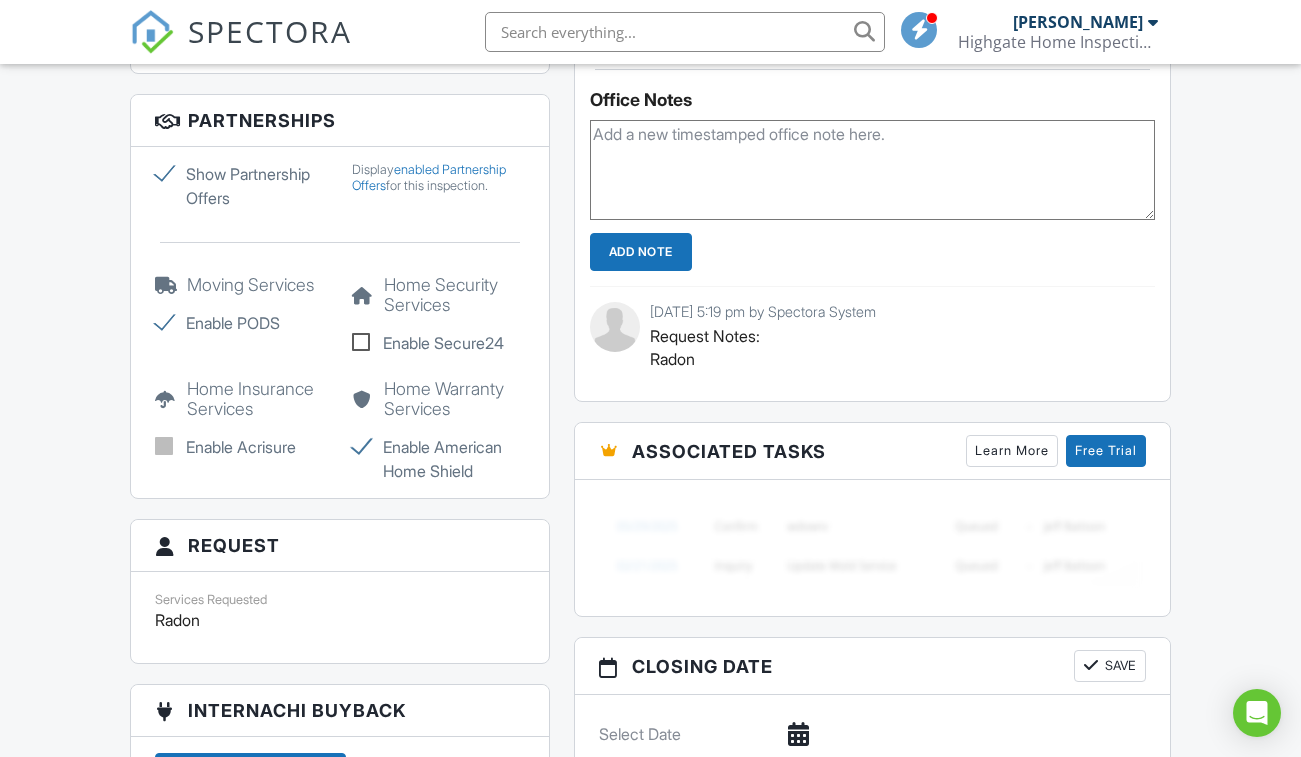 scroll, scrollTop: 1900, scrollLeft: 0, axis: vertical 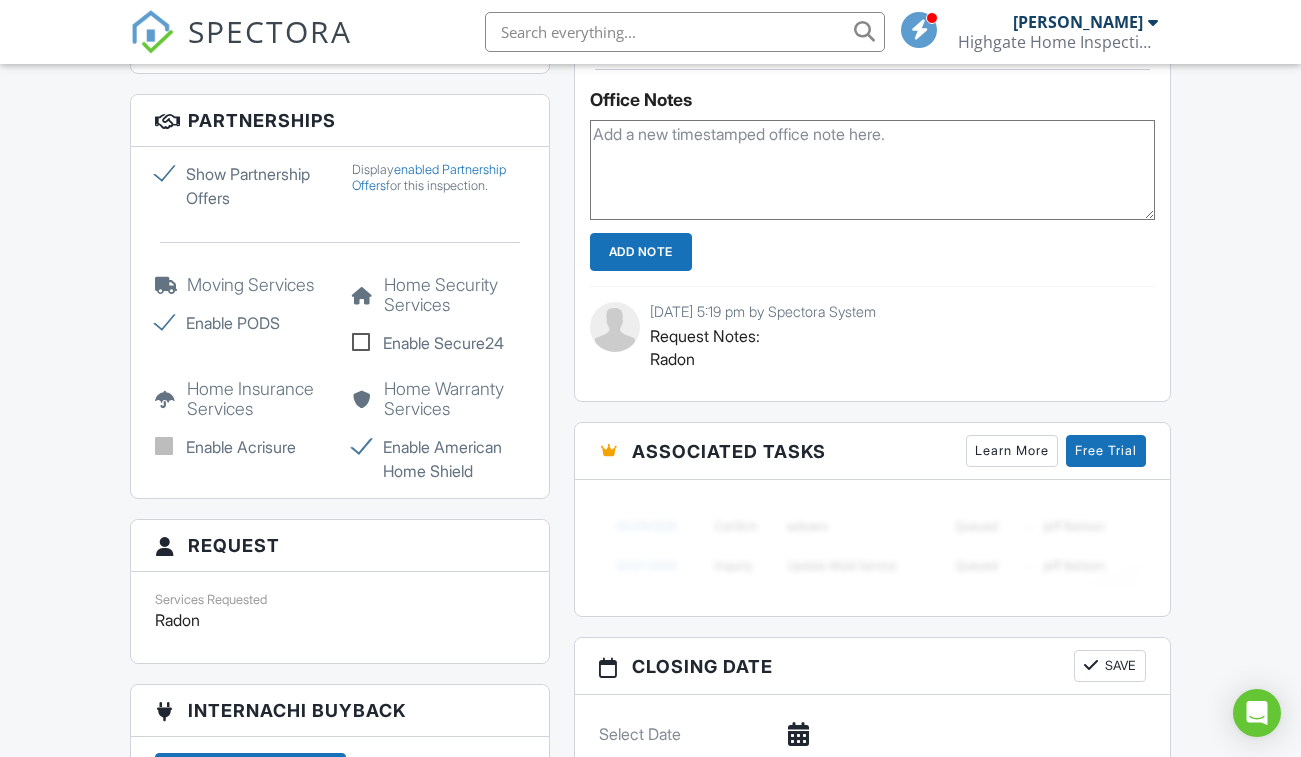 click at bounding box center [152, 32] 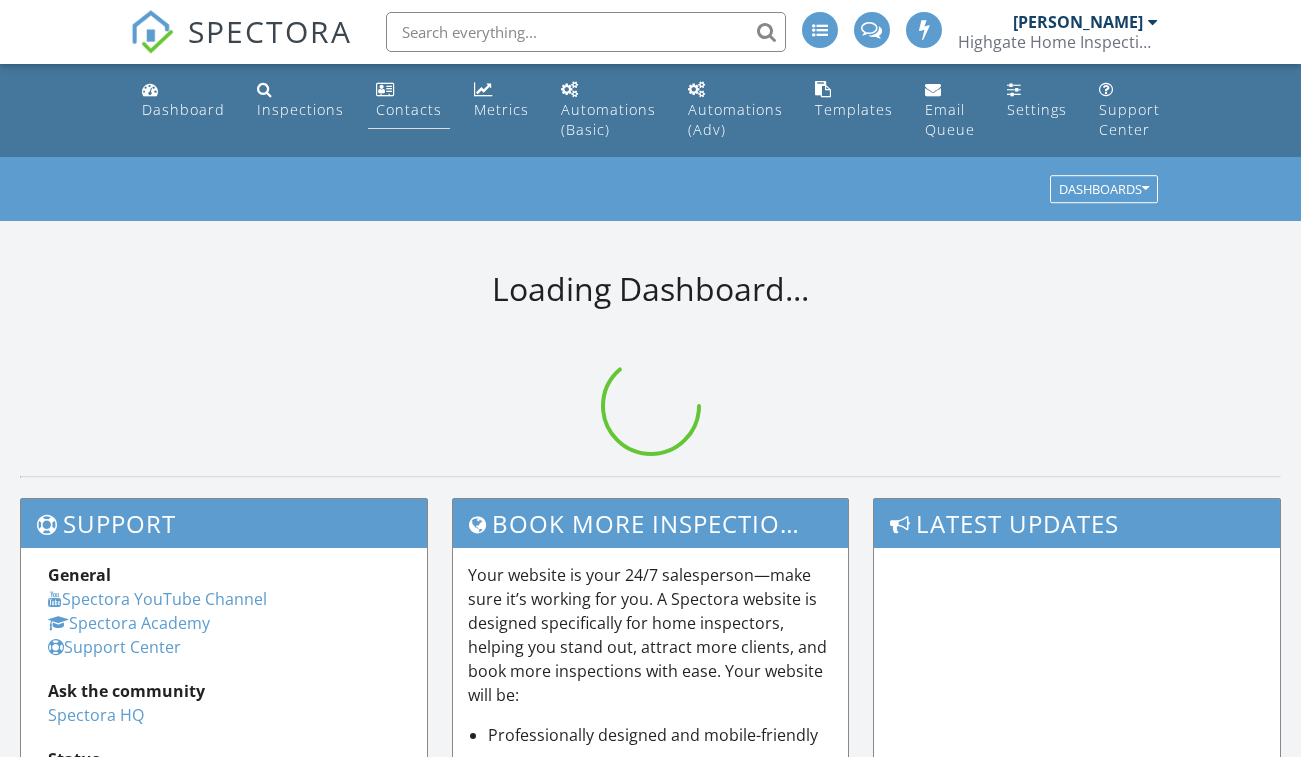 scroll, scrollTop: 0, scrollLeft: 0, axis: both 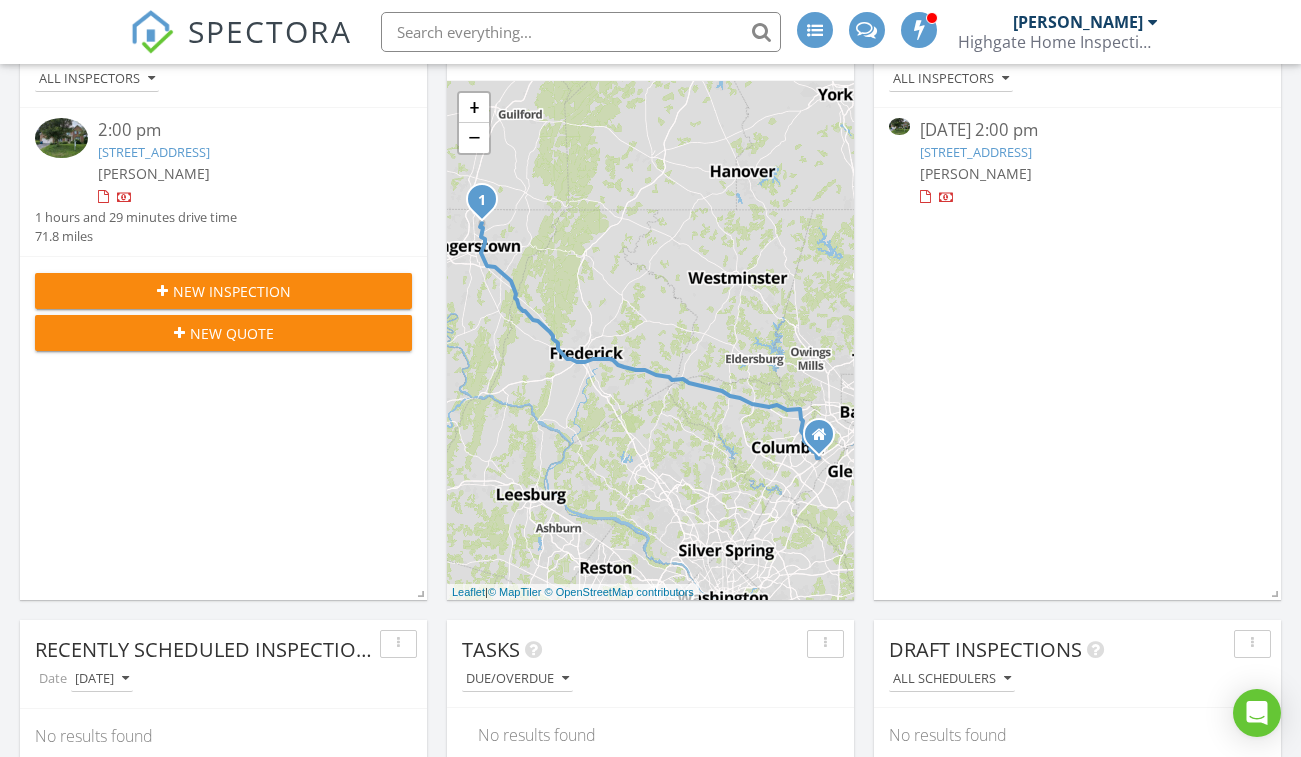 click on "SPECTORA" at bounding box center [270, 31] 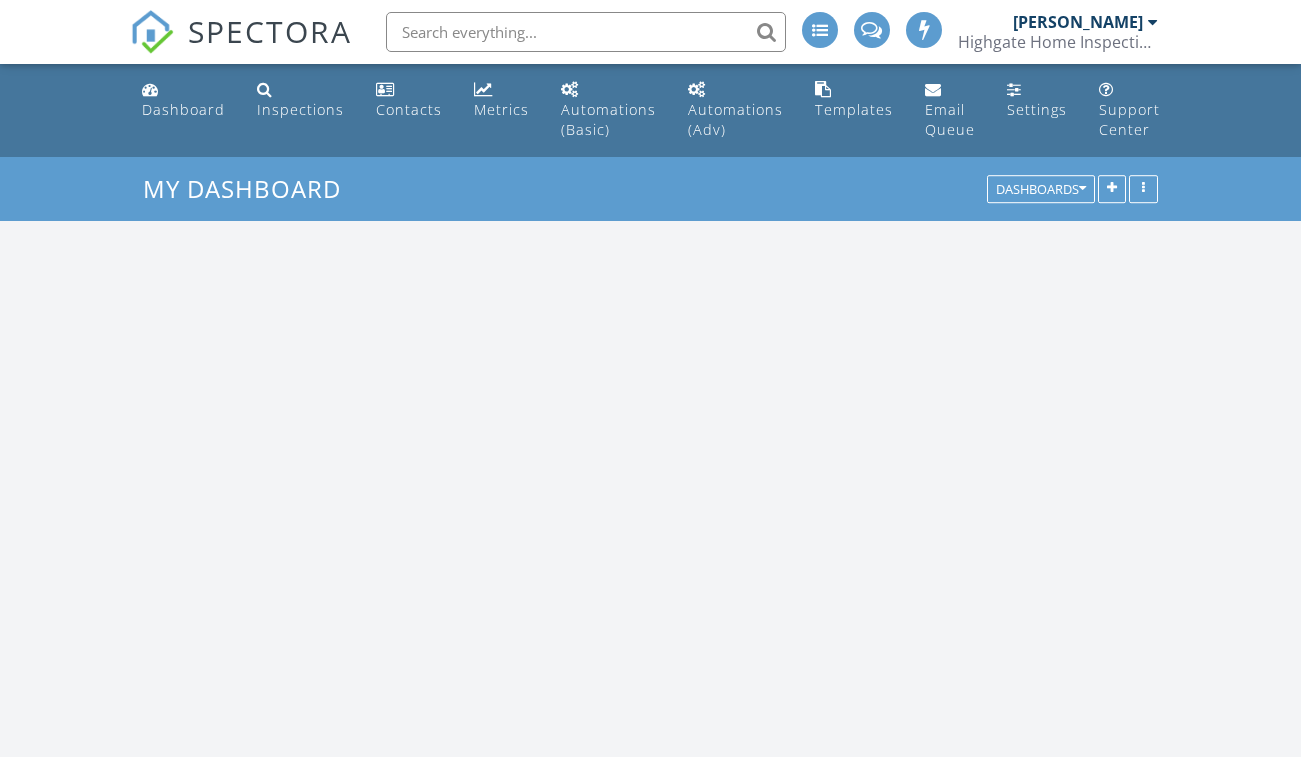 scroll, scrollTop: 0, scrollLeft: 0, axis: both 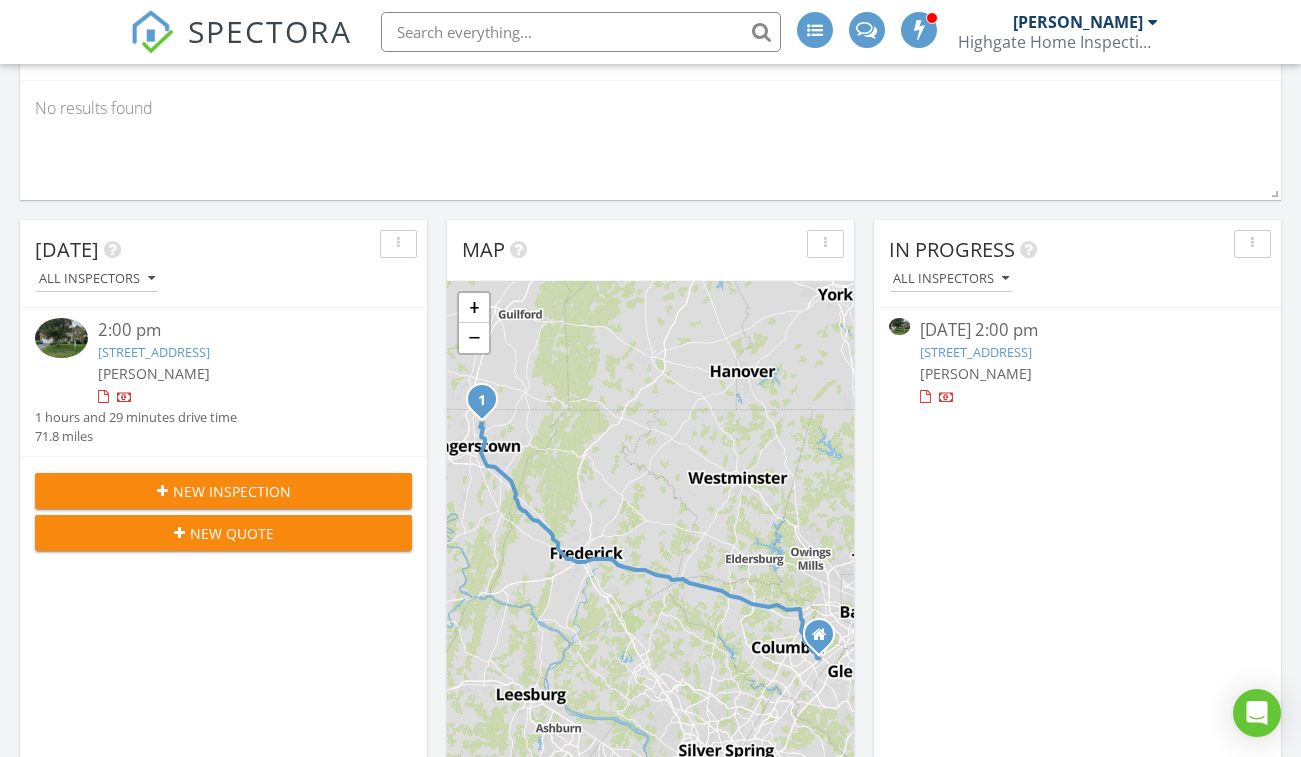 click on "New Inspection" at bounding box center [232, 491] 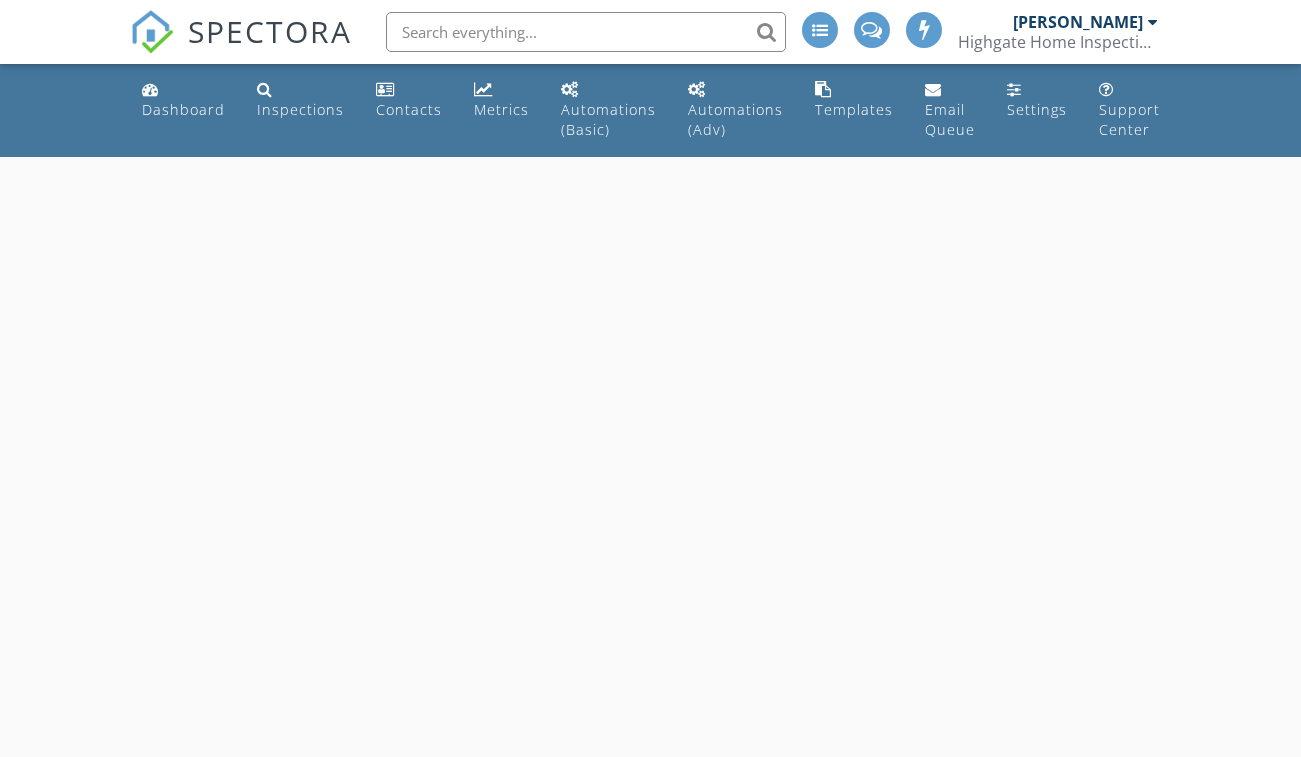 scroll, scrollTop: 0, scrollLeft: 0, axis: both 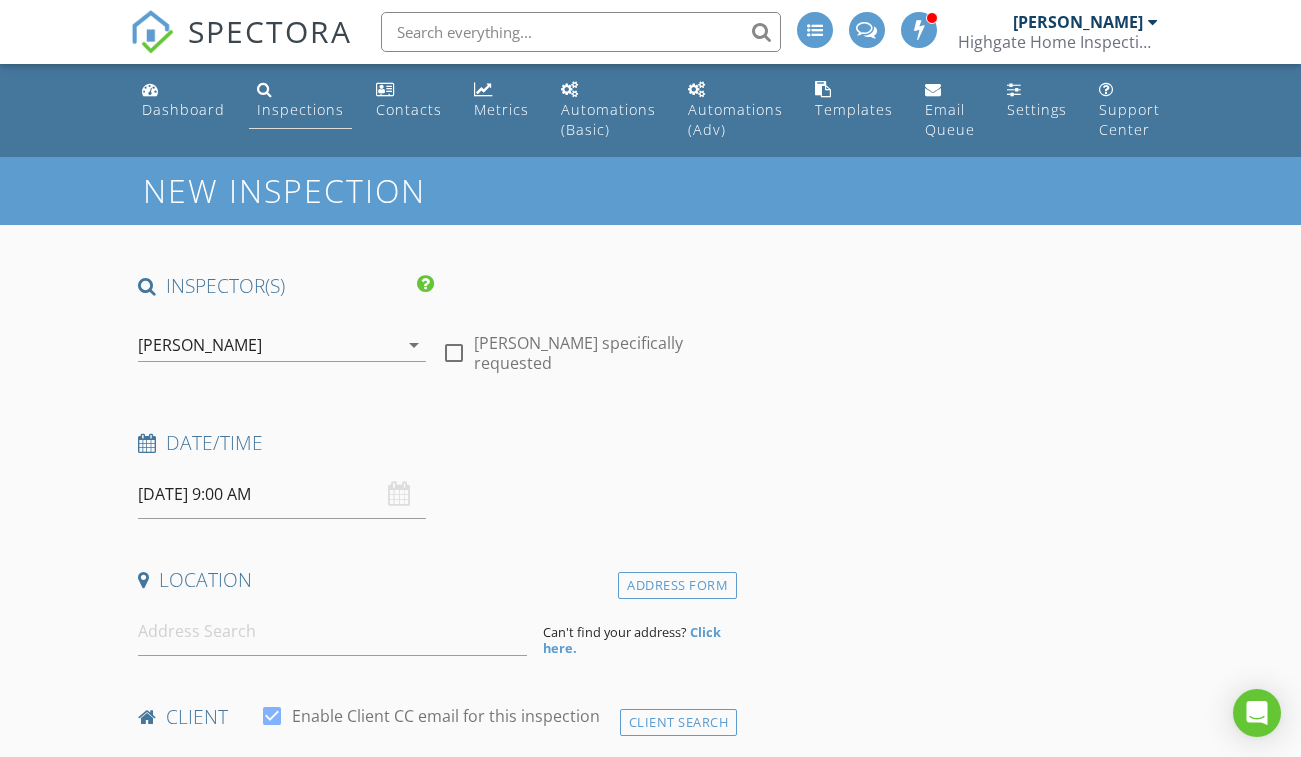 click on "Inspections" at bounding box center [300, 109] 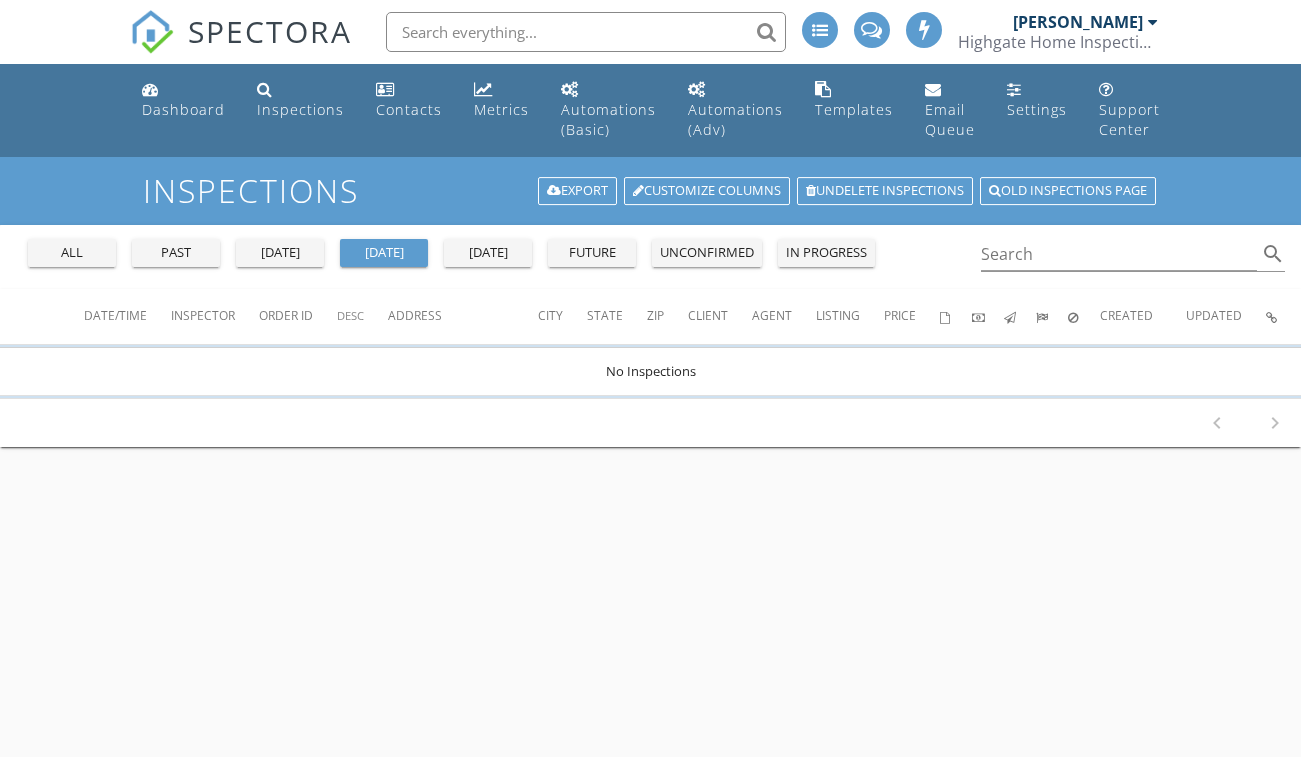 scroll, scrollTop: 0, scrollLeft: 0, axis: both 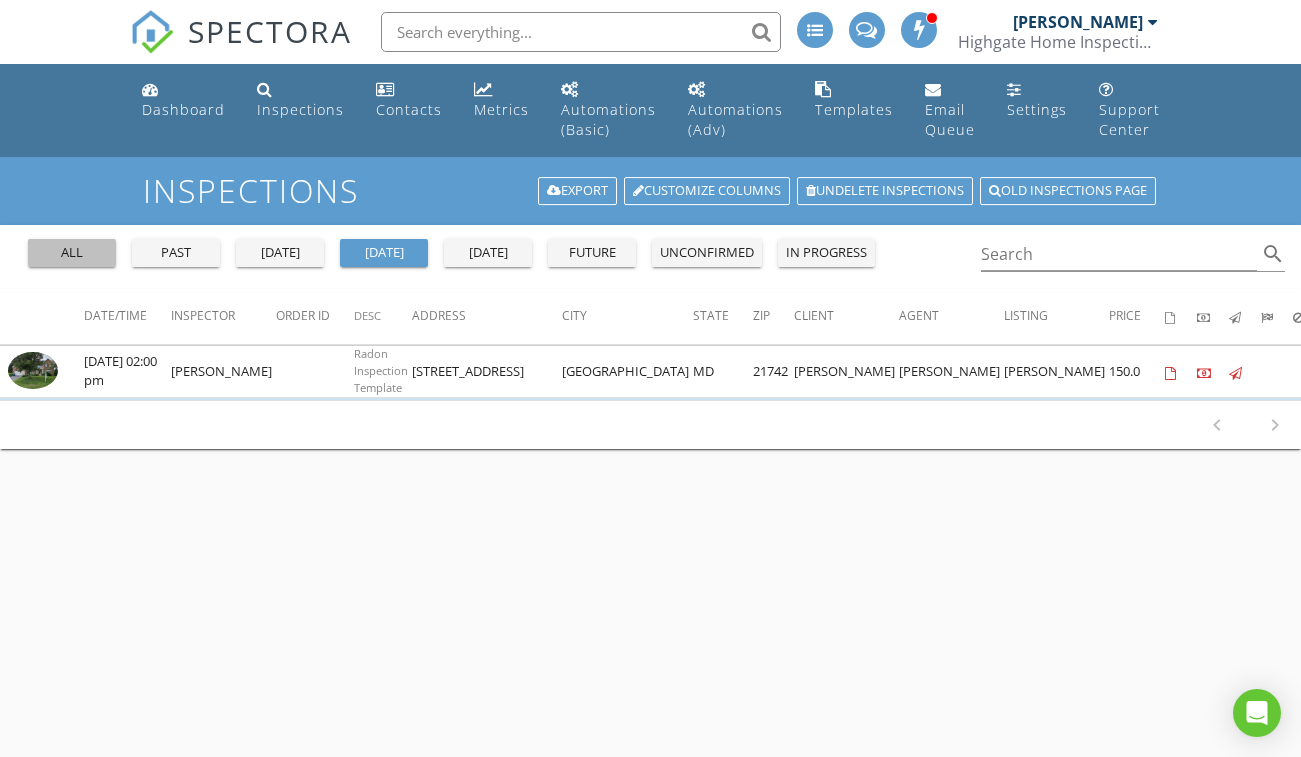 click on "all" at bounding box center (72, 253) 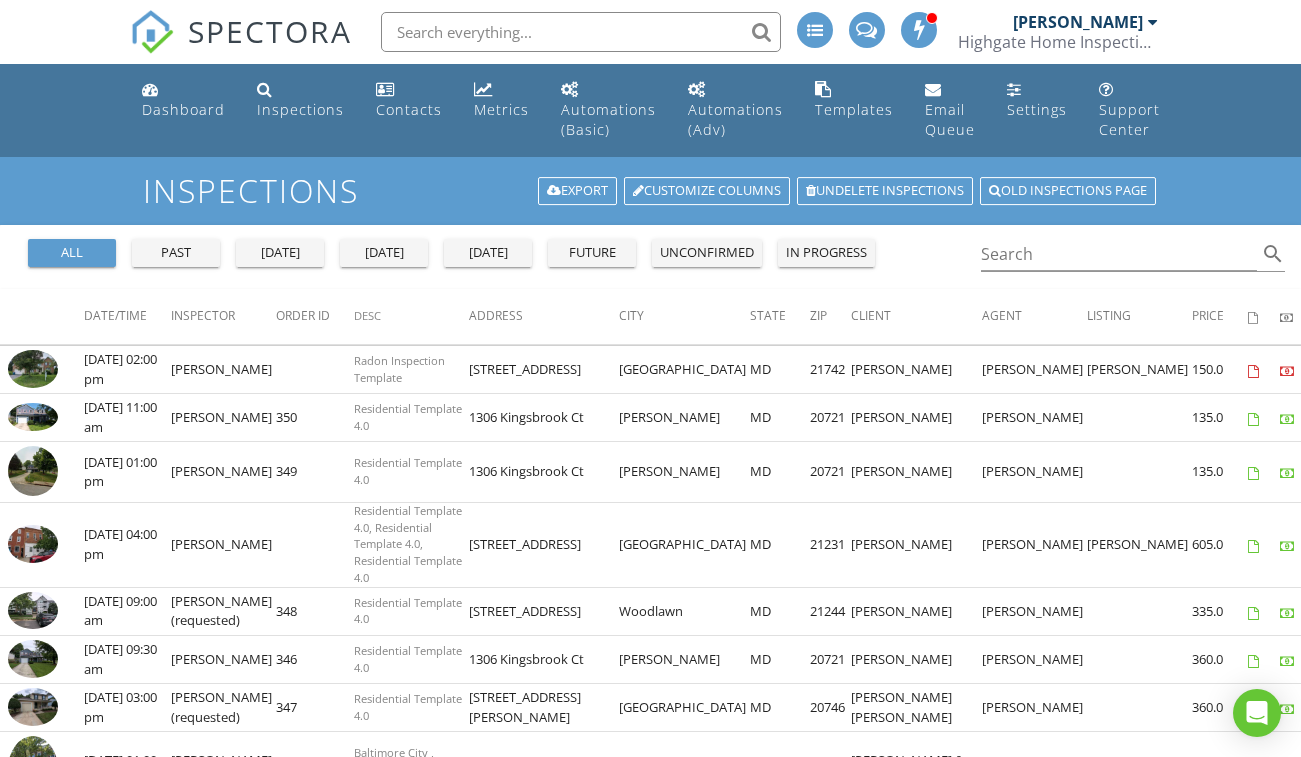 click on "past" at bounding box center [176, 253] 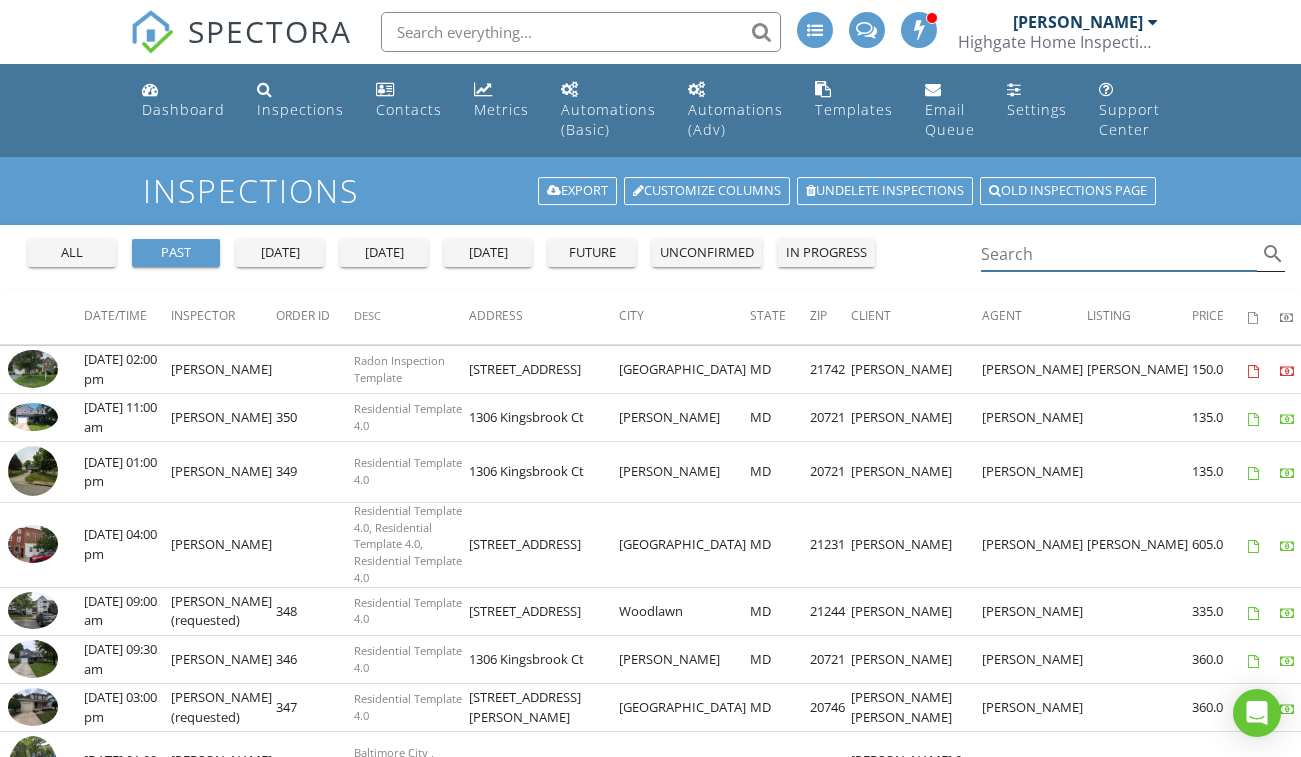 click at bounding box center [1119, 254] 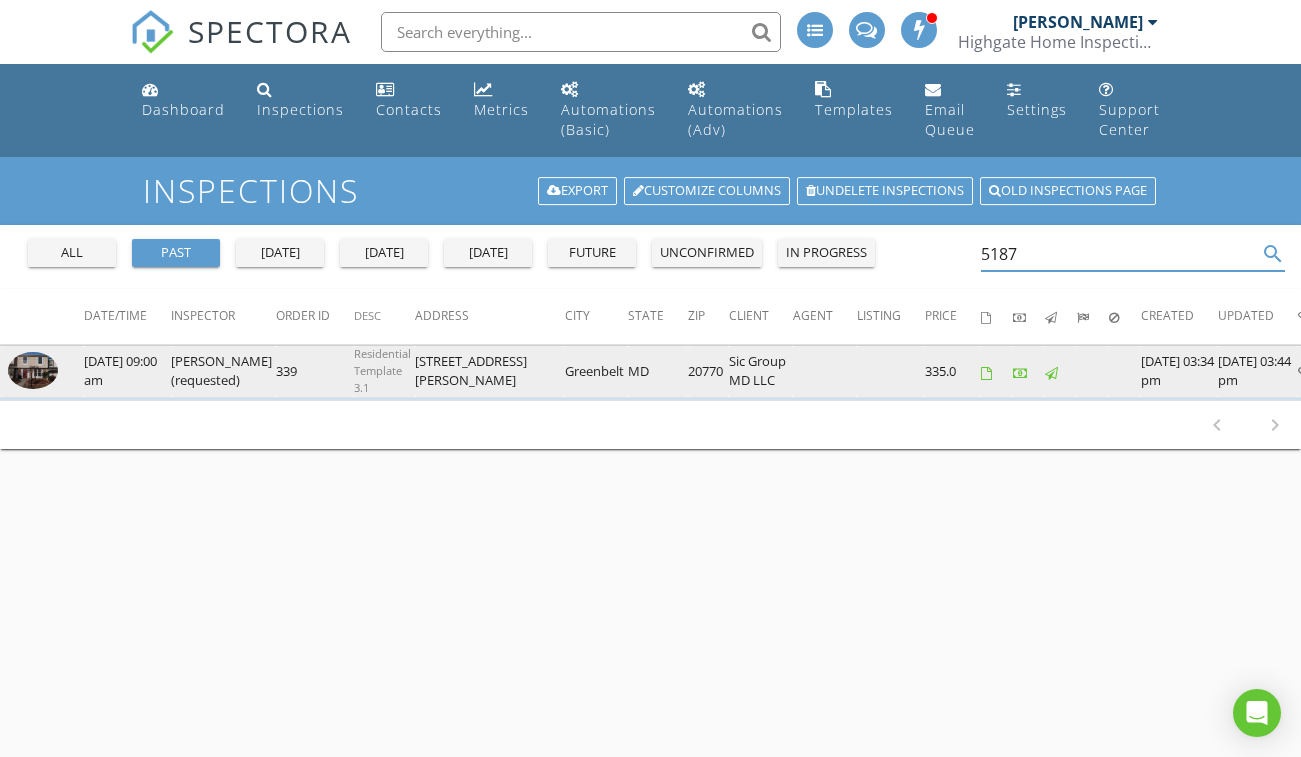 type on "5187" 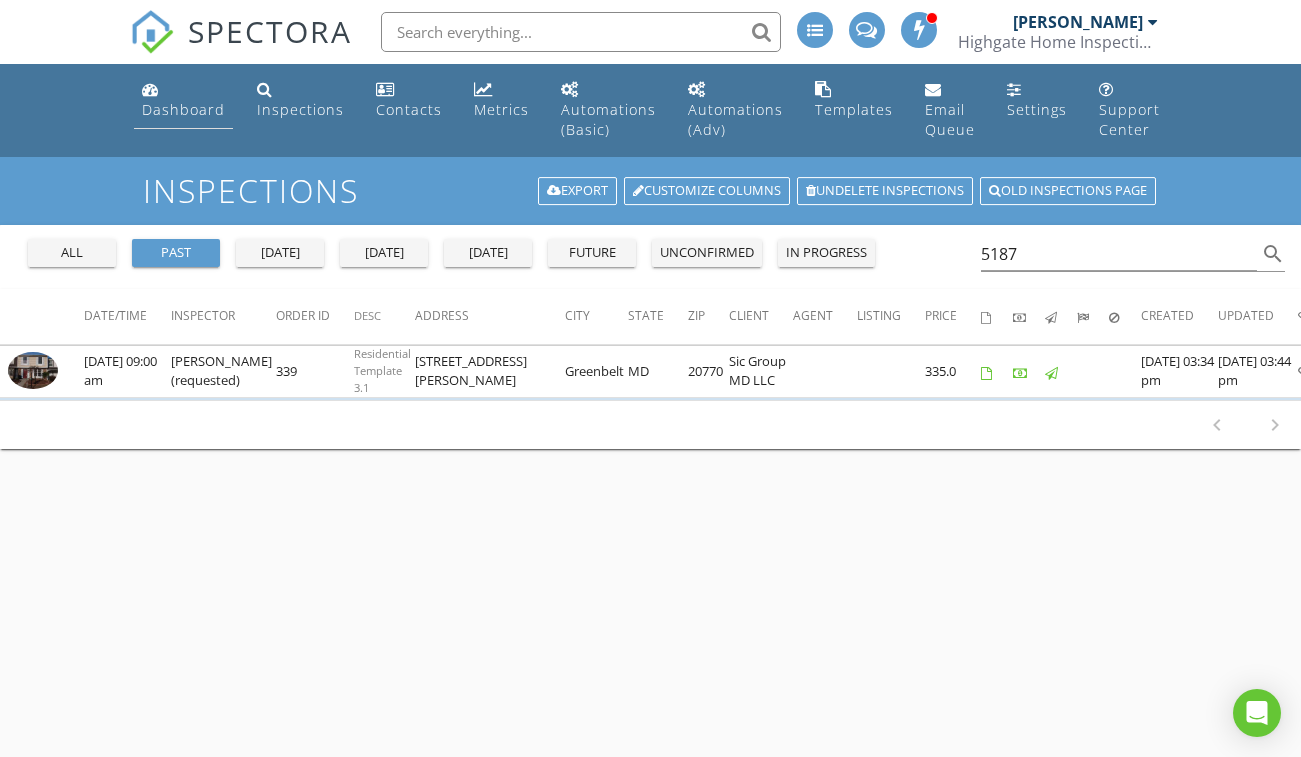 click on "Dashboard" at bounding box center [183, 100] 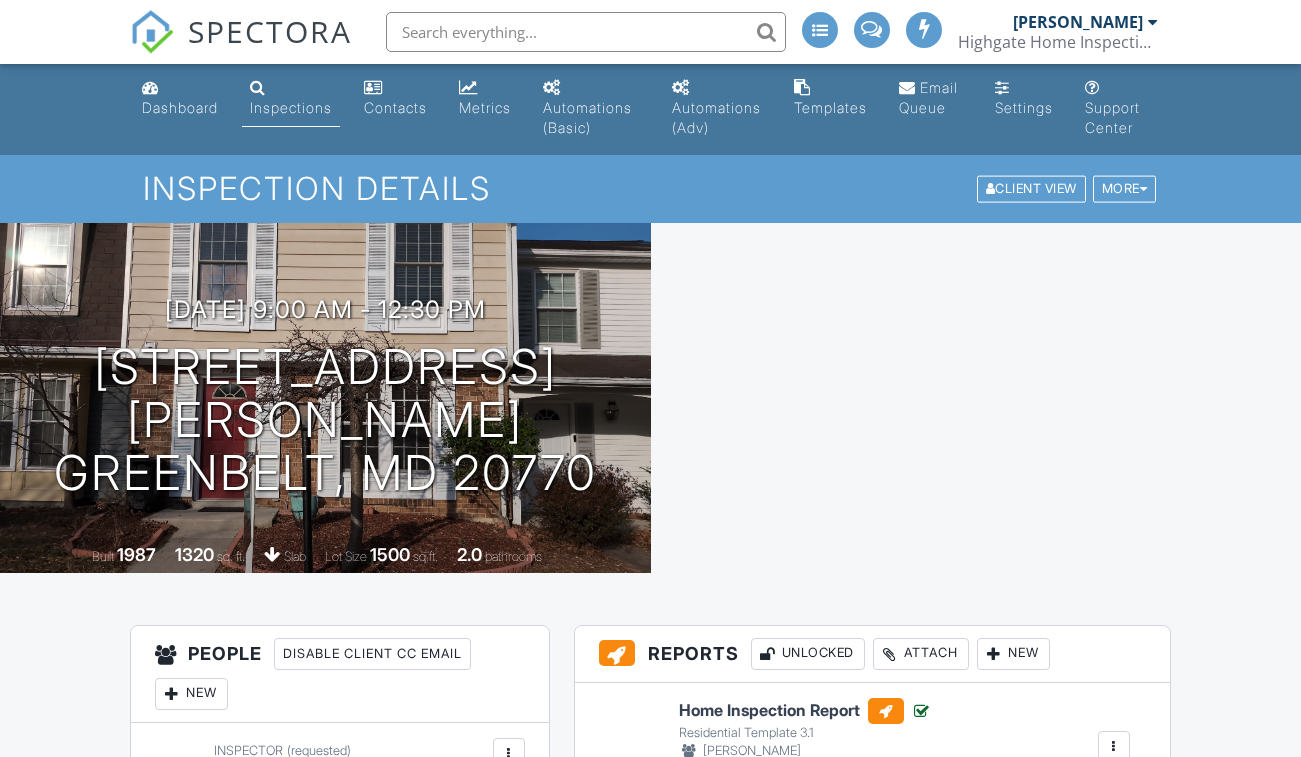 scroll, scrollTop: 400, scrollLeft: 0, axis: vertical 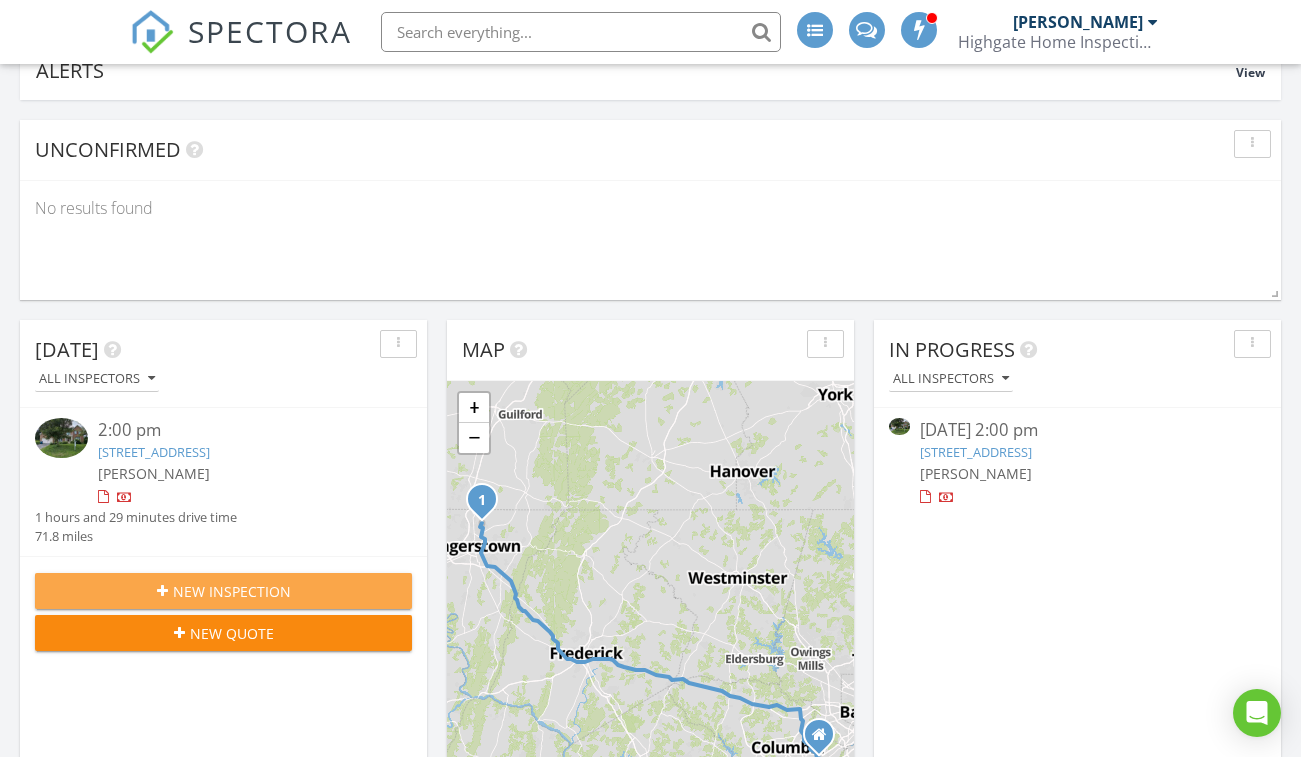 click on "New Inspection" at bounding box center (232, 591) 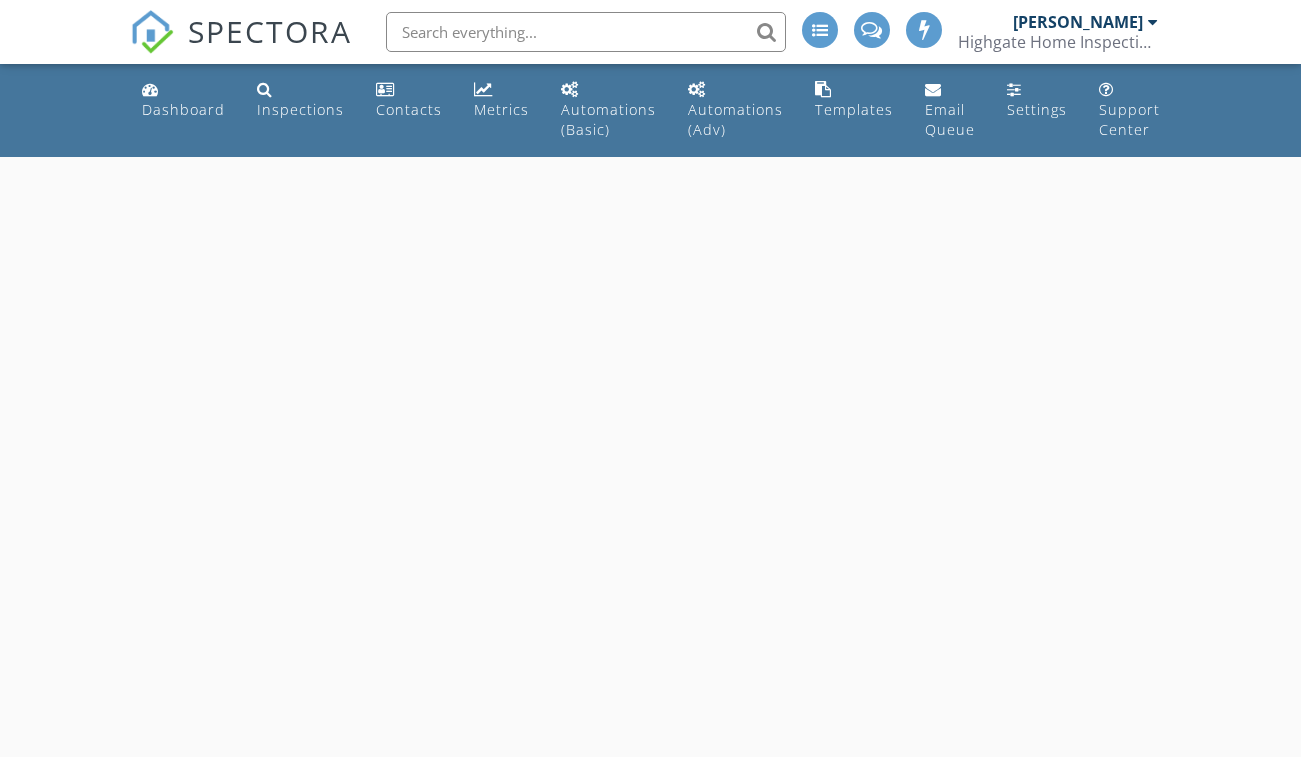 scroll, scrollTop: 0, scrollLeft: 0, axis: both 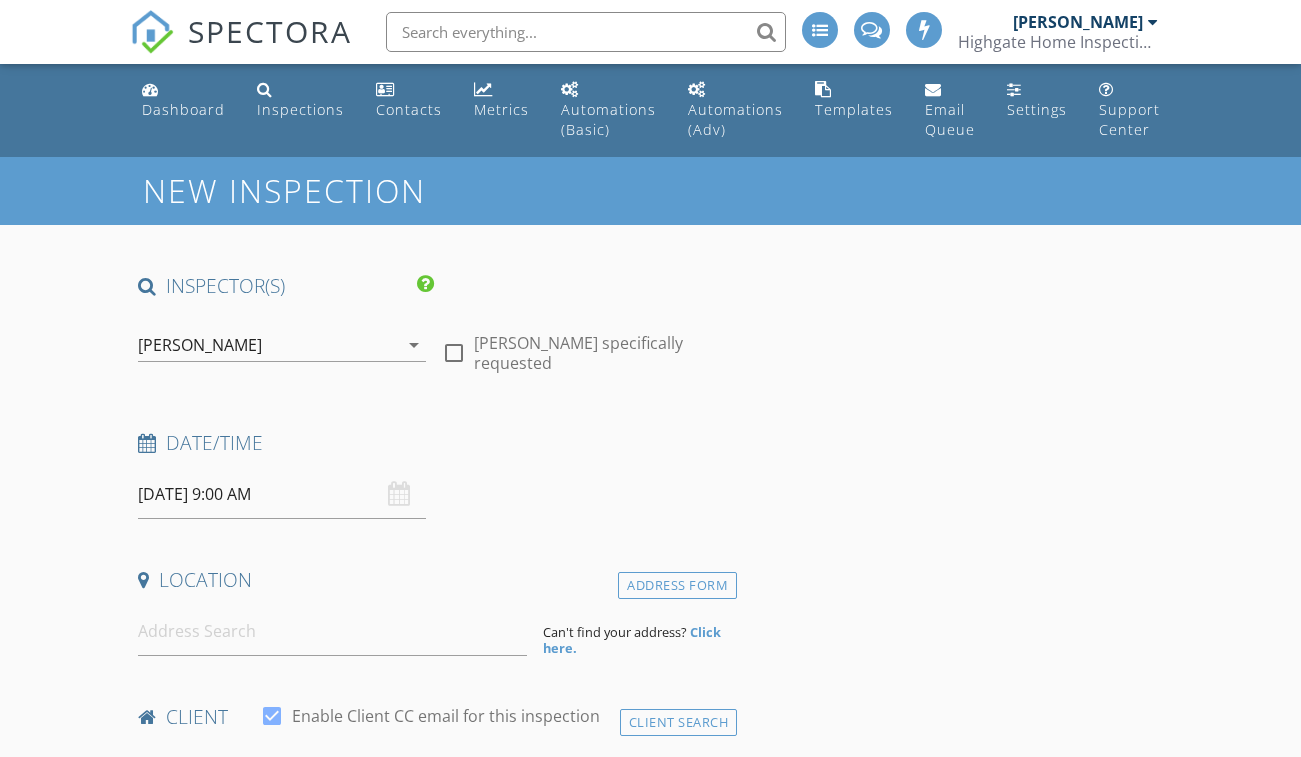click at bounding box center [454, 353] 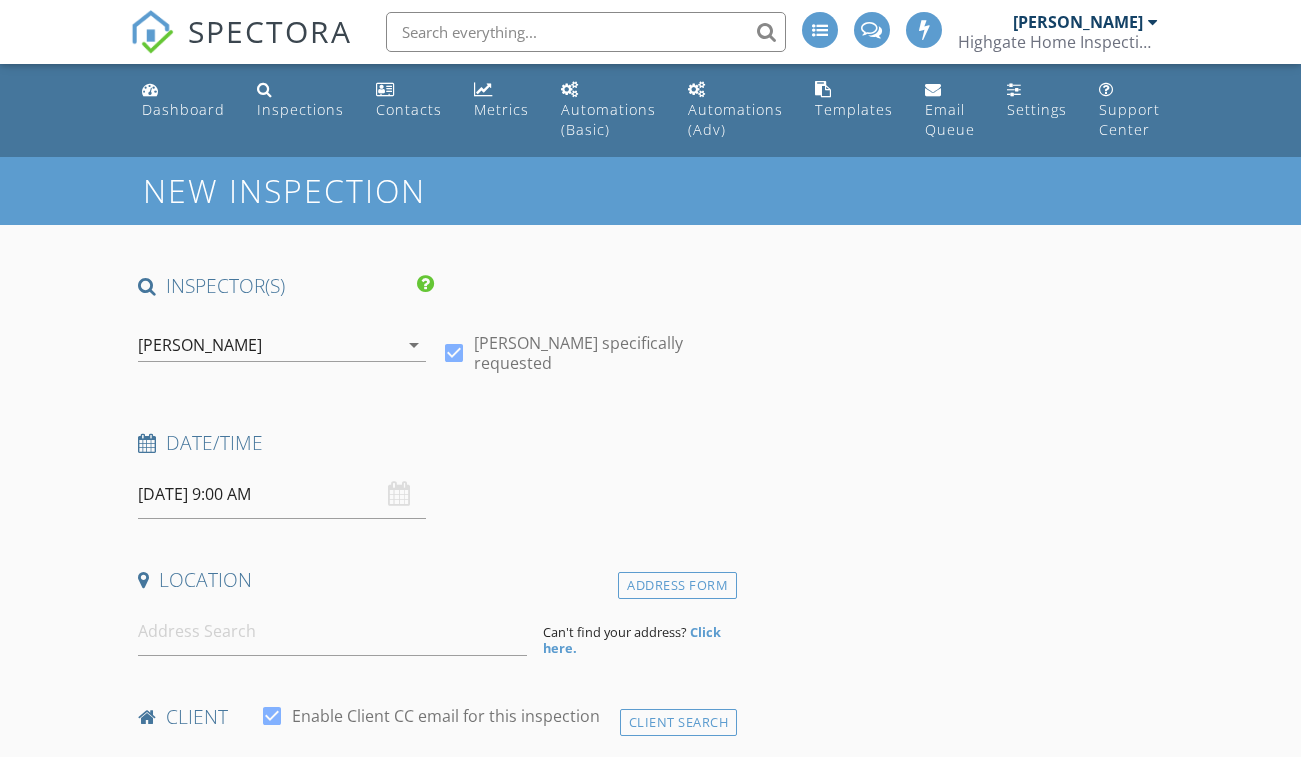 scroll, scrollTop: 0, scrollLeft: 0, axis: both 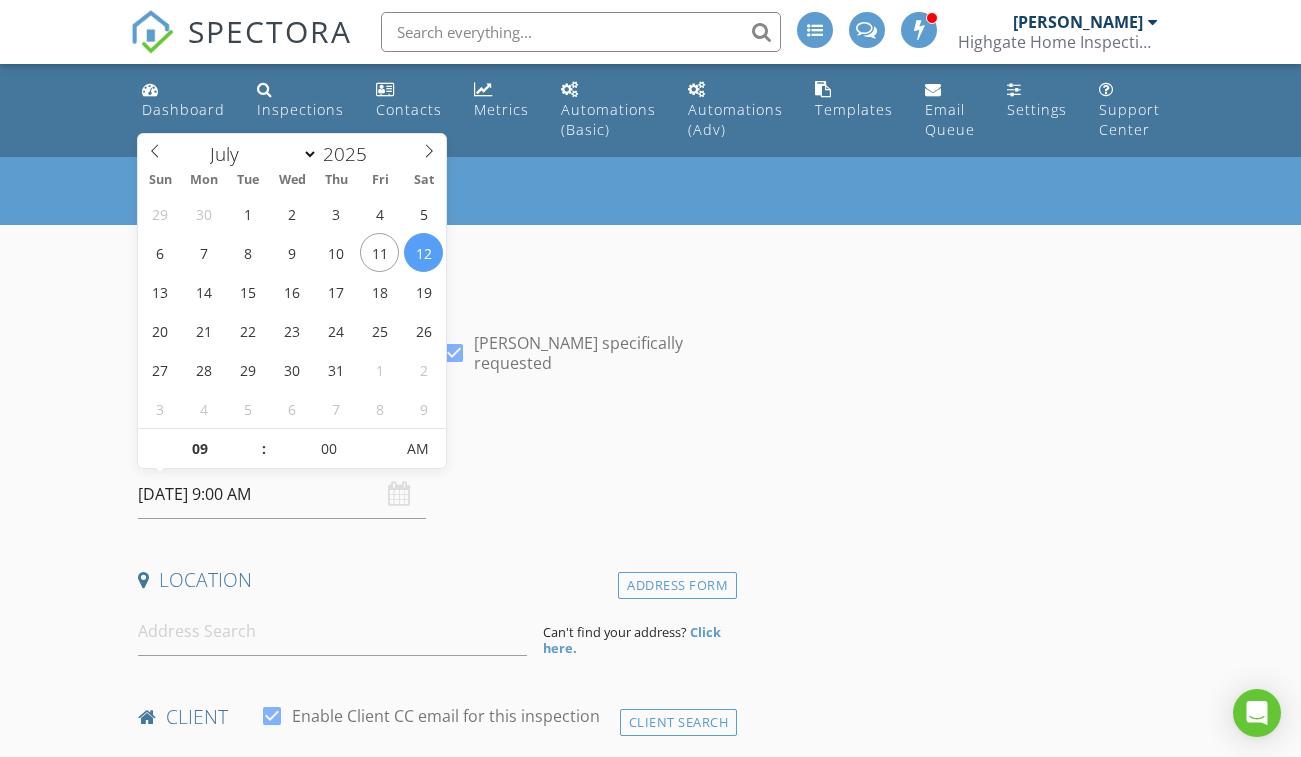 click on "[DATE] 9:00 AM" at bounding box center (282, 494) 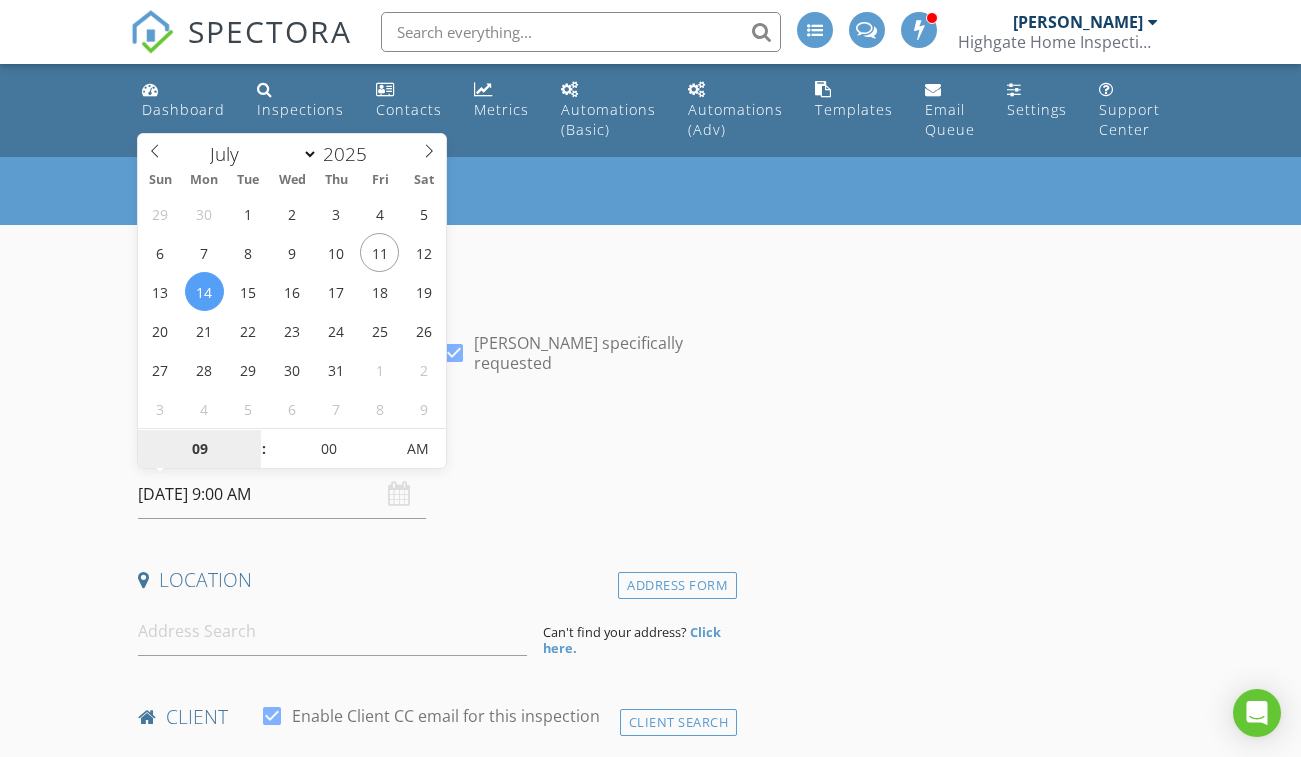 type on "[DATE] 9:00 AM" 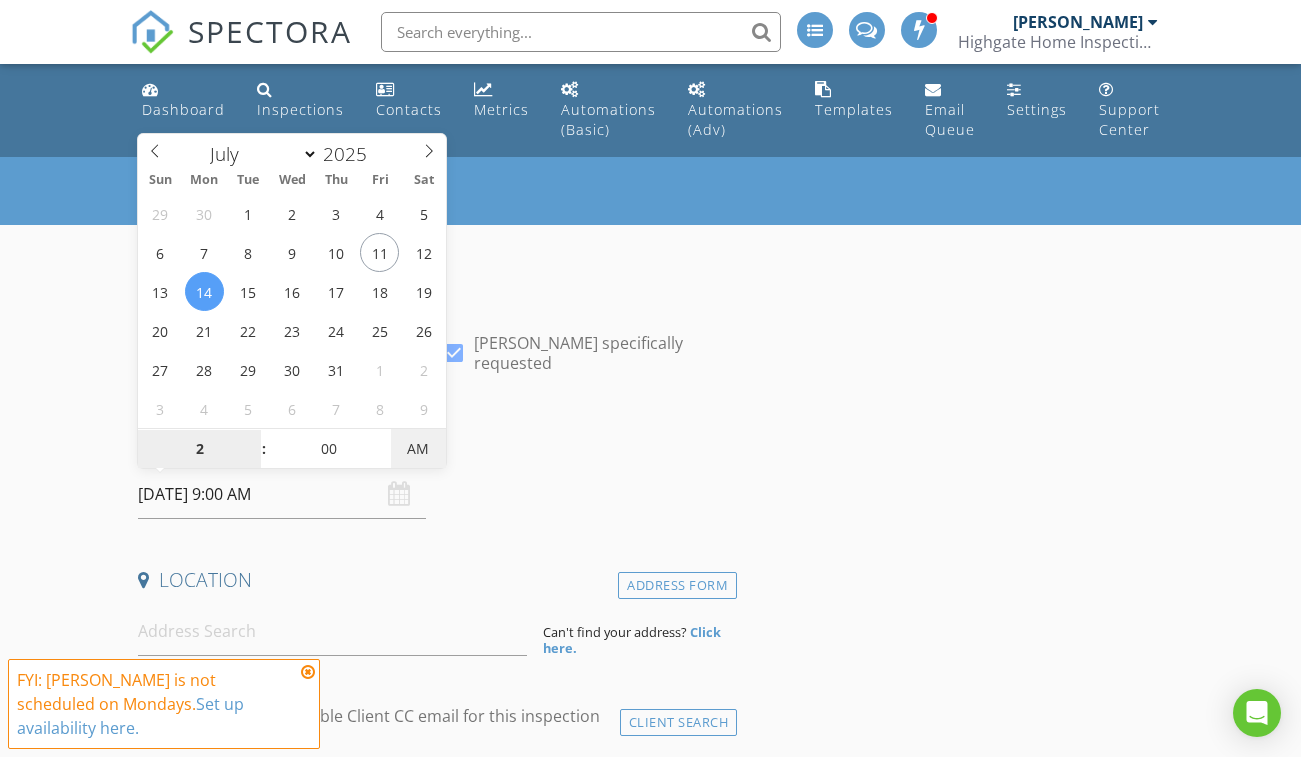 type on "02" 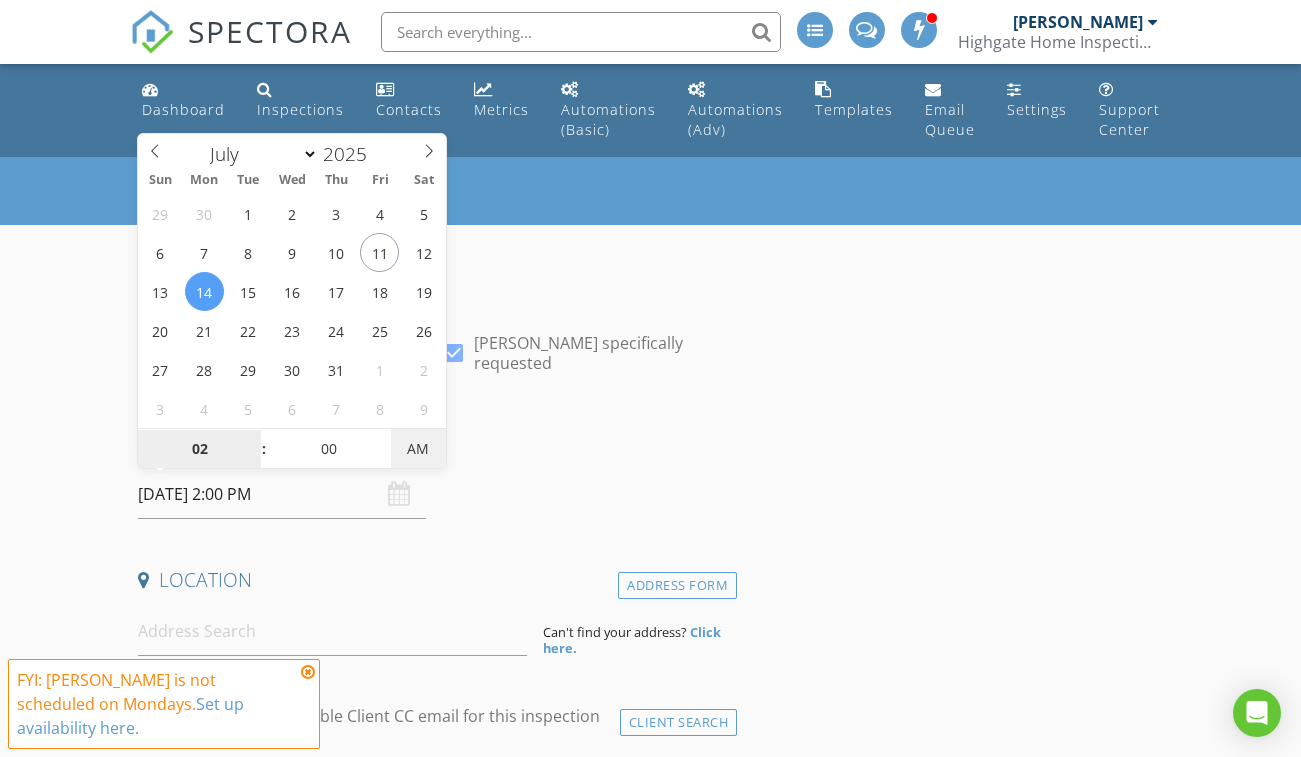 click on "AM" at bounding box center (418, 449) 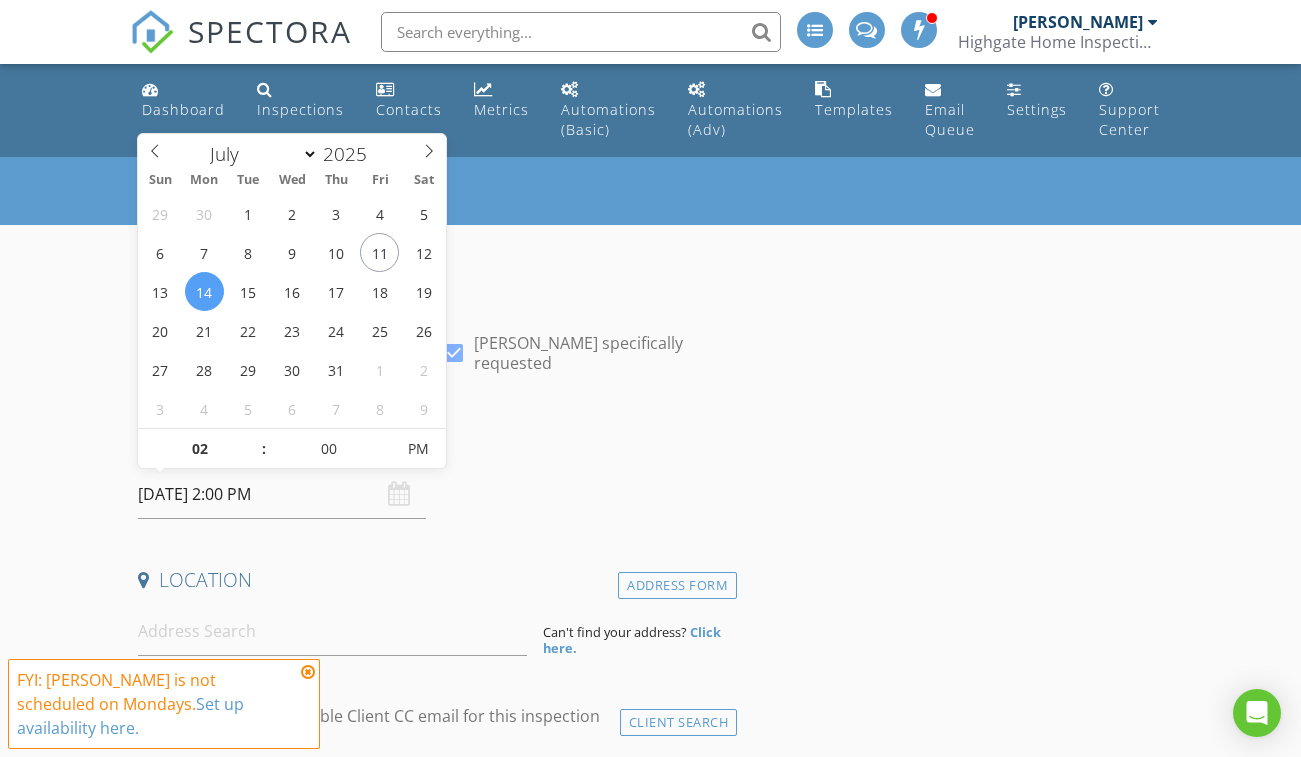 click on "Location" at bounding box center [433, 580] 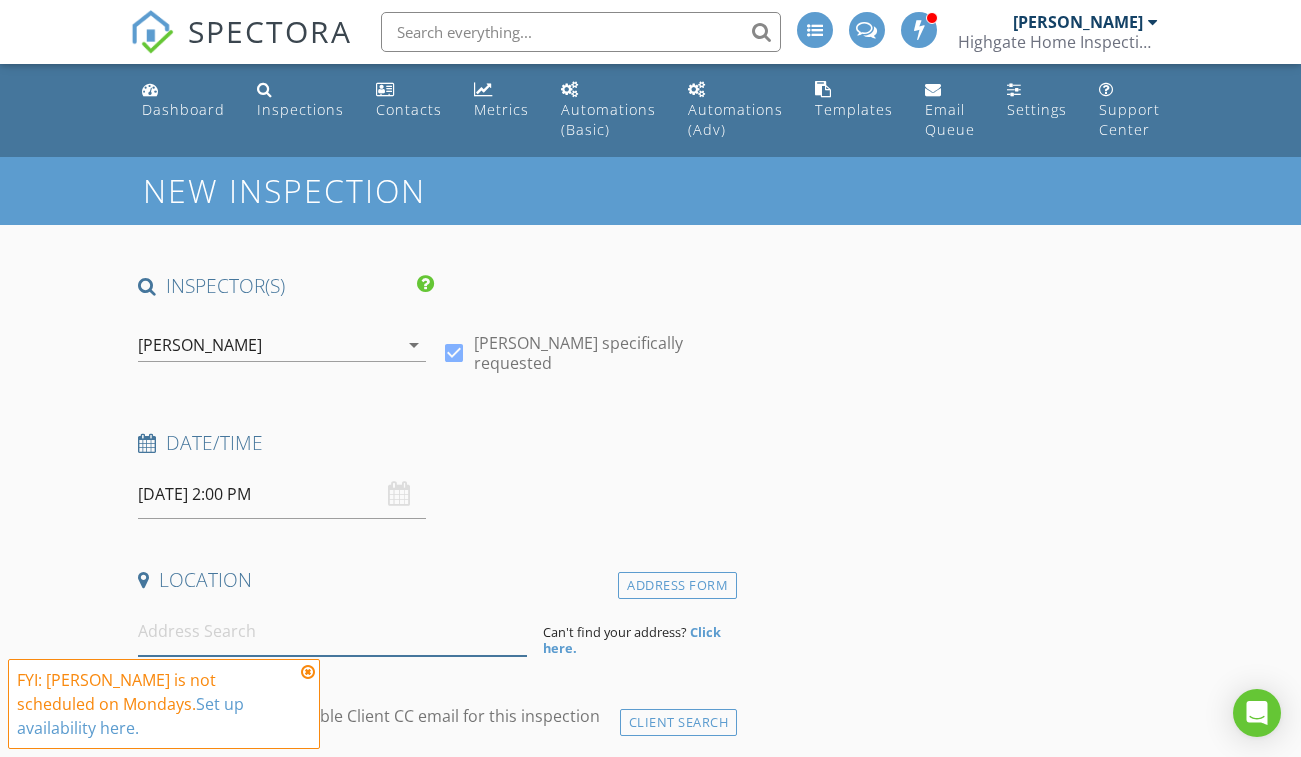 click at bounding box center [332, 631] 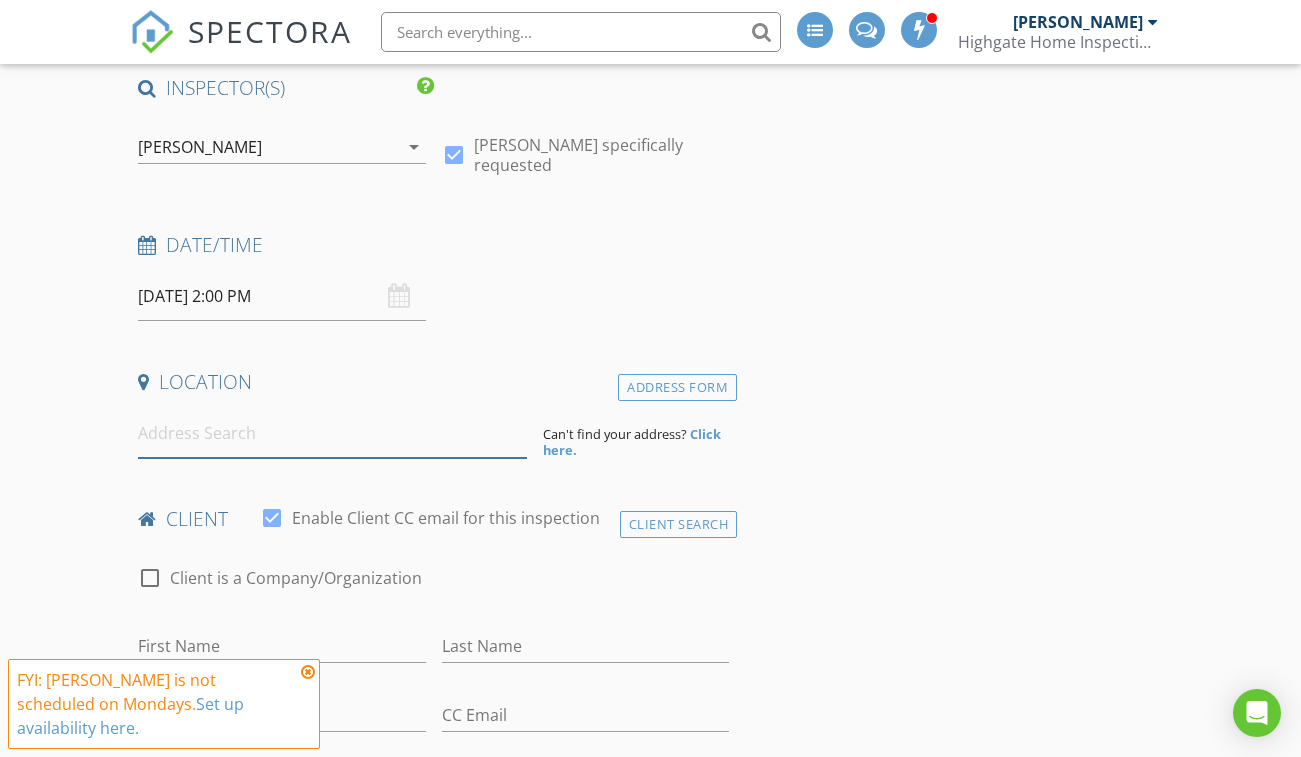 scroll, scrollTop: 200, scrollLeft: 0, axis: vertical 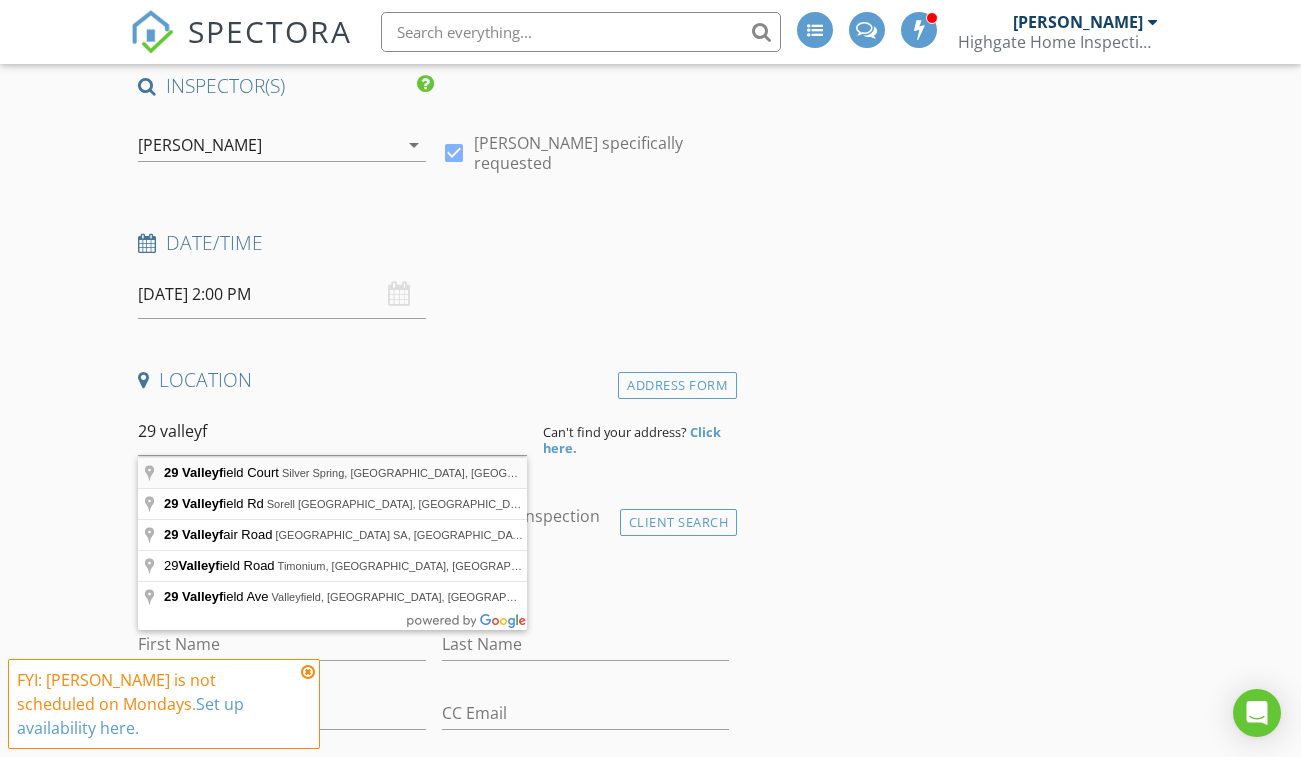 type on "29 Valleyfield Court, Silver Spring, MD, USA" 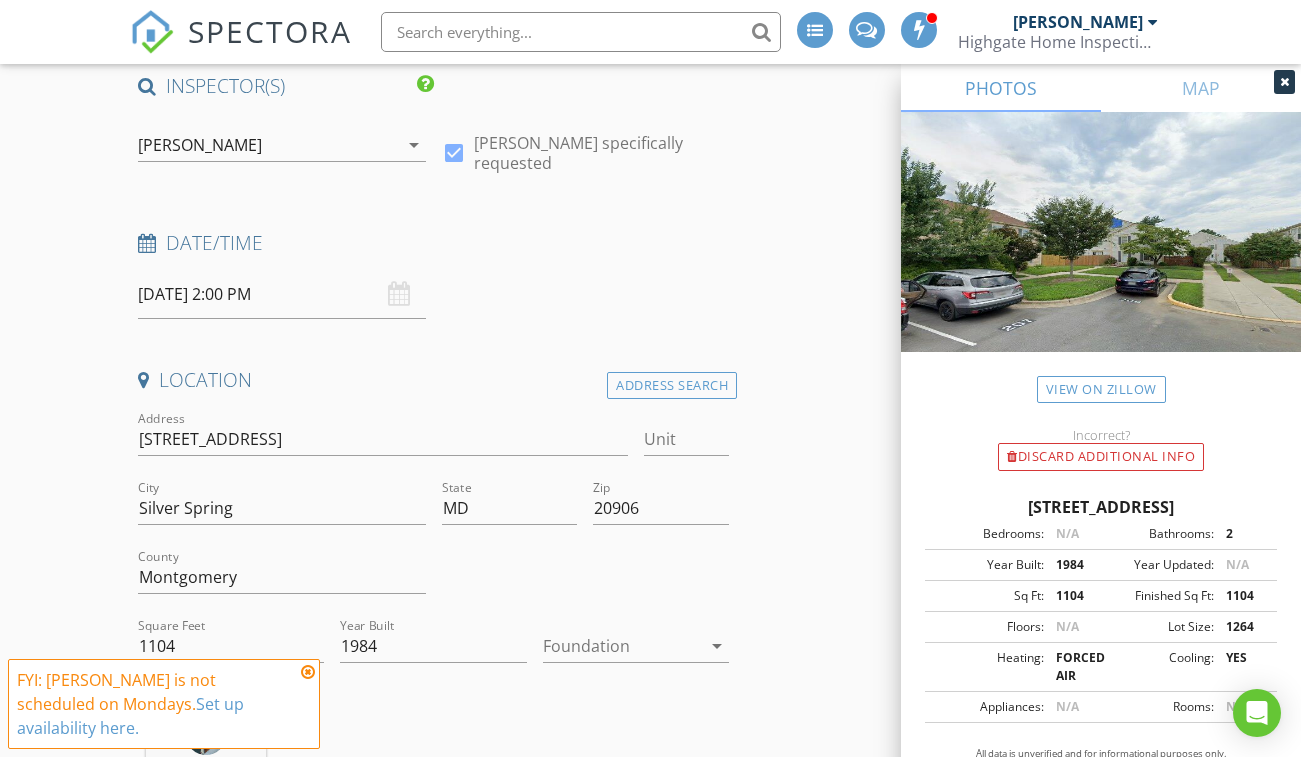 scroll, scrollTop: 400, scrollLeft: 0, axis: vertical 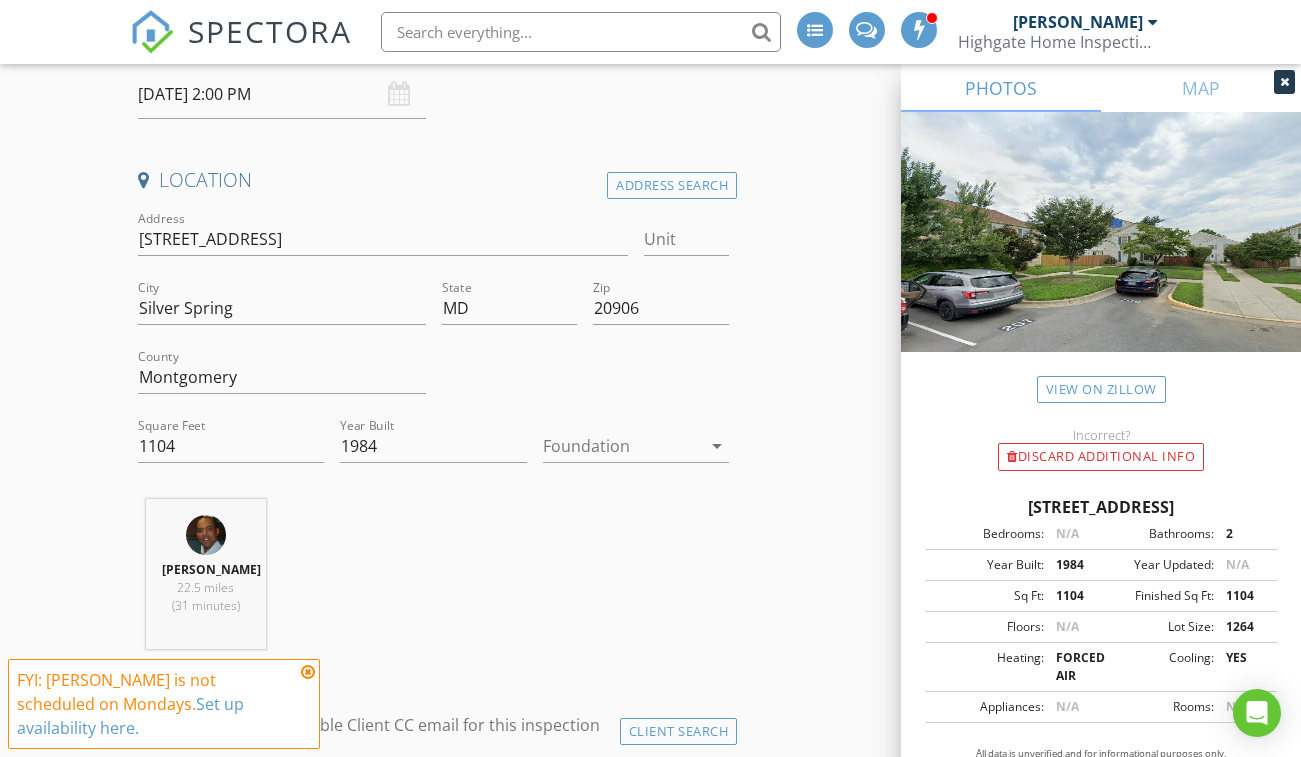 click at bounding box center [622, 446] 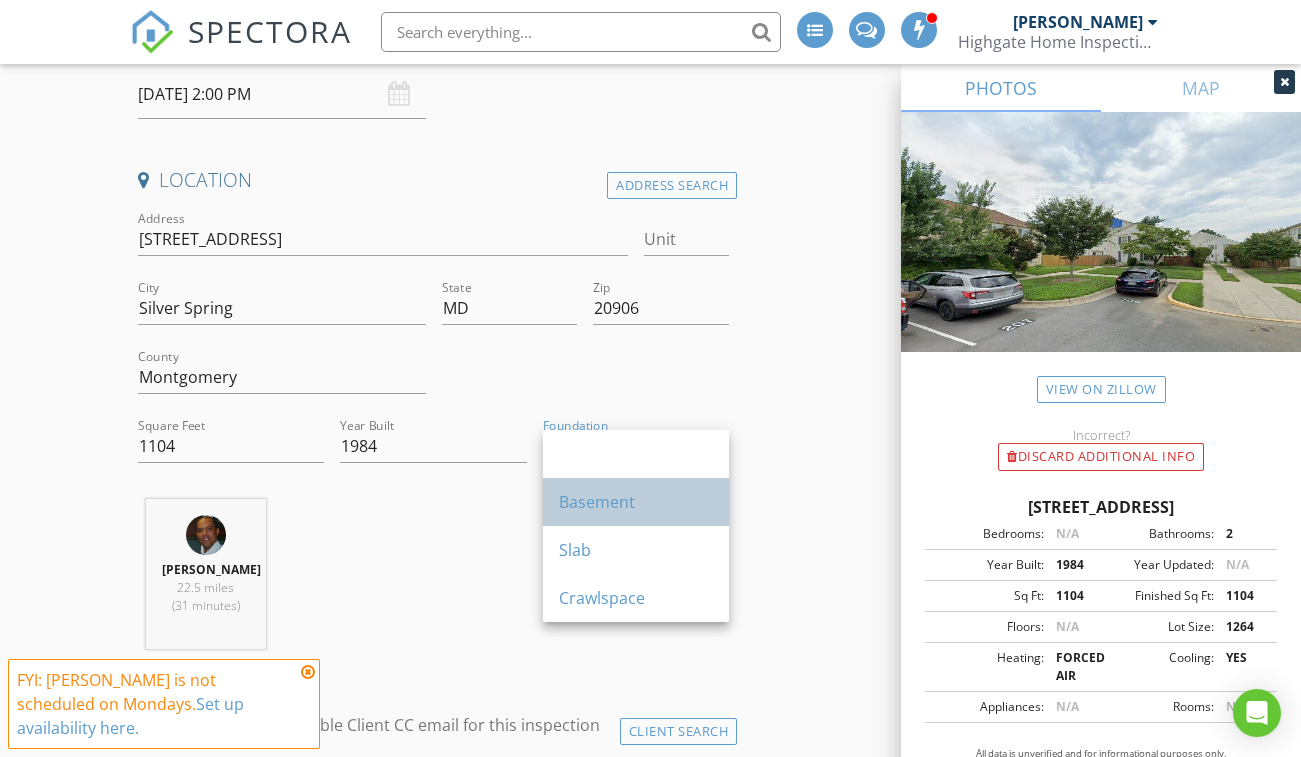 click on "Basement" at bounding box center (636, 502) 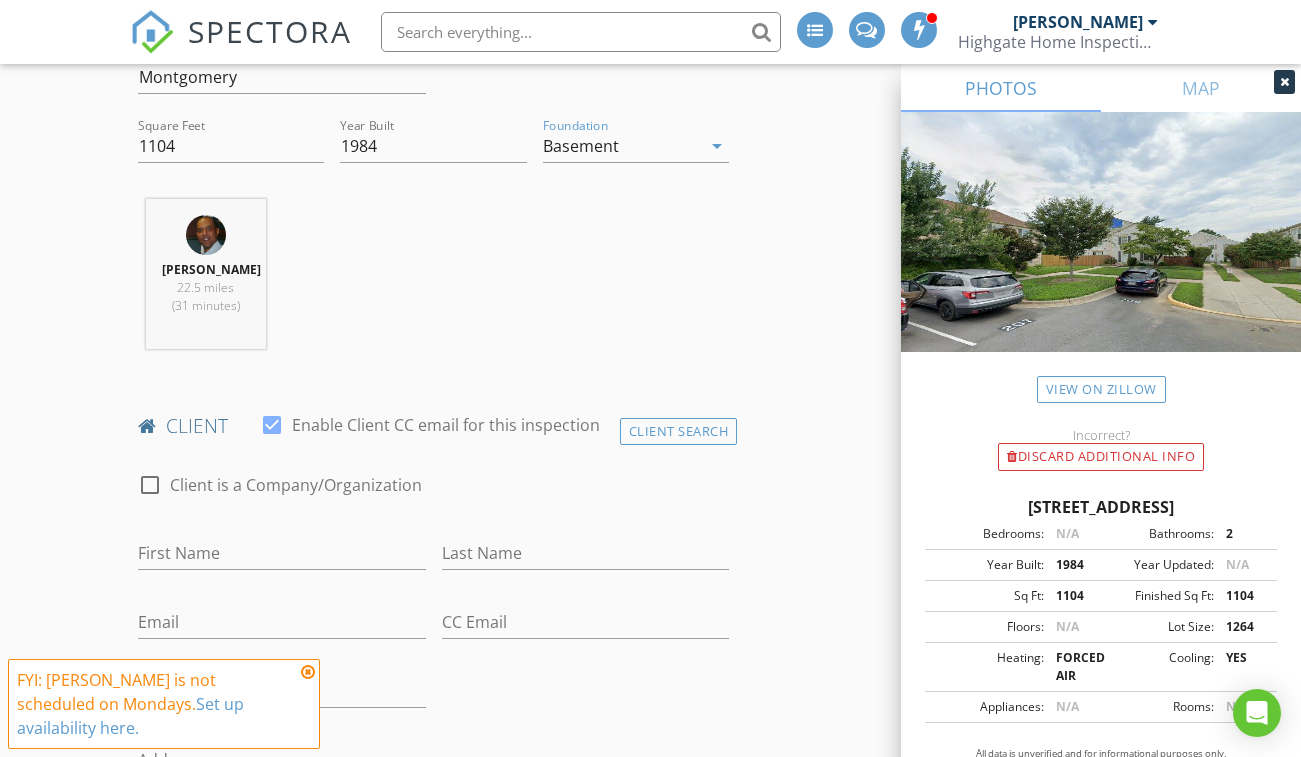 scroll, scrollTop: 1000, scrollLeft: 0, axis: vertical 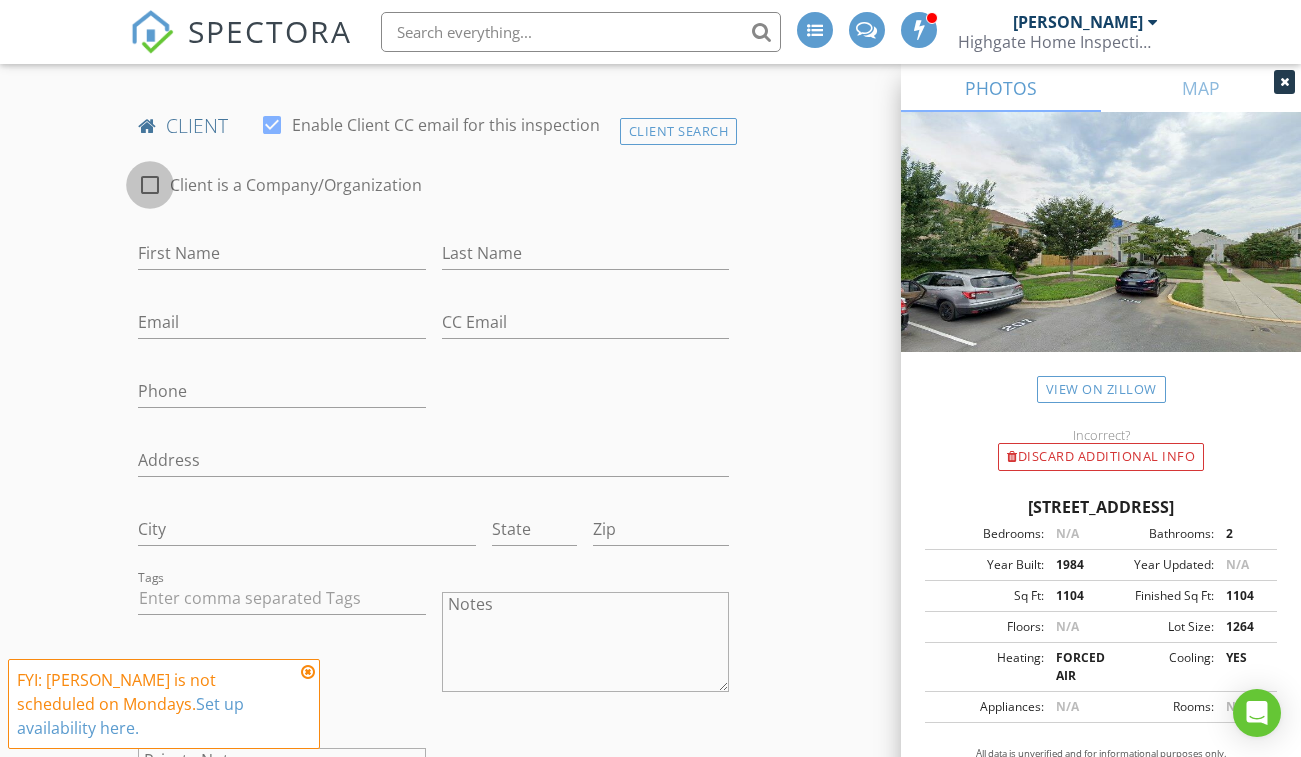 click at bounding box center [150, 185] 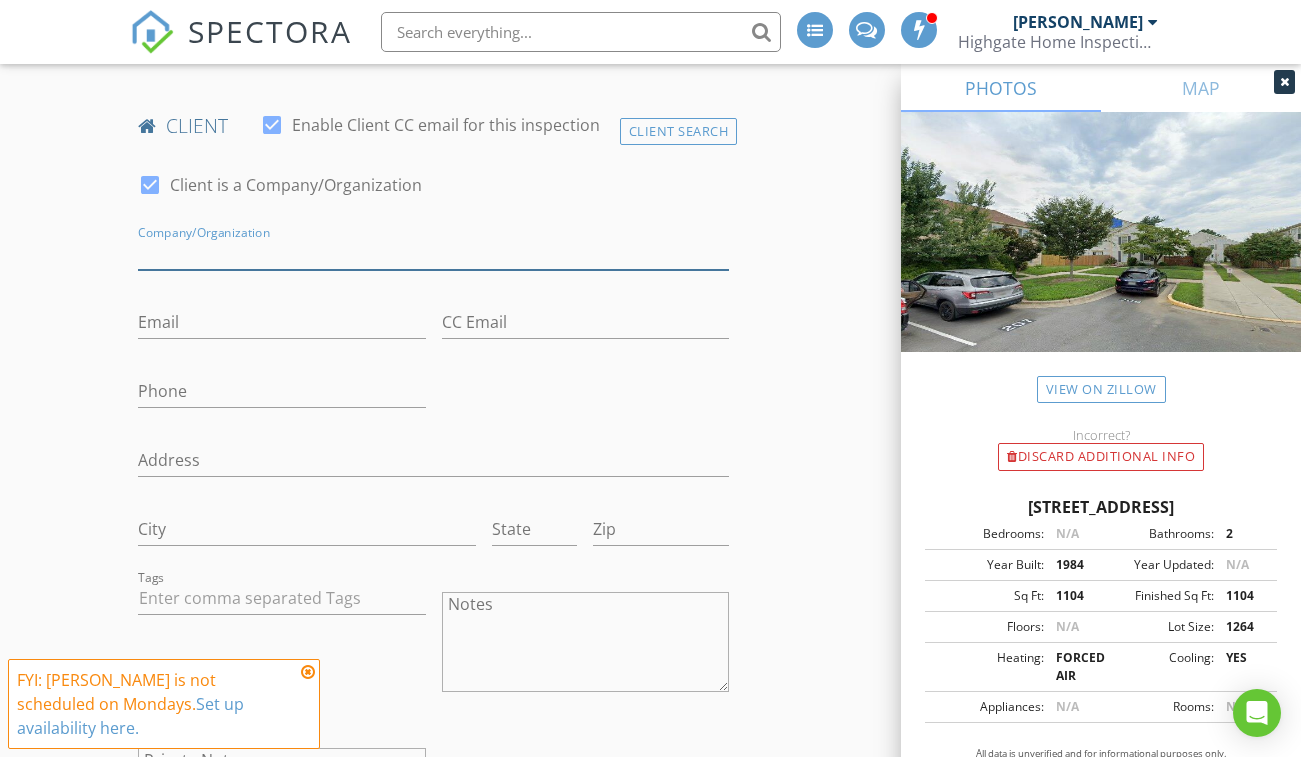 click on "Enable Client CC email for this inspection" at bounding box center [433, 253] 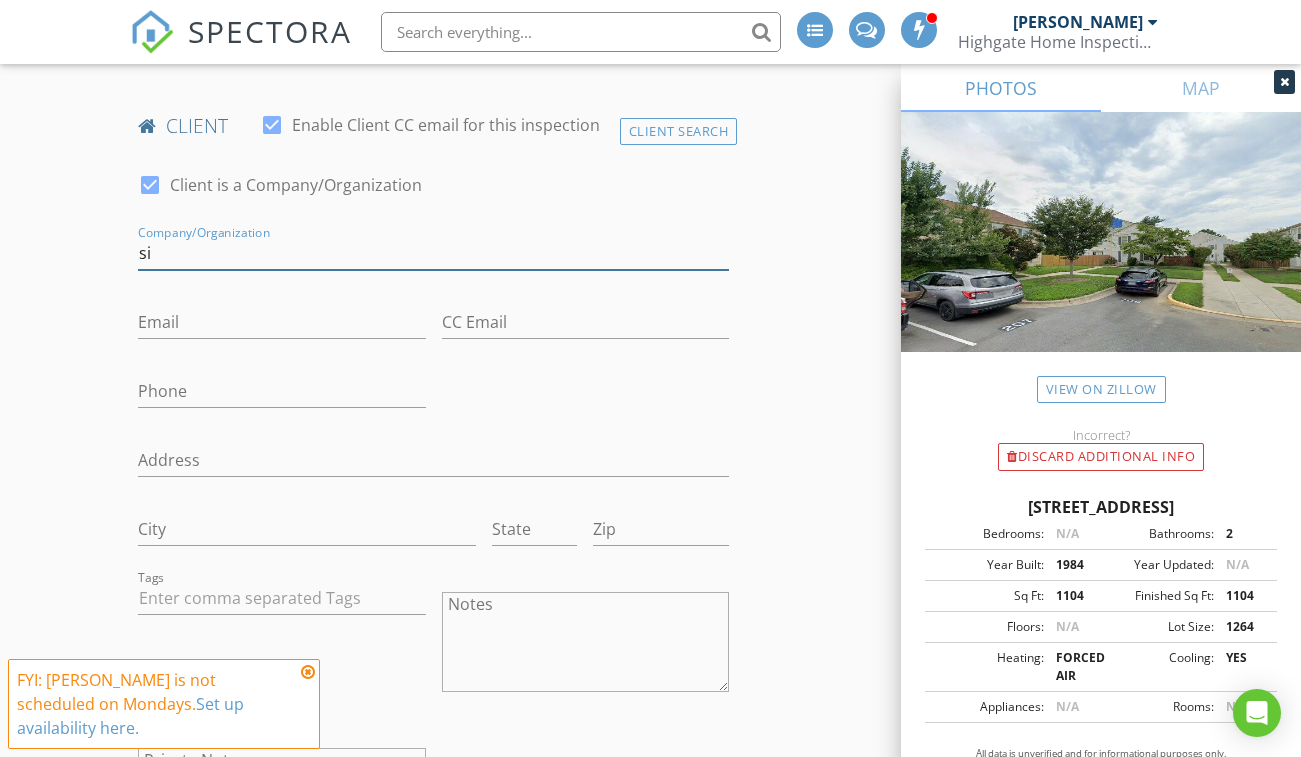 type on "s" 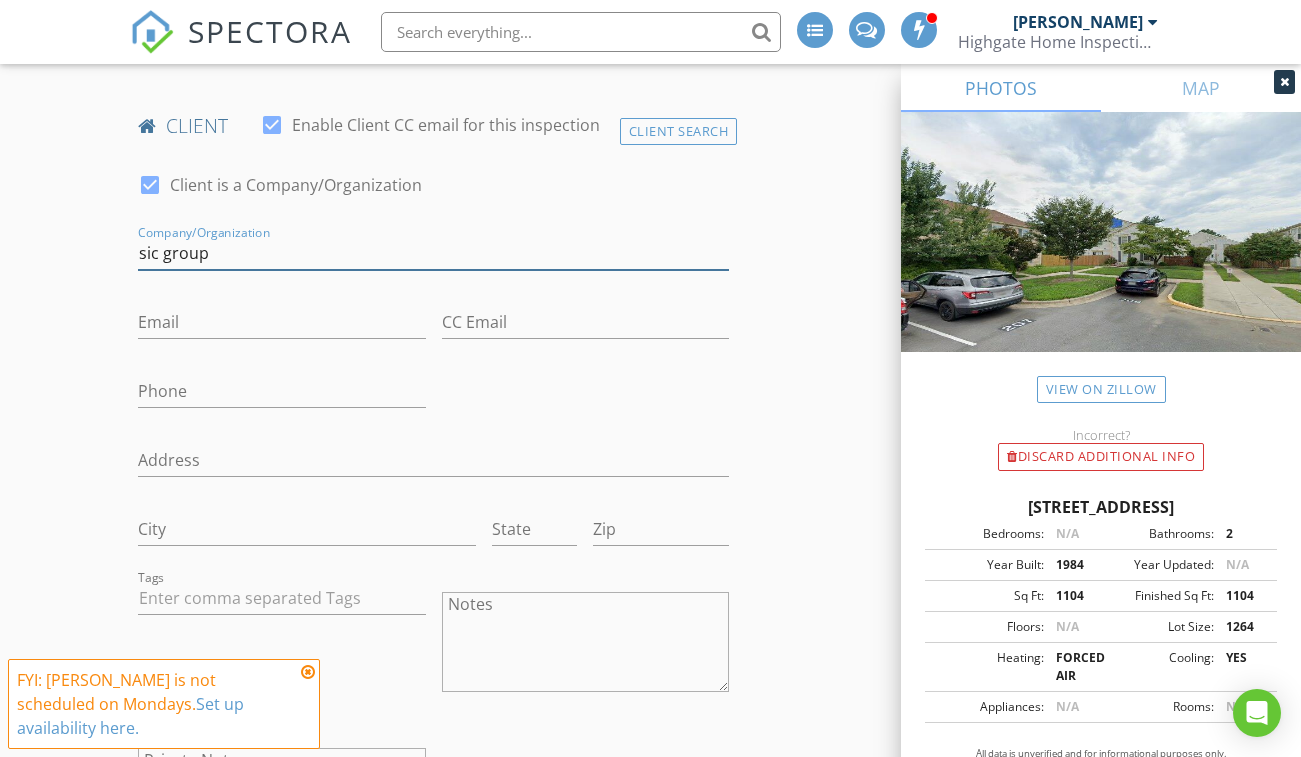 type on "sic group" 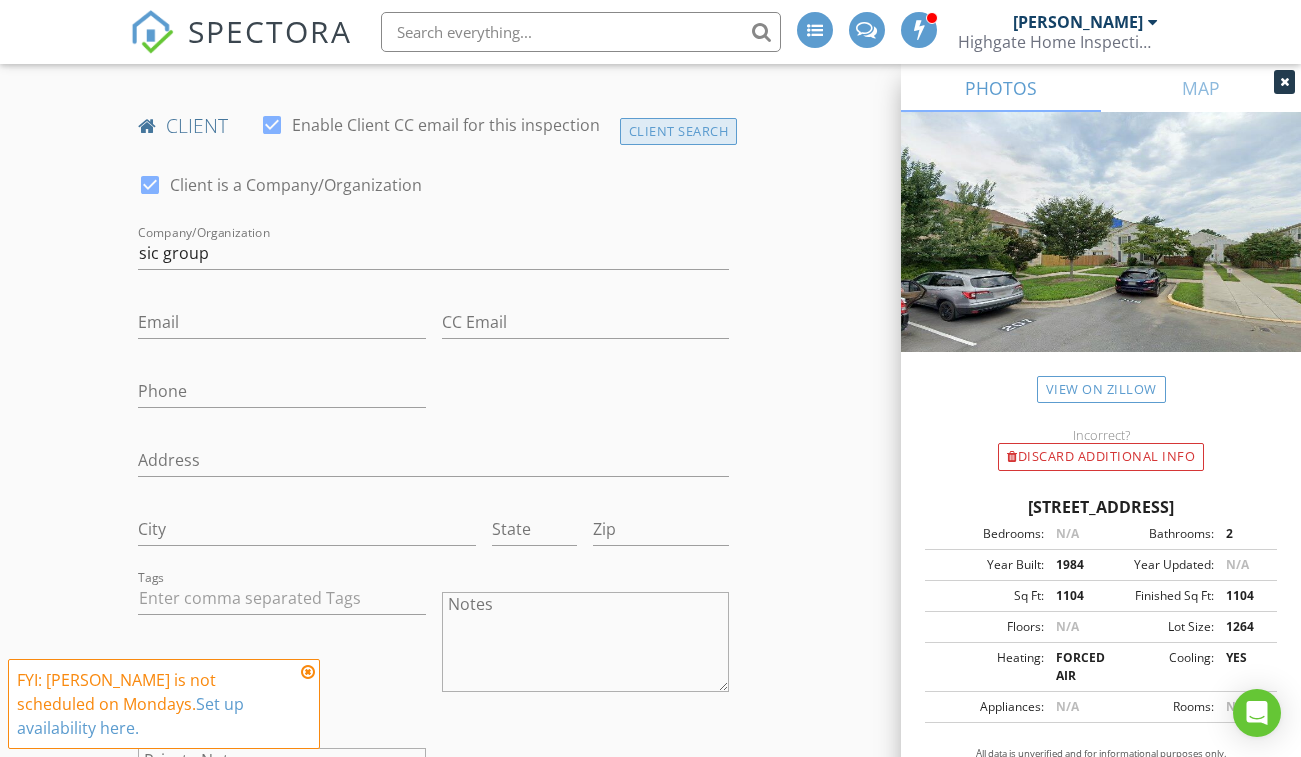 click on "Client Search" at bounding box center (679, 131) 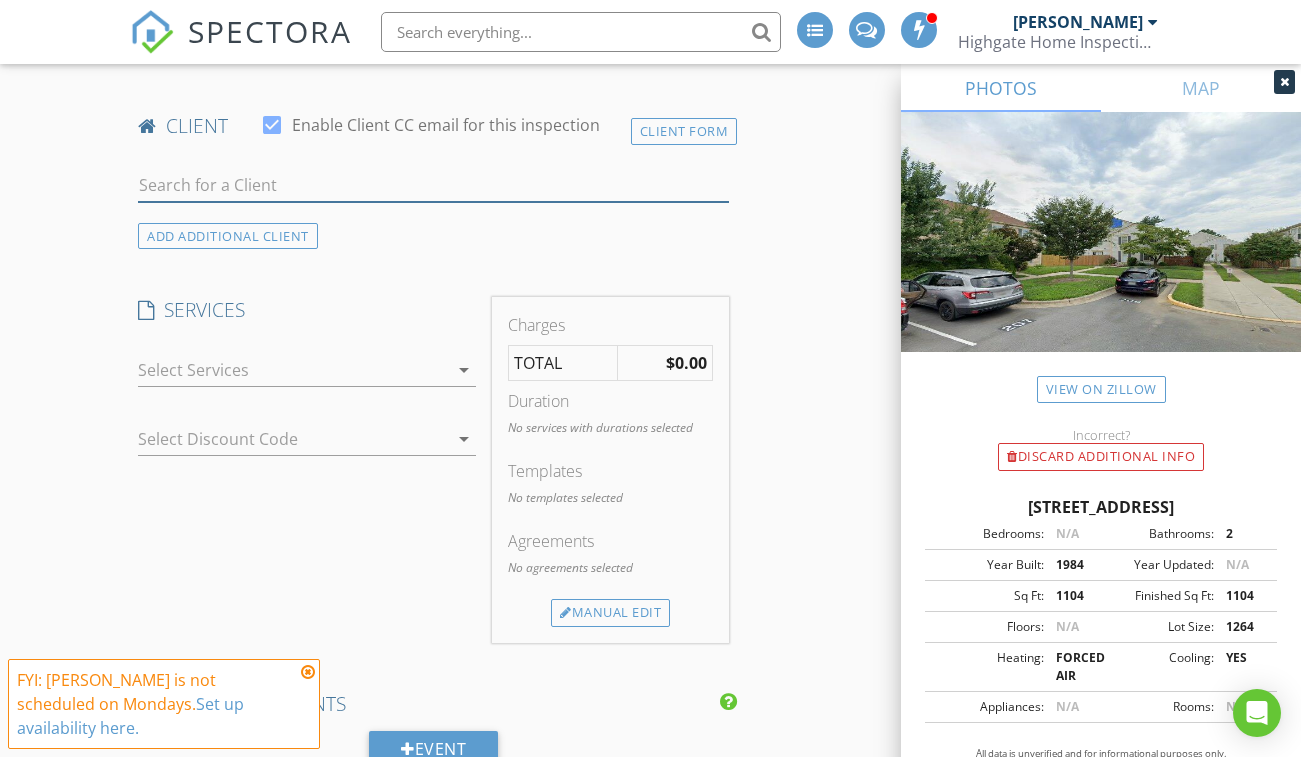drag, startPoint x: 534, startPoint y: 175, endPoint x: 529, endPoint y: 184, distance: 10.29563 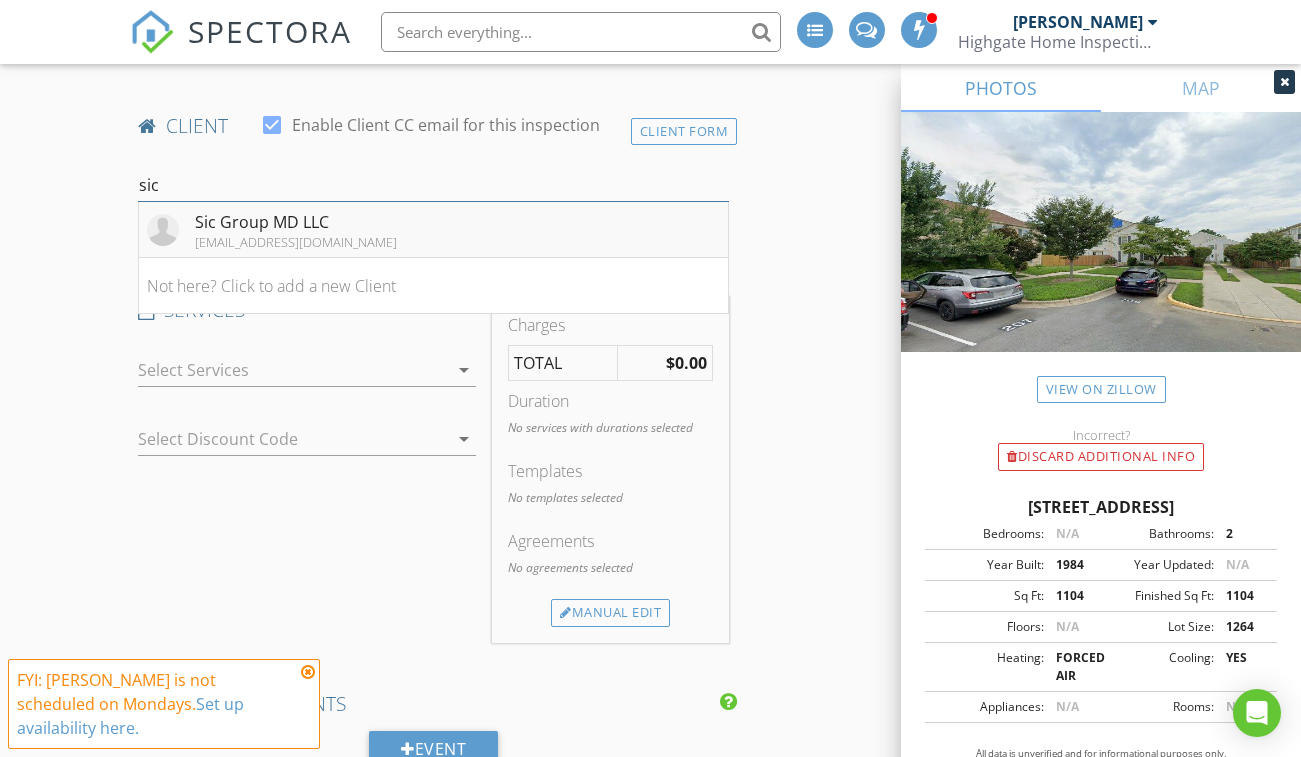 type on "sic" 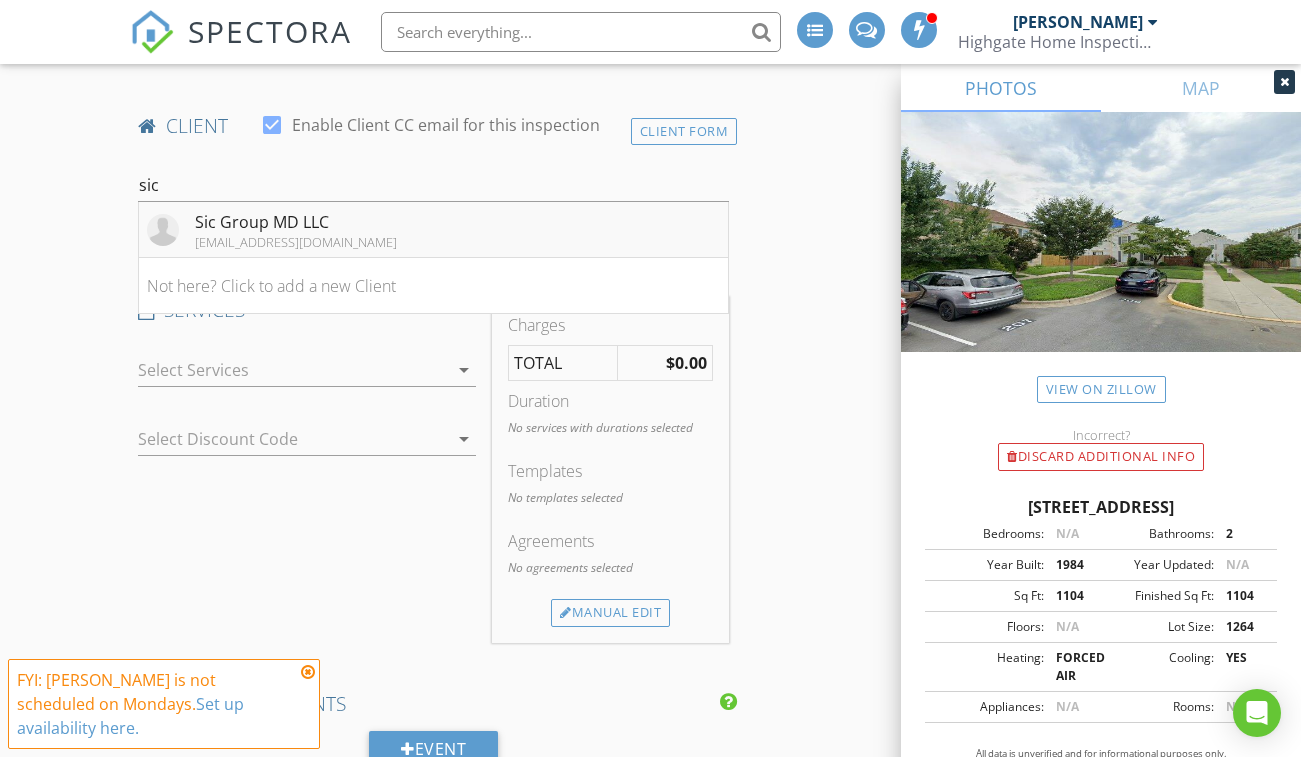 click on "Sic Group MD LLC
katerynaodarchenko@gmail.com" at bounding box center [433, 230] 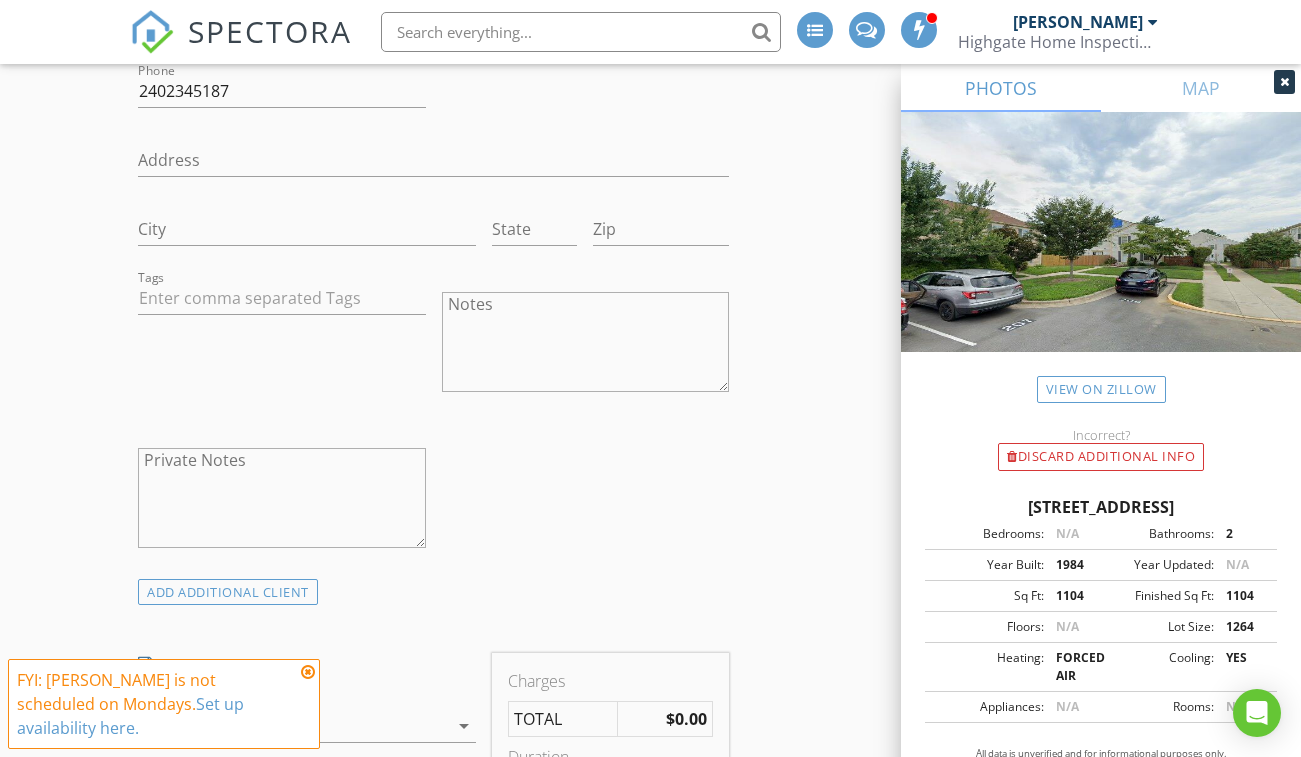 scroll, scrollTop: 1600, scrollLeft: 0, axis: vertical 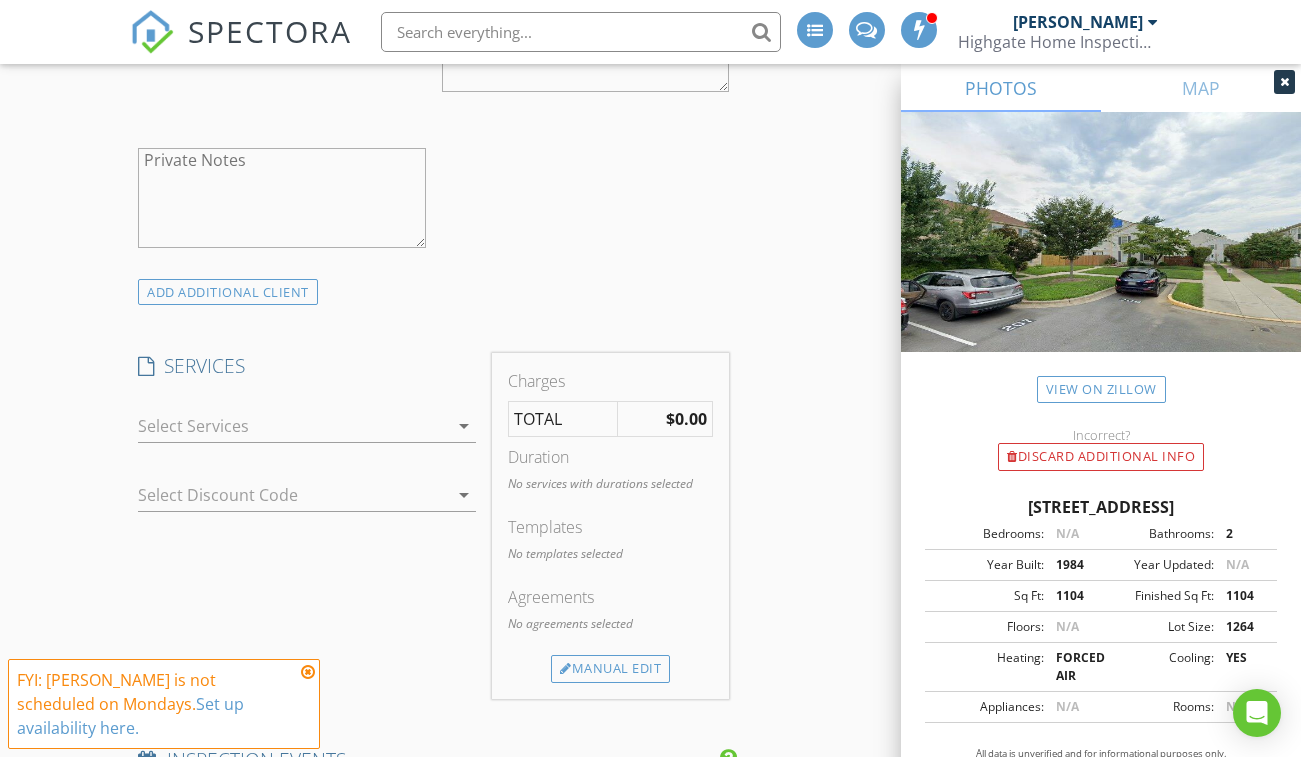 click at bounding box center [293, 426] 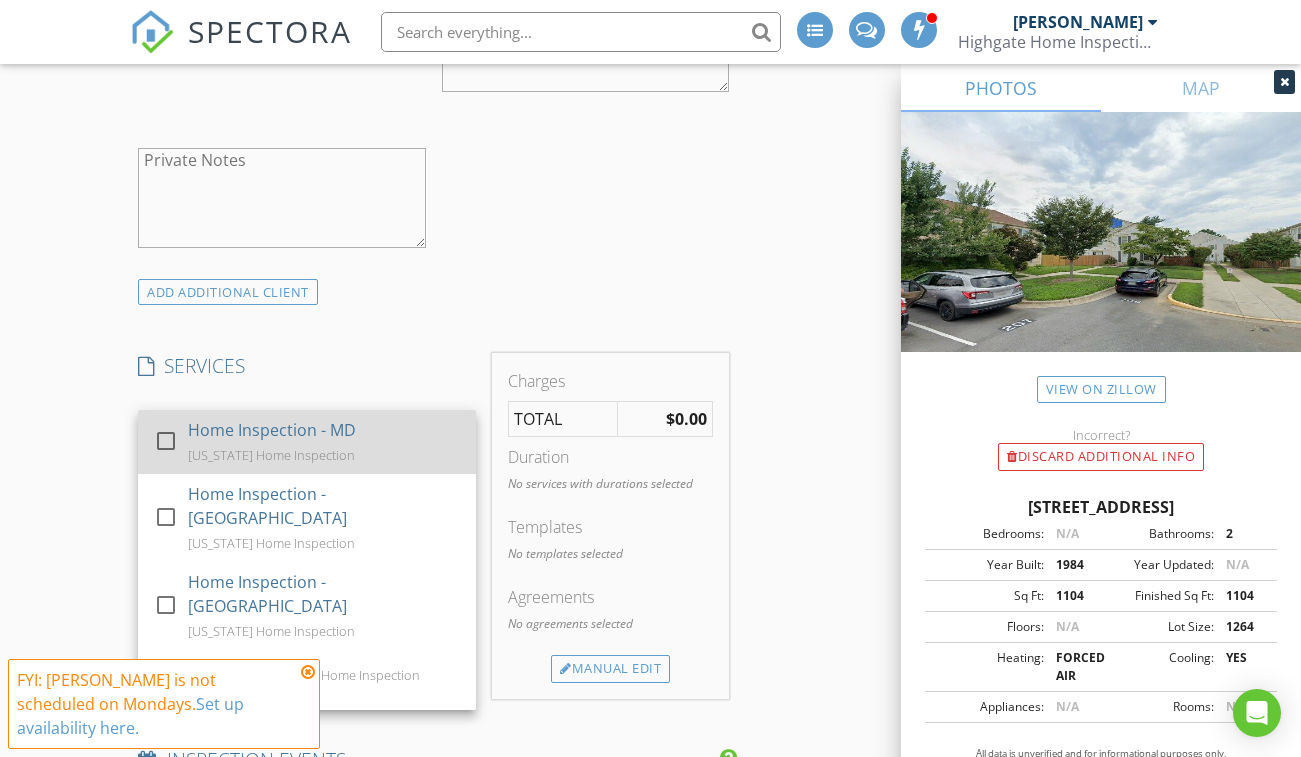 click at bounding box center [166, 440] 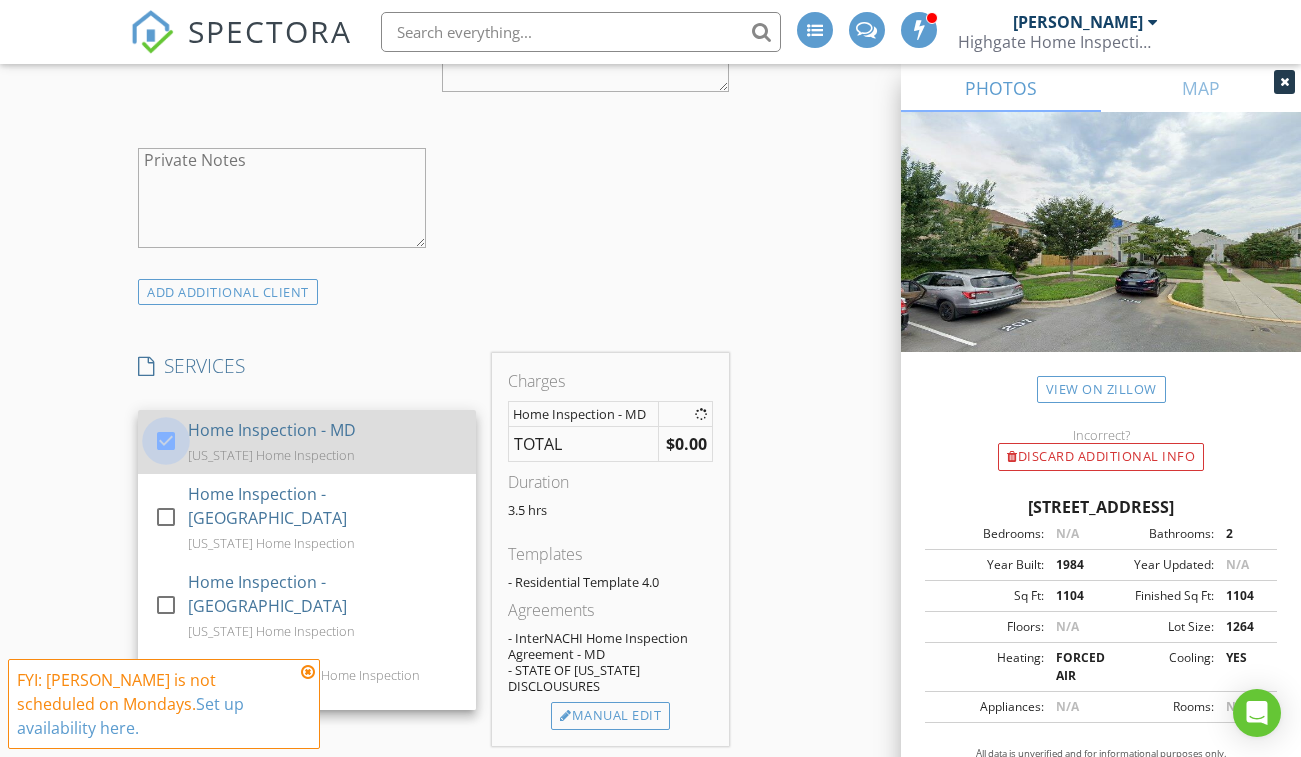 checkbox on "true" 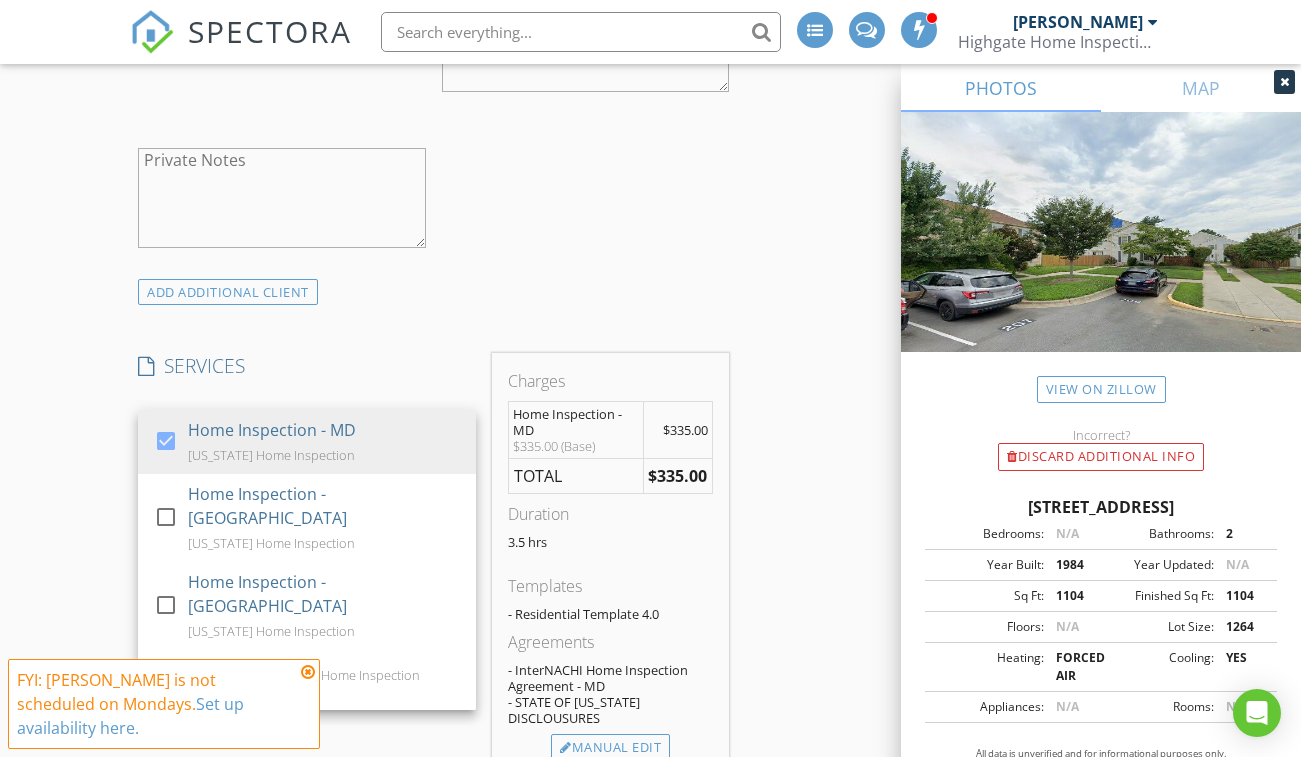 scroll, scrollTop: 1900, scrollLeft: 0, axis: vertical 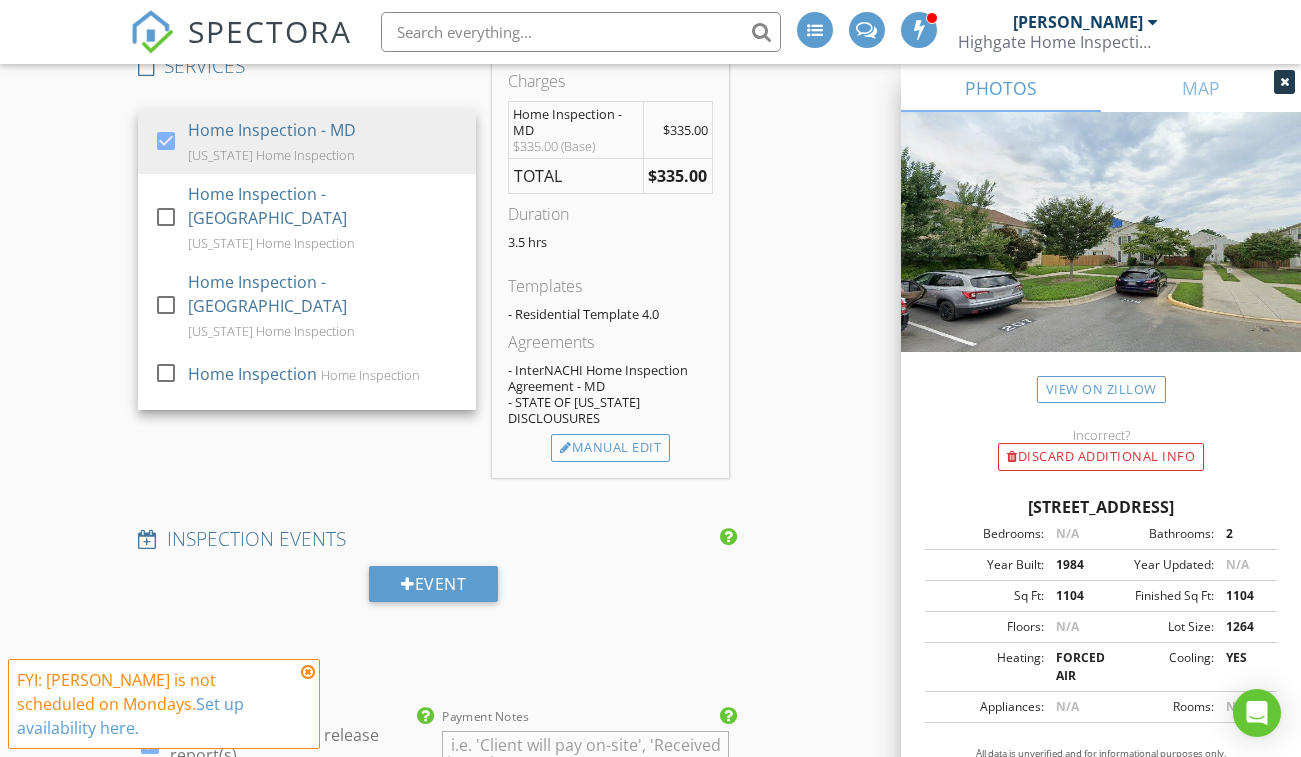 click on "INSPECTOR(S)
check_box   Mark Douglas   PRIMARY   Mark Douglas arrow_drop_down   check_box Mark Douglas specifically requested
Date/Time
07/14/2025 2:00 PM
Location
Address Search       Address 29 Valleyfield Ct   Unit   City Silver Spring   State MD   Zip 20906   County Montgomery     Square Feet 1104   Year Built 1984   Foundation Basement arrow_drop_down     Mark Douglas     22.5 miles     (31 minutes)
client
check_box Enable Client CC email for this inspection   Client Search     check_box Client is a Company/Organization   Company/Organization Sic Group MD LLC       Email katerynaodarchenko@gmail.com   CC Email   Phone 2402345187   Address   City   State   Zip     Tags         Notes   Private Notes
ADD ADDITIONAL client
SERVICES
check_box   Home Inspection - MD" at bounding box center (650, 551) 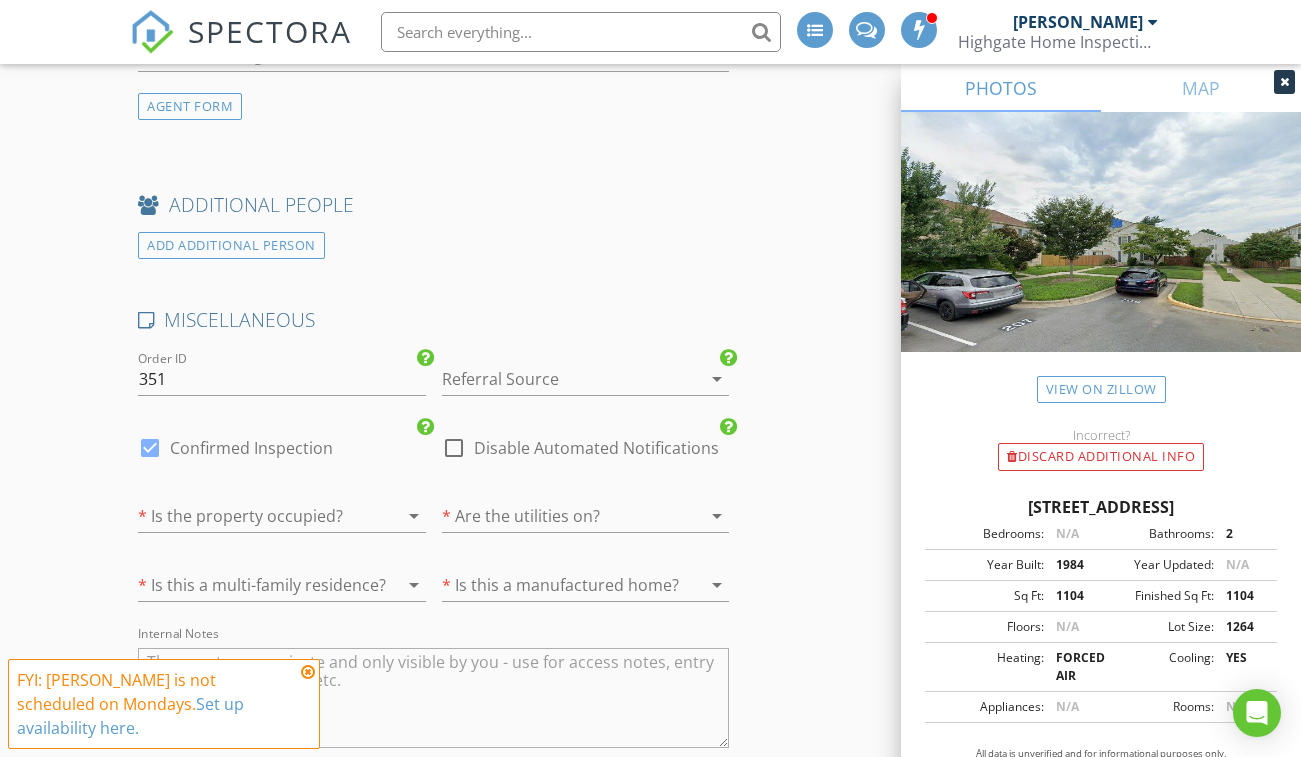 scroll, scrollTop: 3100, scrollLeft: 0, axis: vertical 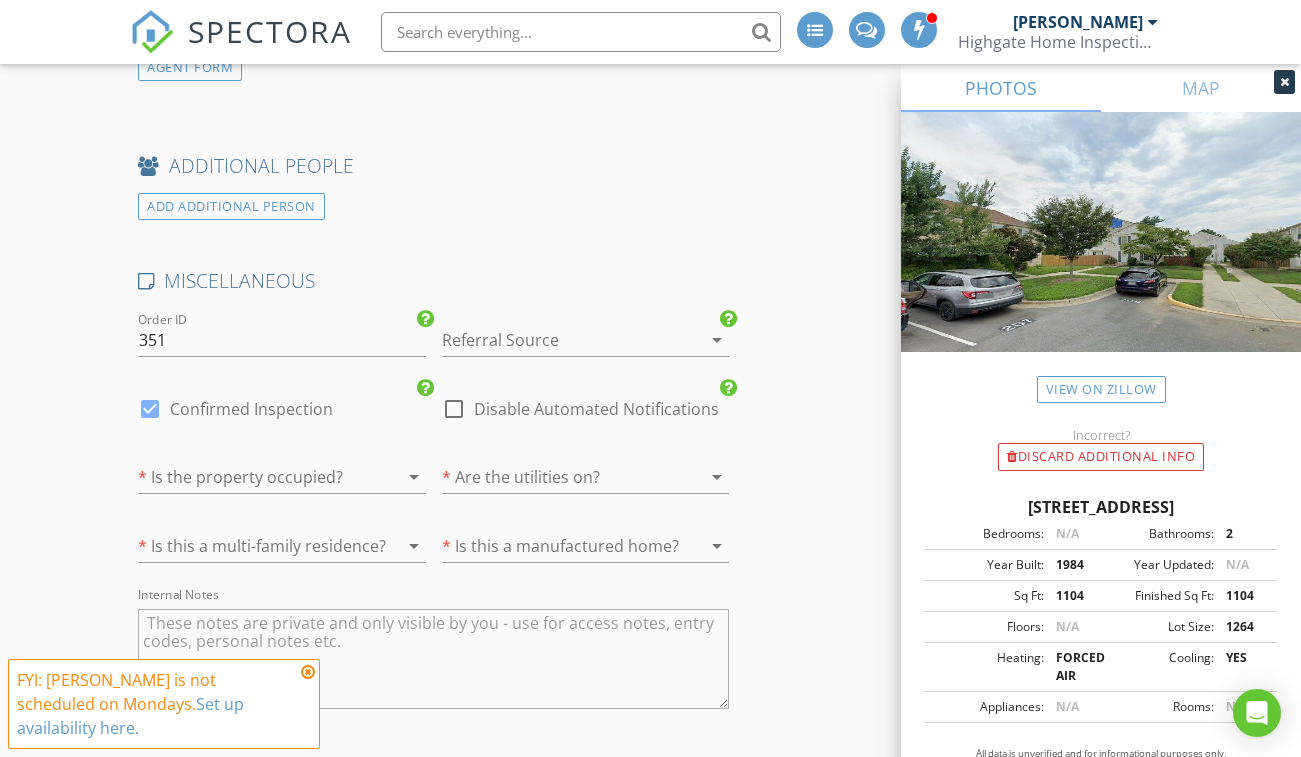 click at bounding box center (558, 340) 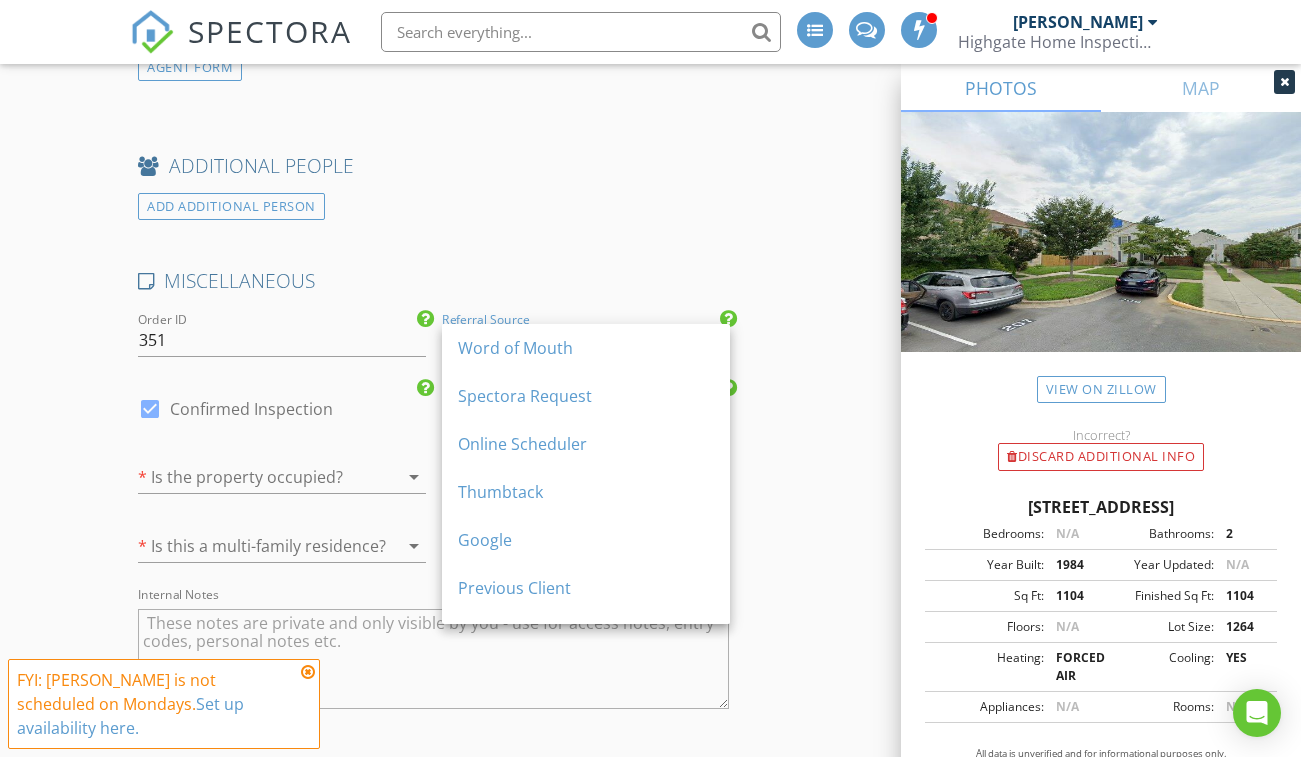 click on "Word of Mouth" at bounding box center [586, 348] 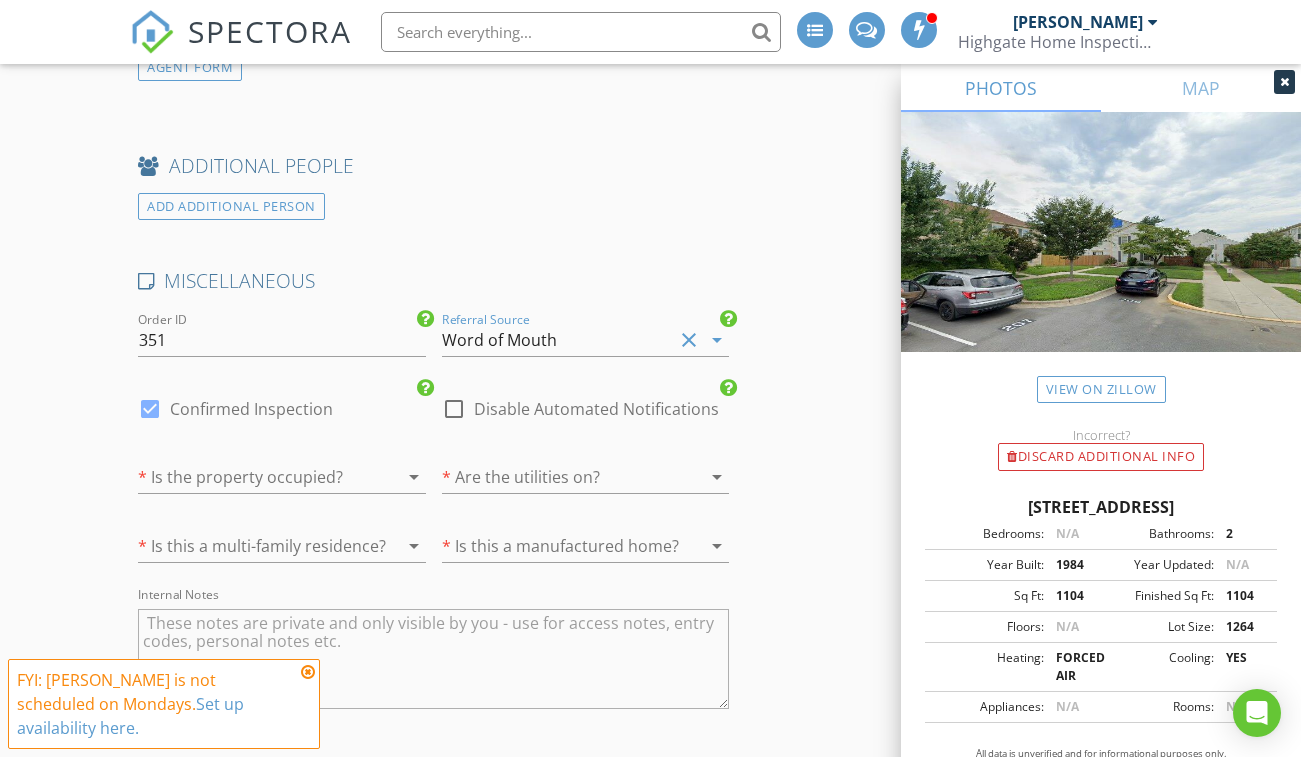 click at bounding box center (386, 477) 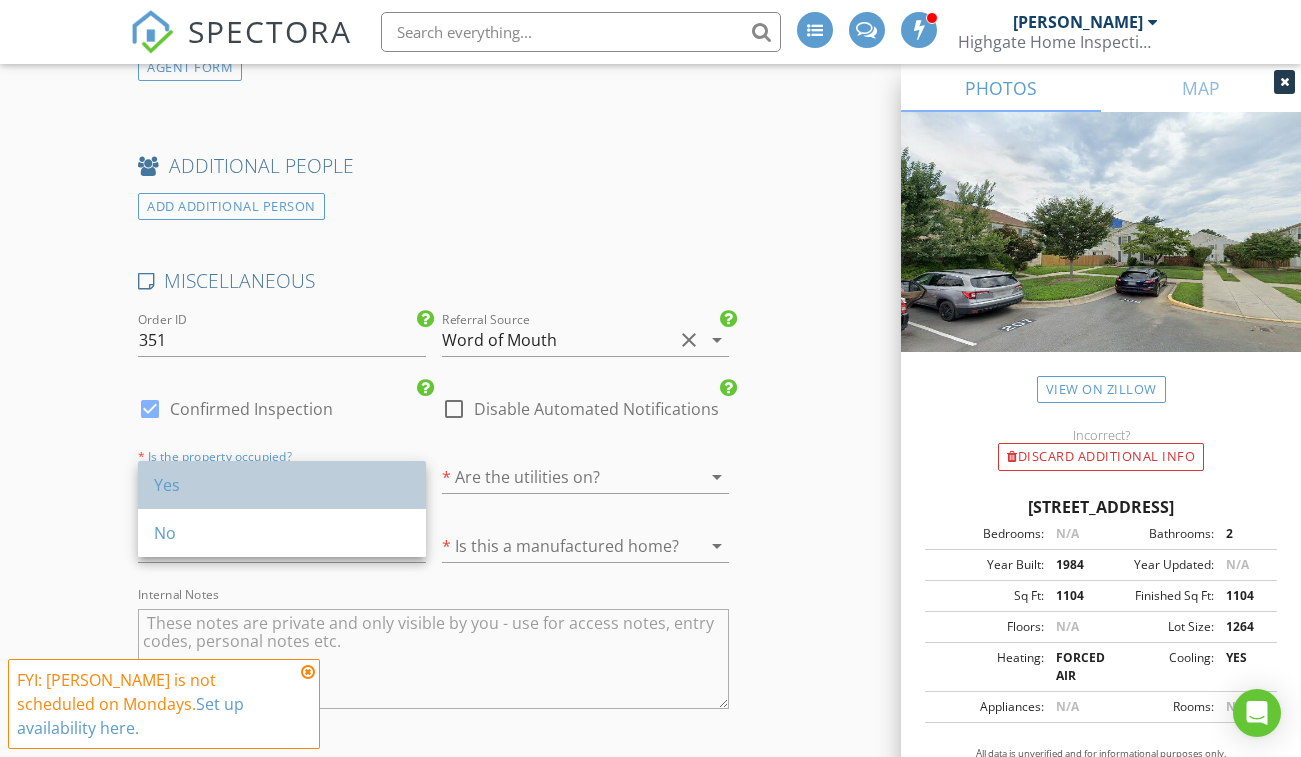 click on "Yes" at bounding box center [282, 485] 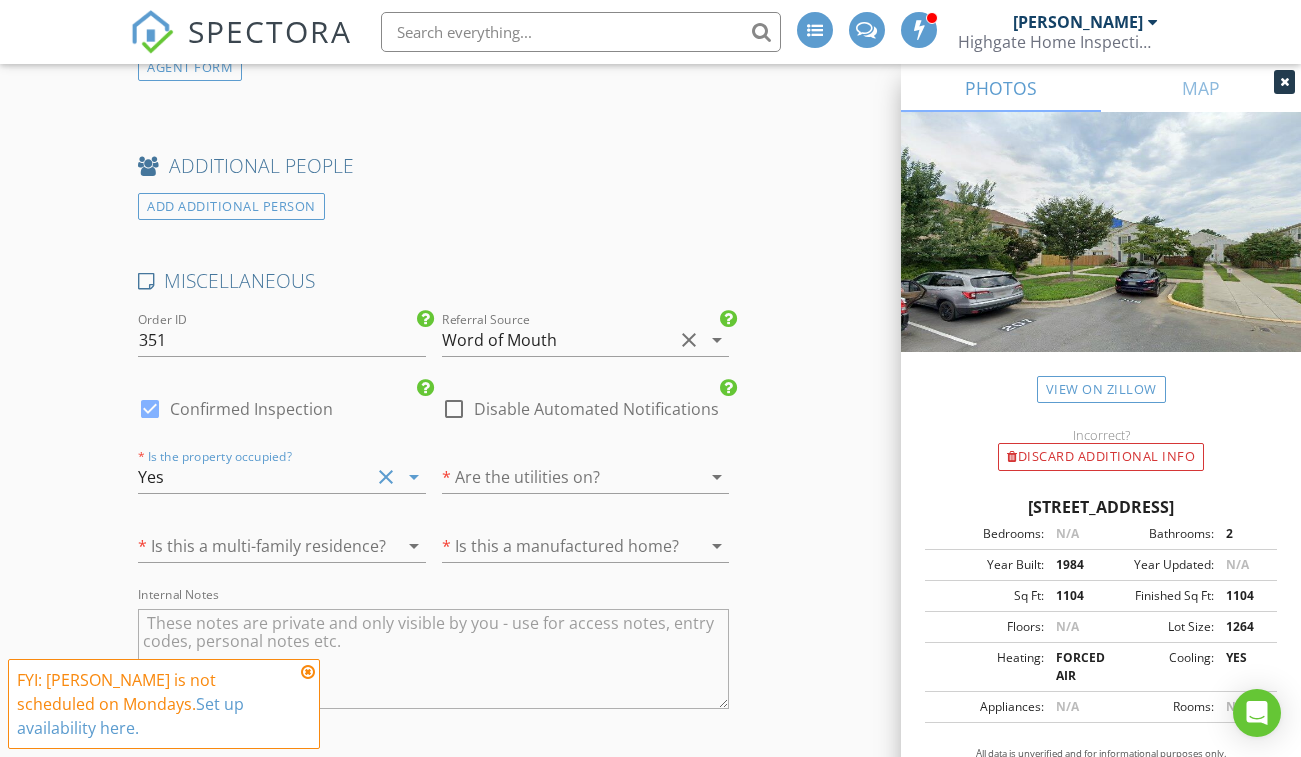 click at bounding box center [558, 477] 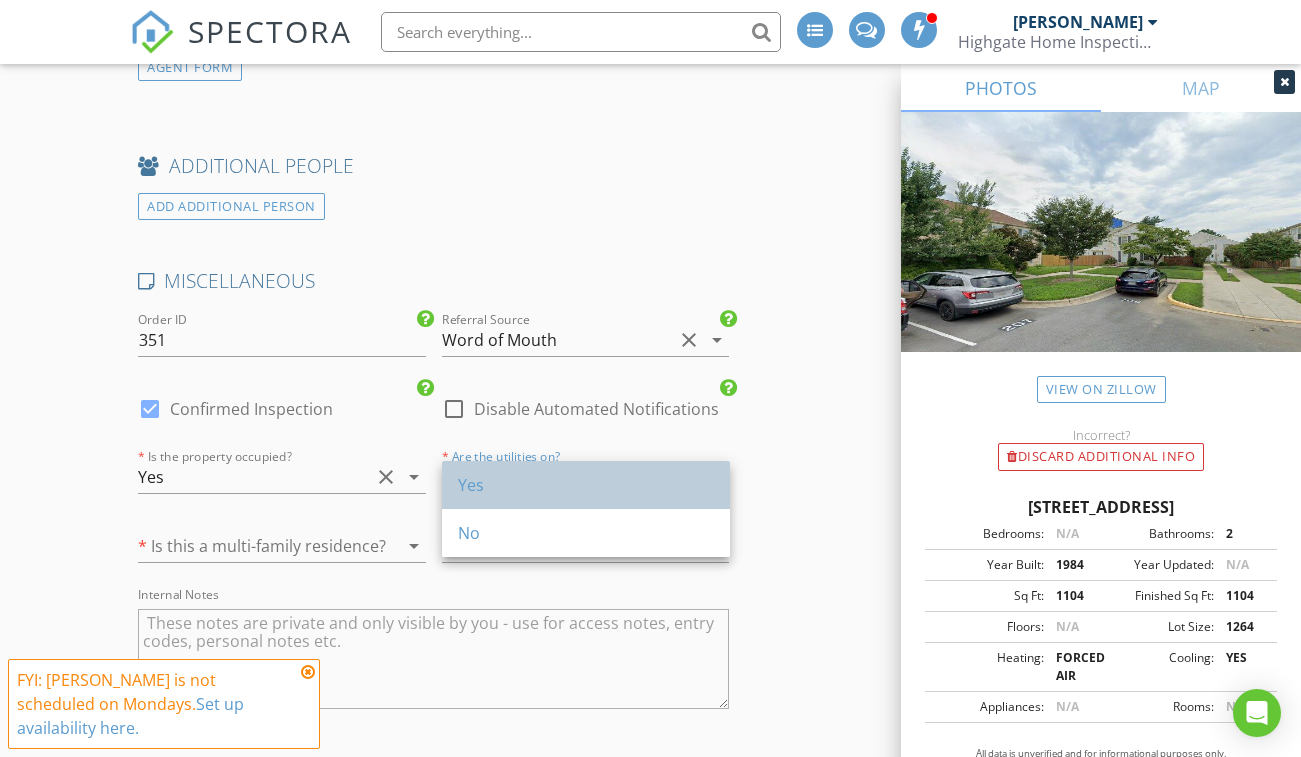 click on "Yes" at bounding box center [586, 485] 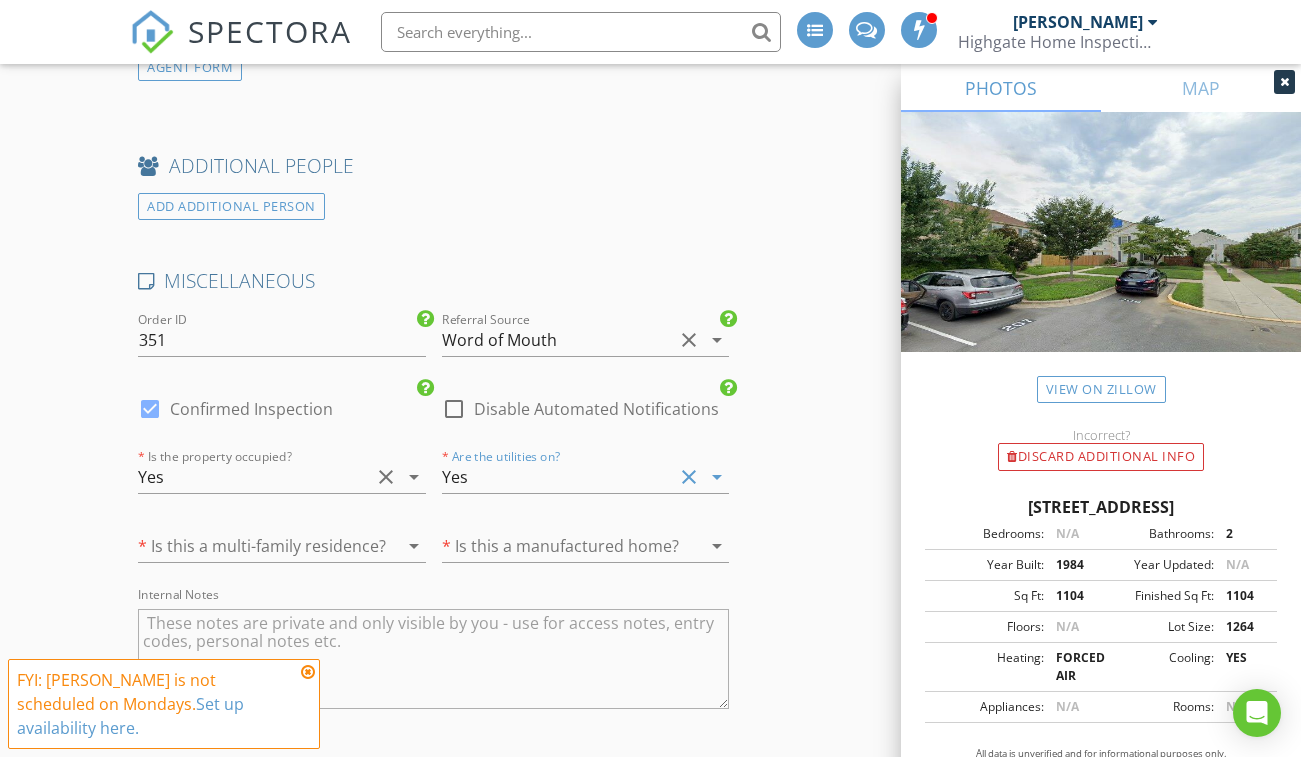 click at bounding box center (384, 546) 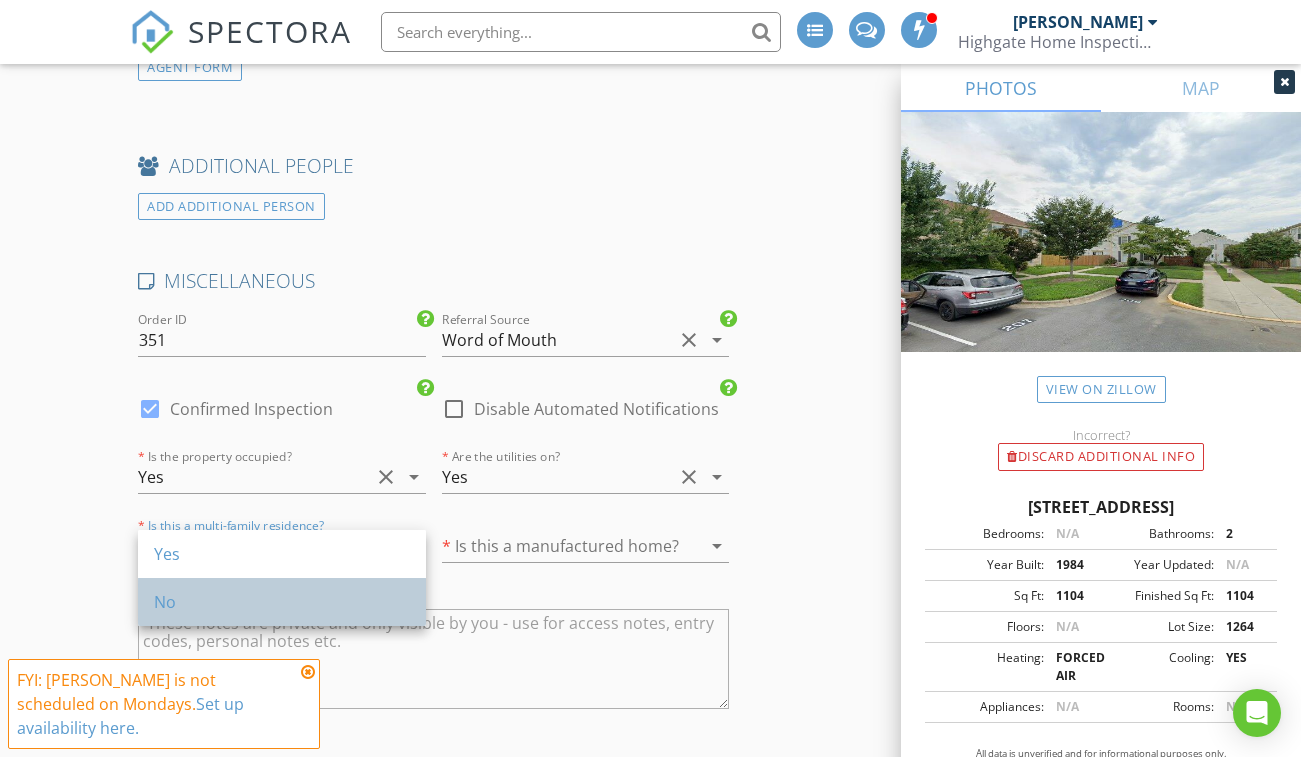 click on "No" at bounding box center [282, 602] 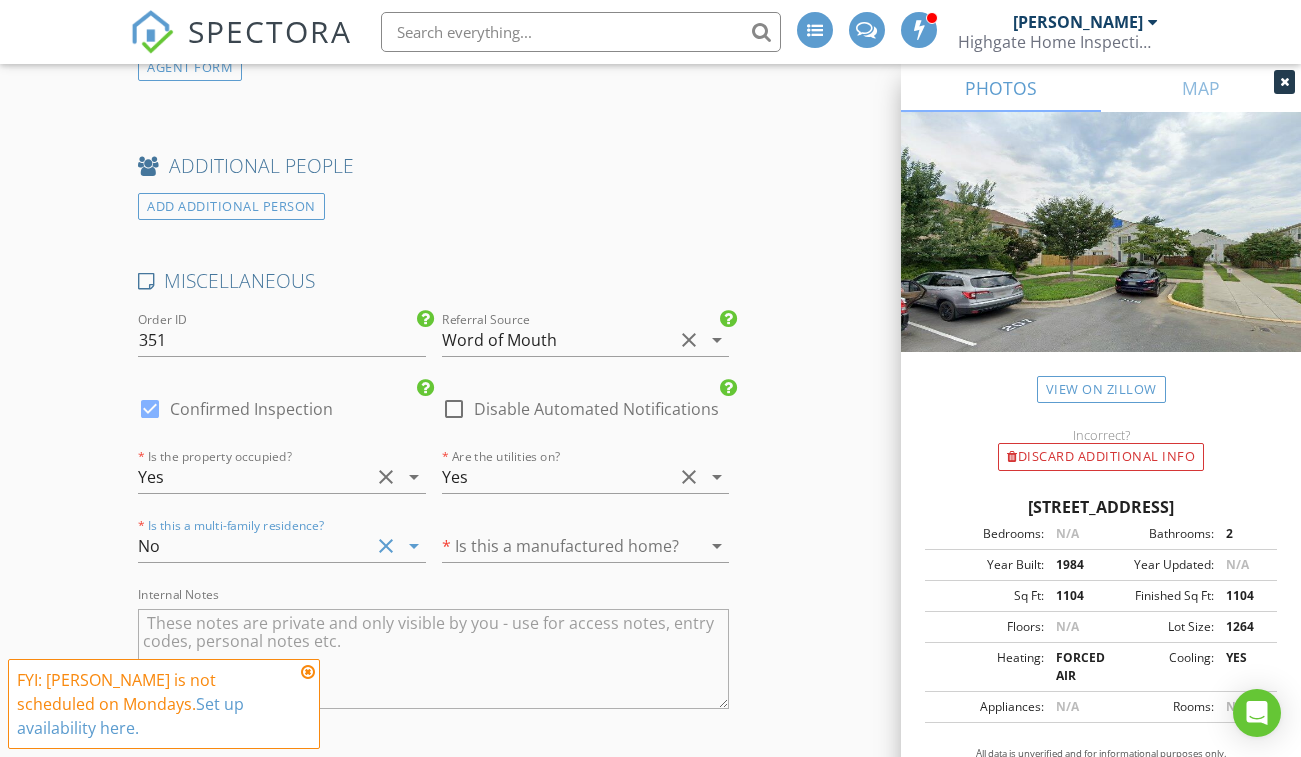 click at bounding box center [558, 546] 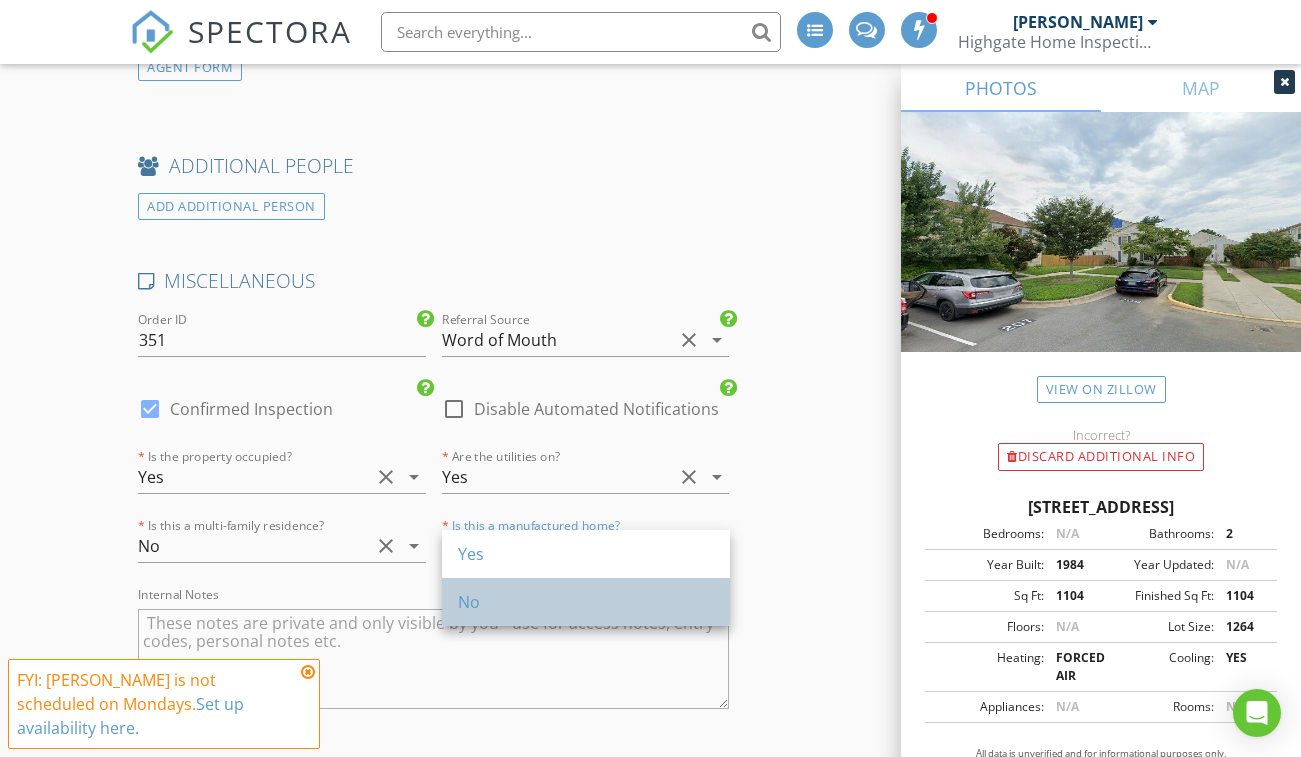 click on "No" at bounding box center [586, 602] 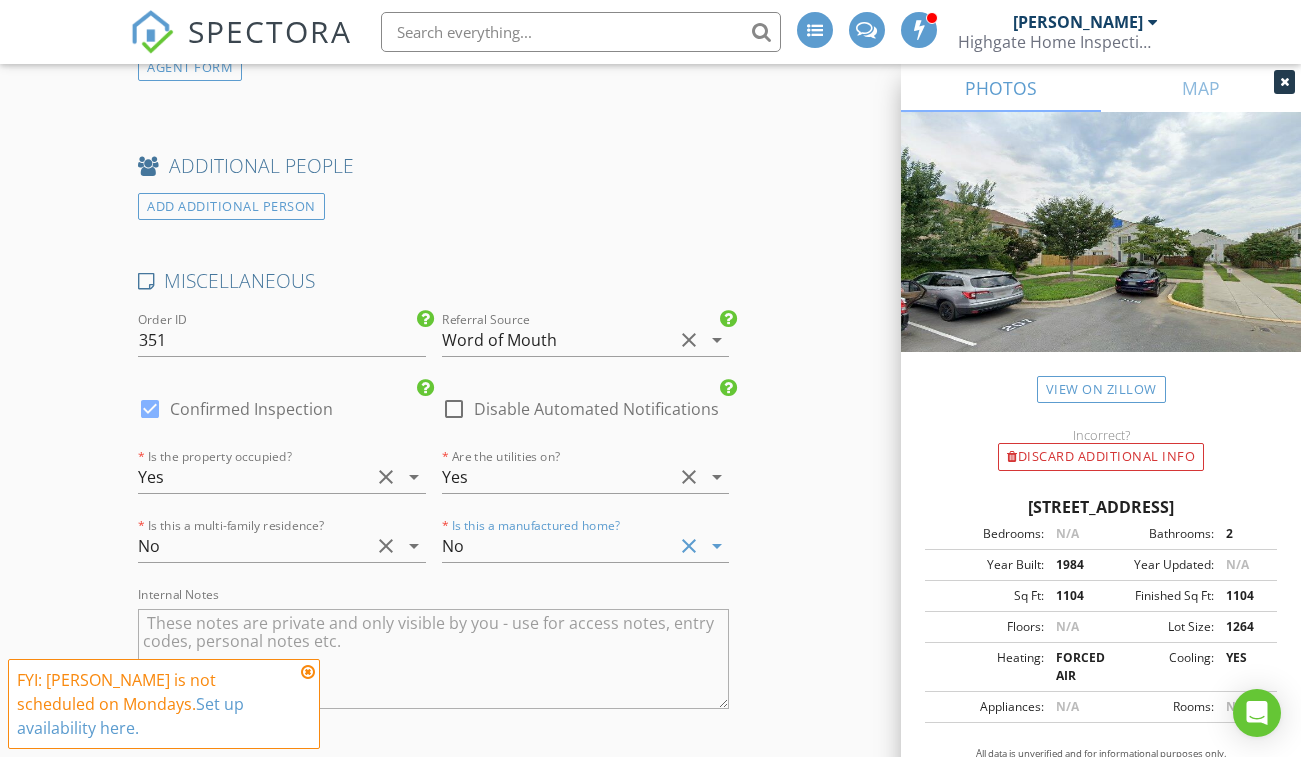click on "INSPECTOR(S)
check_box   Mark Douglas   PRIMARY   Mark Douglas arrow_drop_down   check_box Mark Douglas specifically requested
Date/Time
07/14/2025 2:00 PM
Location
Address Search       Address 29 Valleyfield Ct   Unit   City Silver Spring   State MD   Zip 20906   County Montgomery     Square Feet 1104   Year Built 1984   Foundation Basement arrow_drop_down     Mark Douglas     22.5 miles     (31 minutes)
client
check_box Enable Client CC email for this inspection   Client Search     check_box Client is a Company/Organization   Company/Organization Sic Group MD LLC       Email katerynaodarchenko@gmail.com   CC Email   Phone 2402345187   Address   City   State   Zip     Tags         Notes   Private Notes
ADD ADDITIONAL client
SERVICES
check_box   Home Inspection - MD" at bounding box center (650, -649) 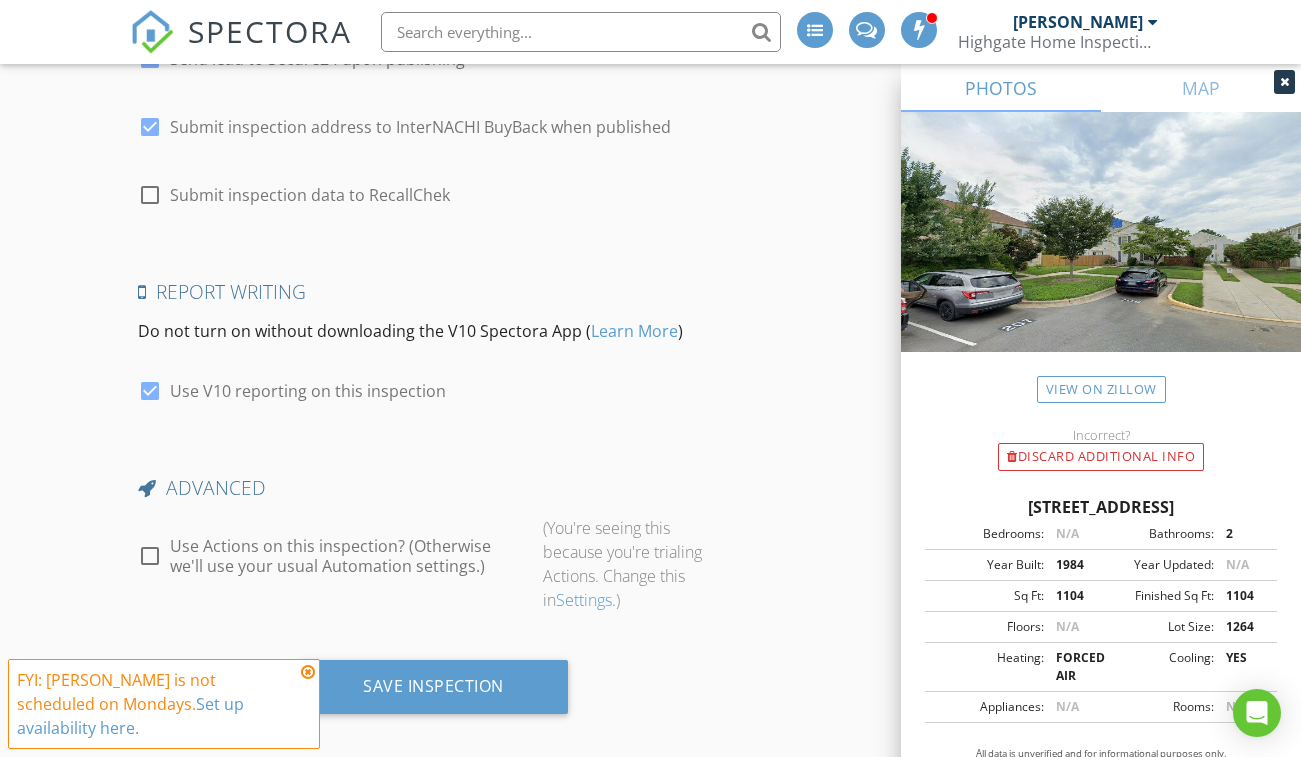 scroll, scrollTop: 3920, scrollLeft: 0, axis: vertical 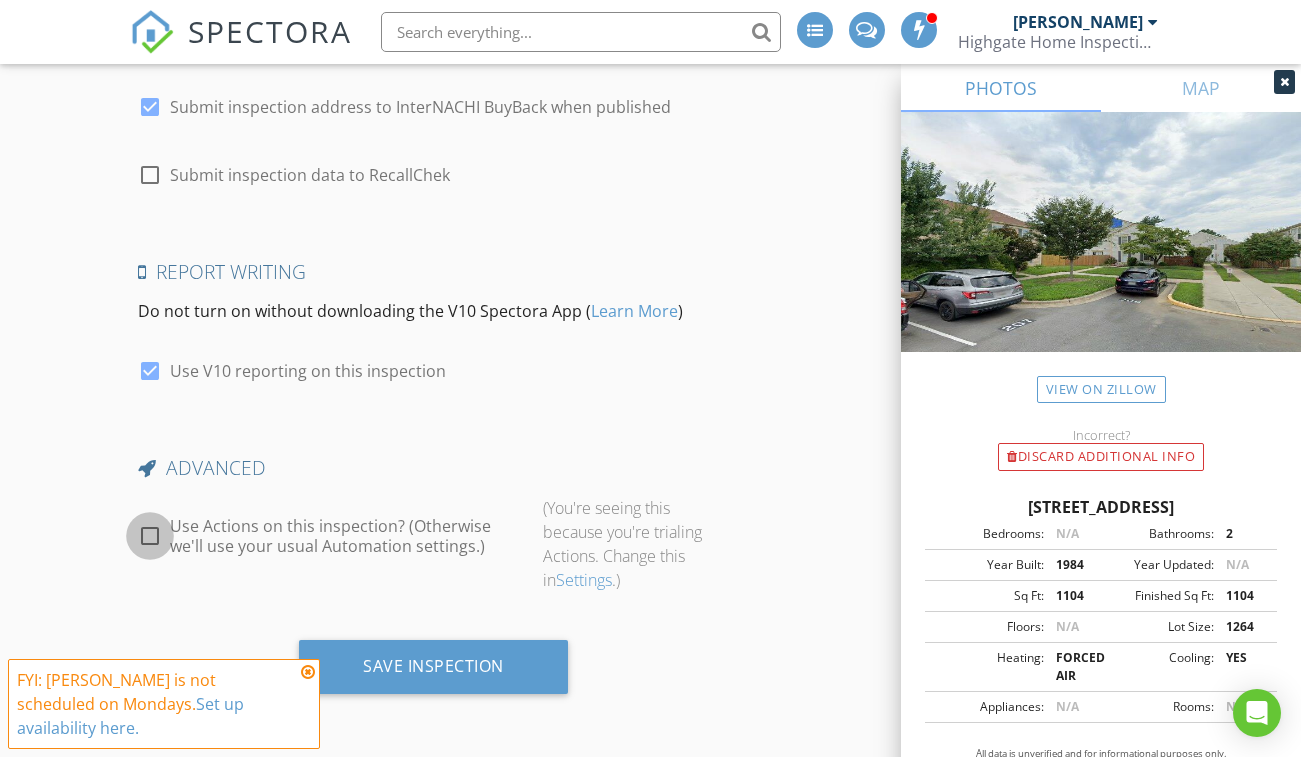 click at bounding box center (150, 536) 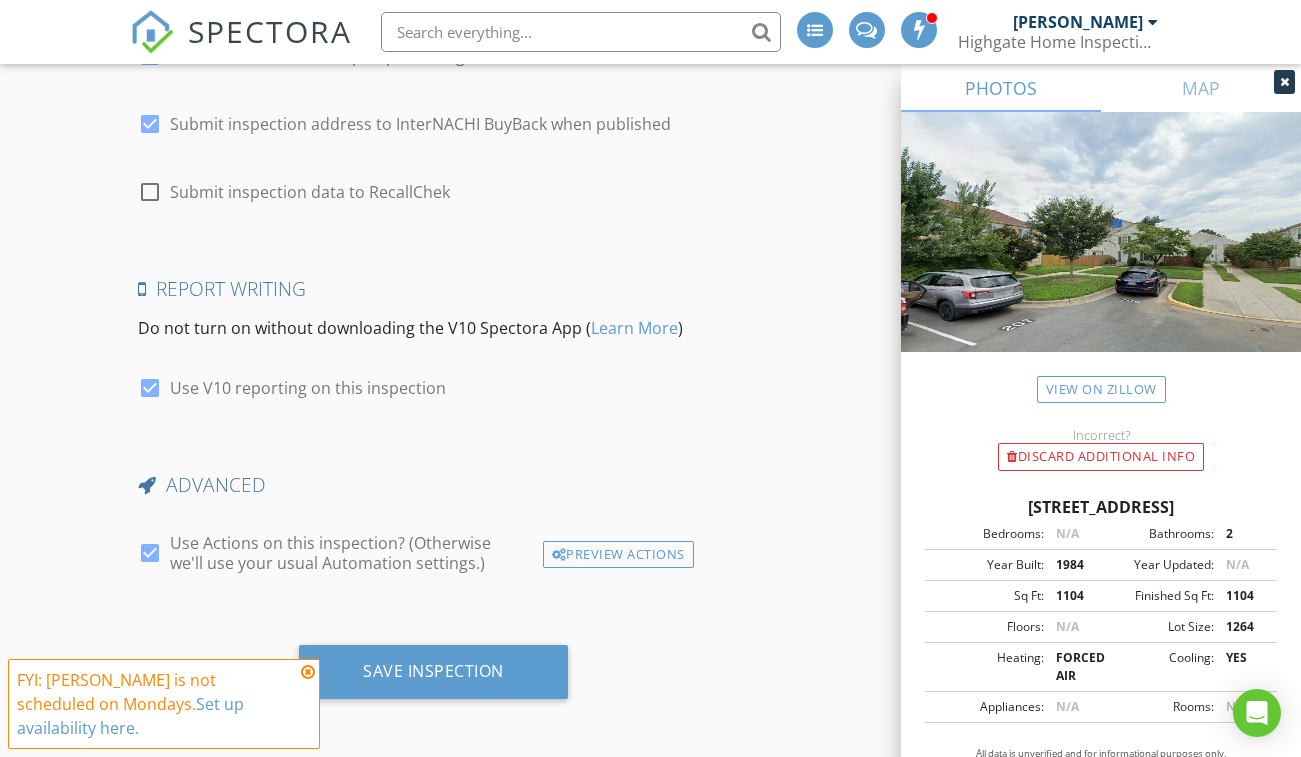 scroll, scrollTop: 3908, scrollLeft: 0, axis: vertical 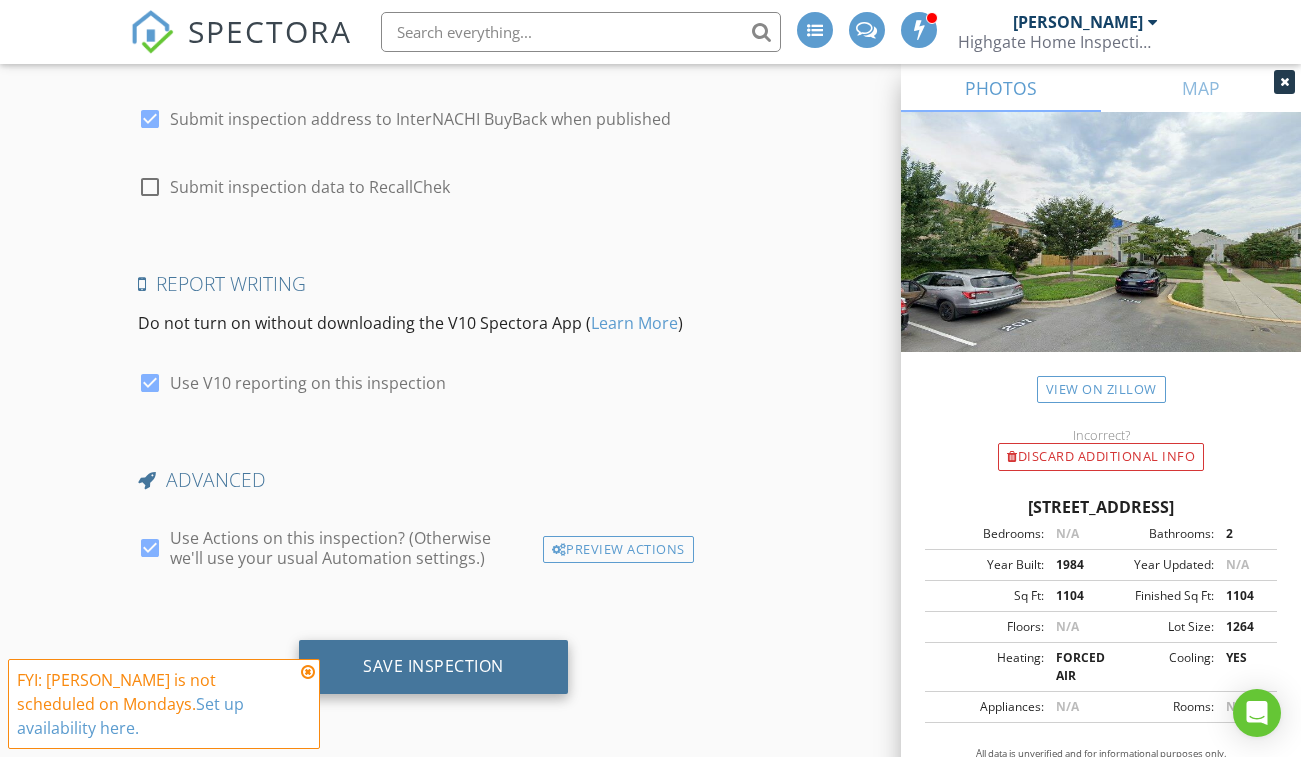 click on "Save Inspection" at bounding box center (433, 666) 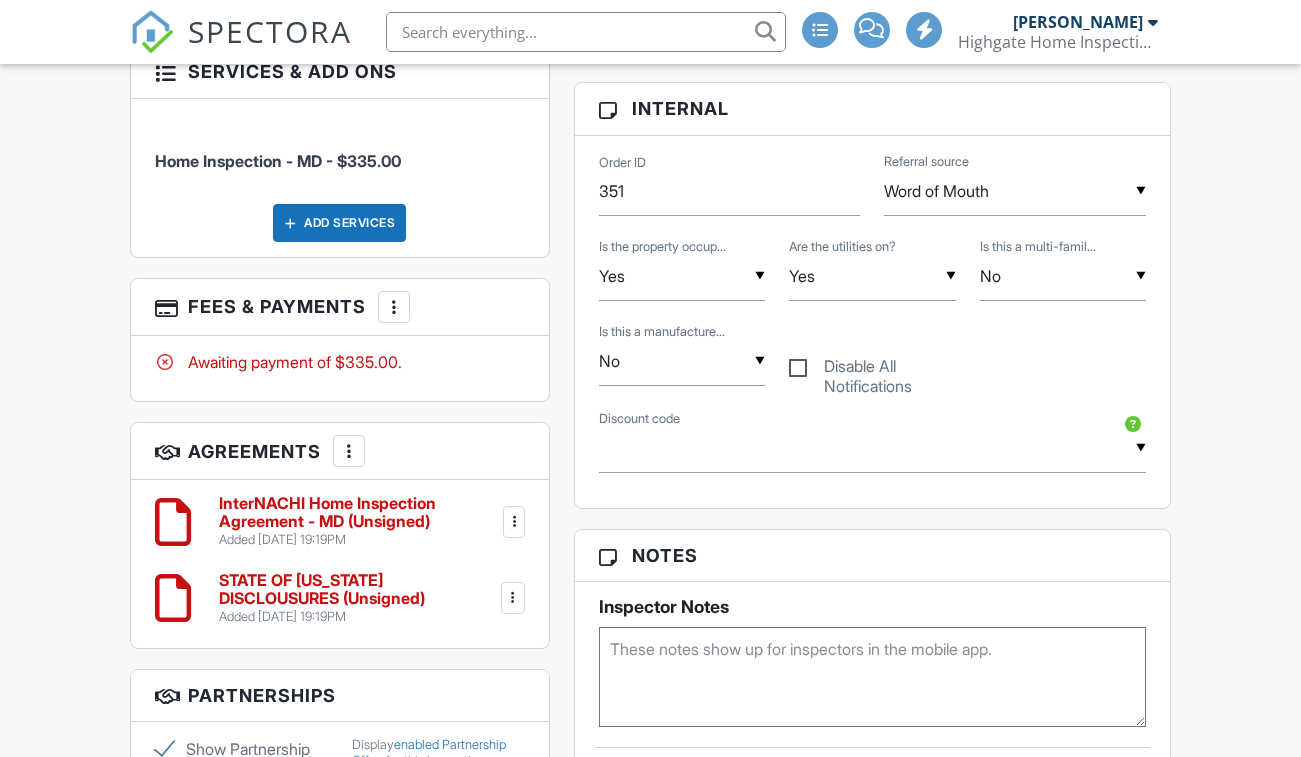 scroll, scrollTop: 1100, scrollLeft: 0, axis: vertical 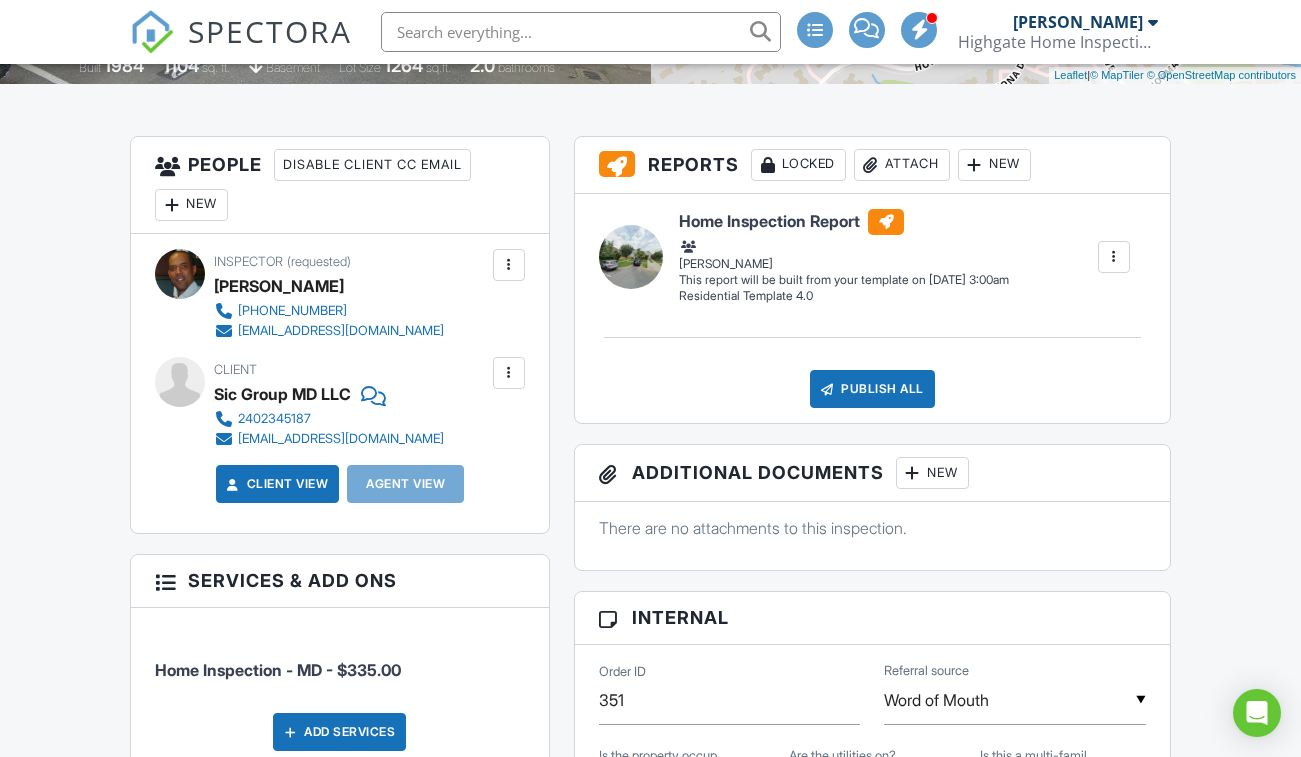 click on "New" at bounding box center (191, 205) 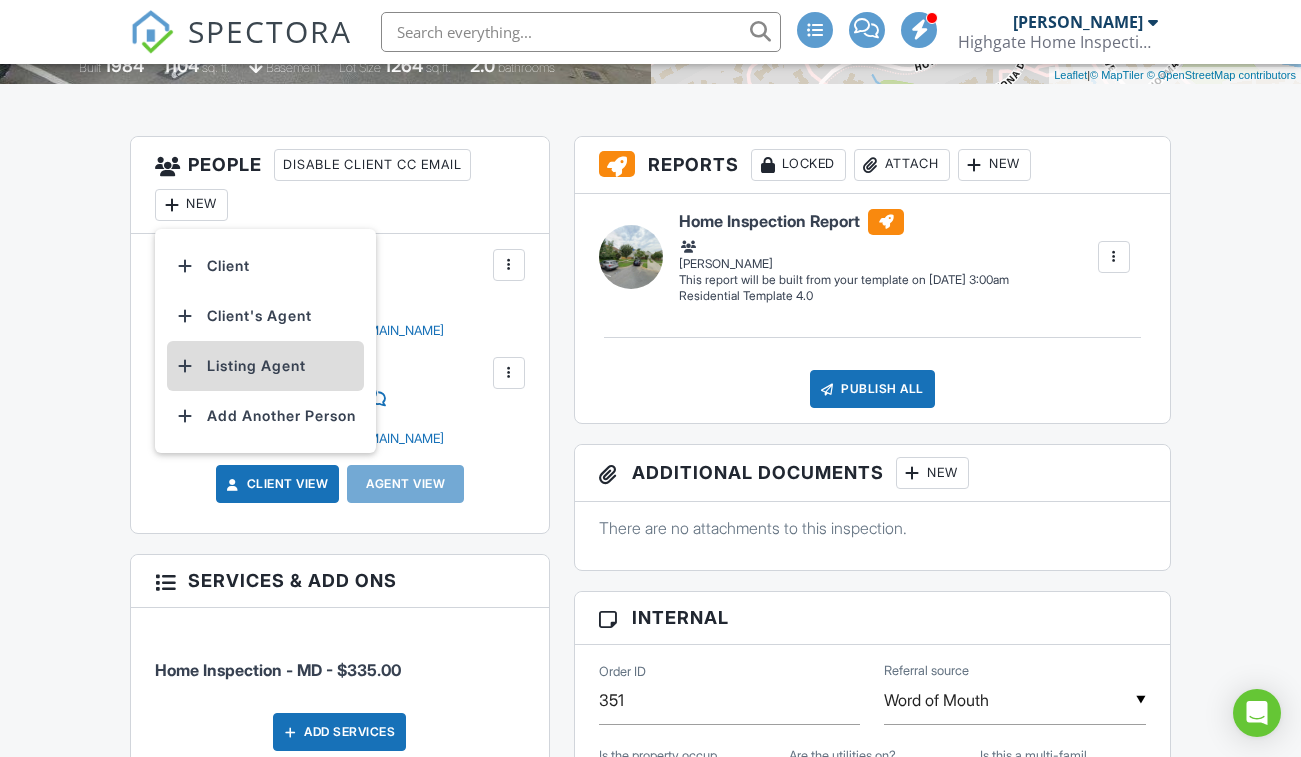 click on "Listing Agent" at bounding box center (265, 366) 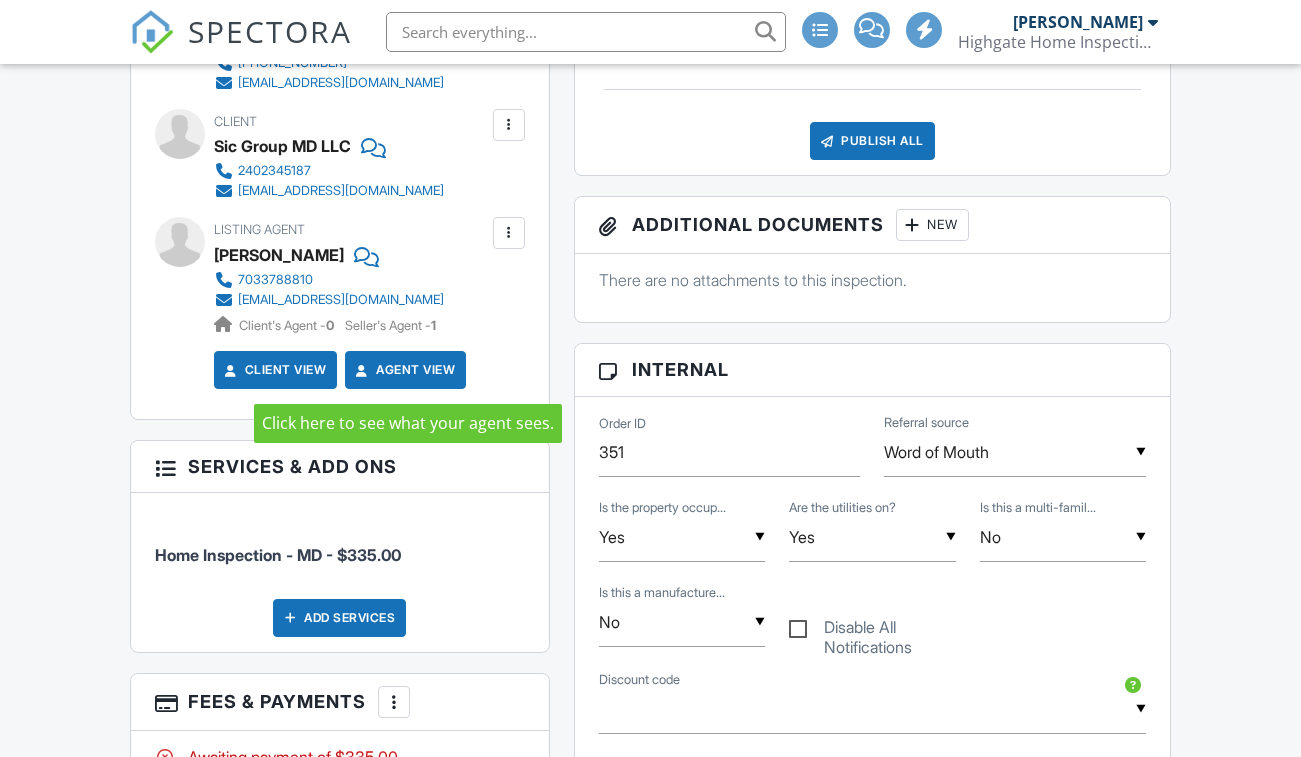 scroll, scrollTop: 739, scrollLeft: 0, axis: vertical 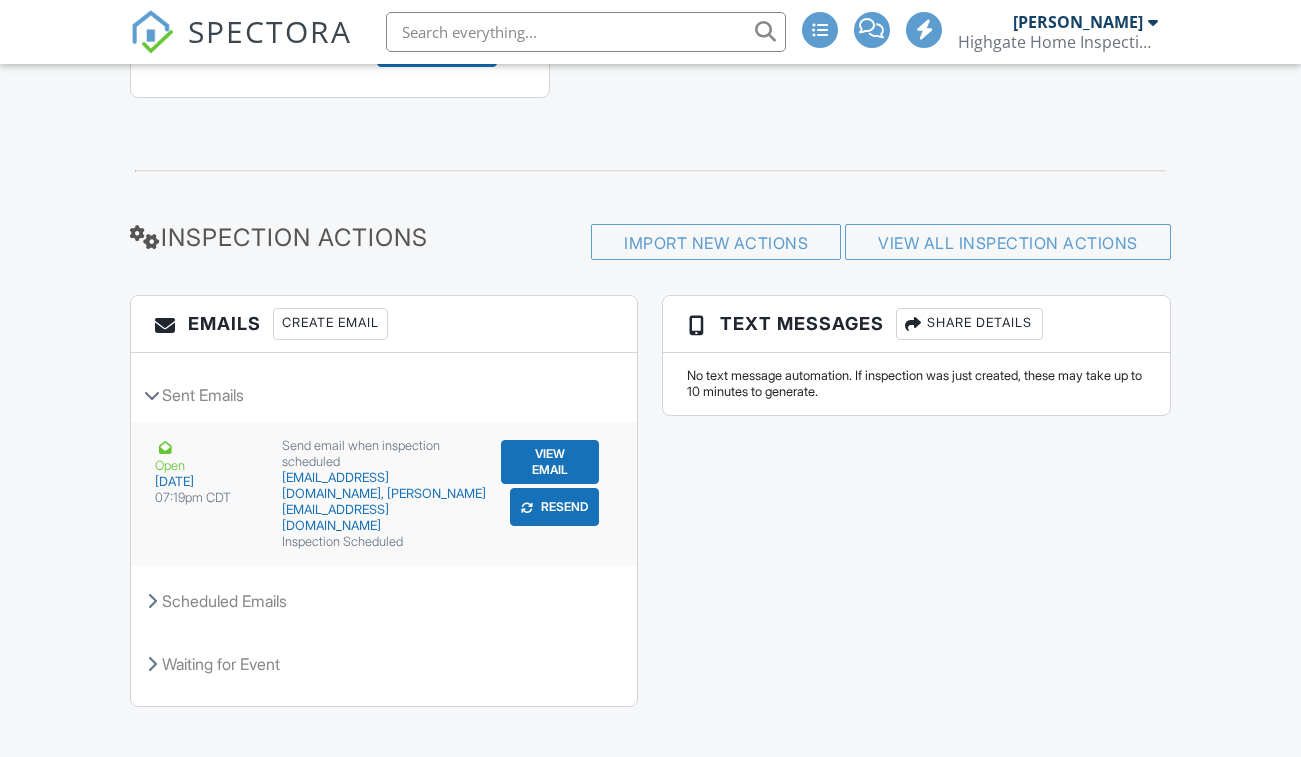 click on "View Email" at bounding box center [550, 462] 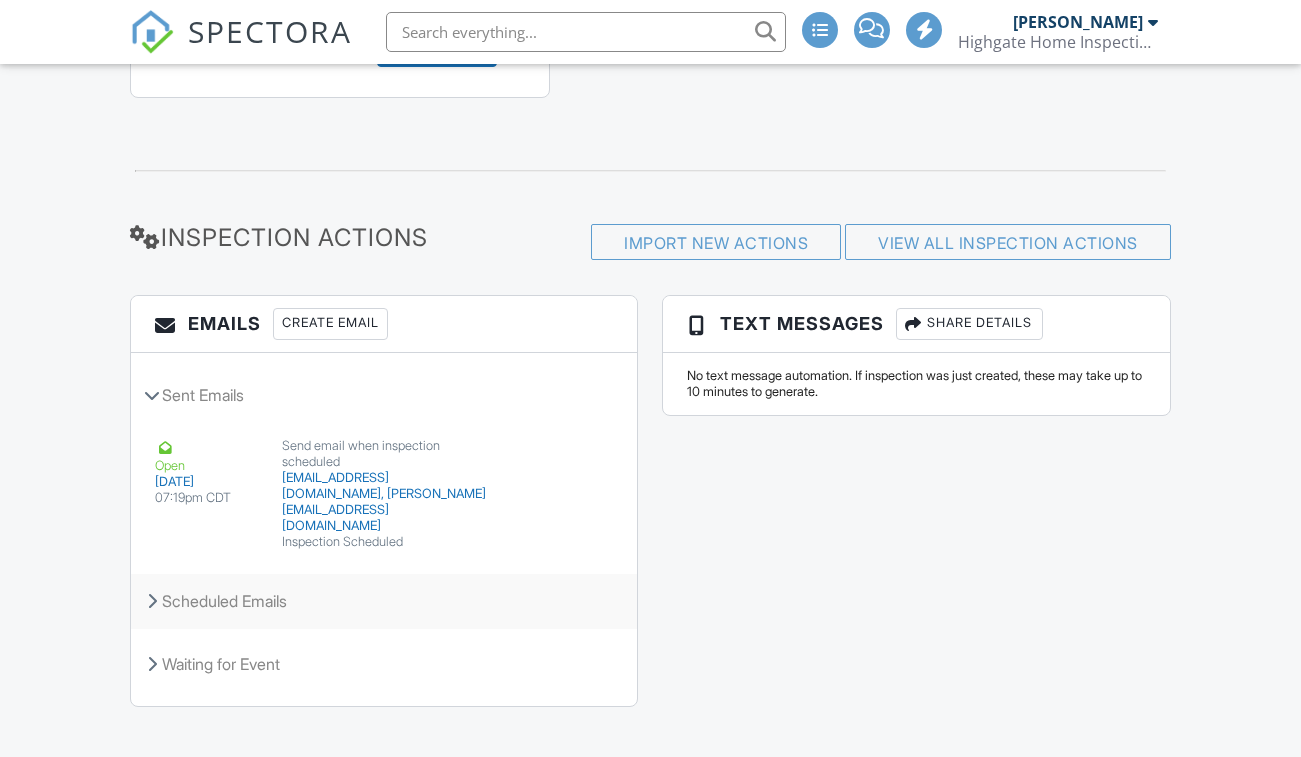 click on "Scheduled Emails" at bounding box center [384, 601] 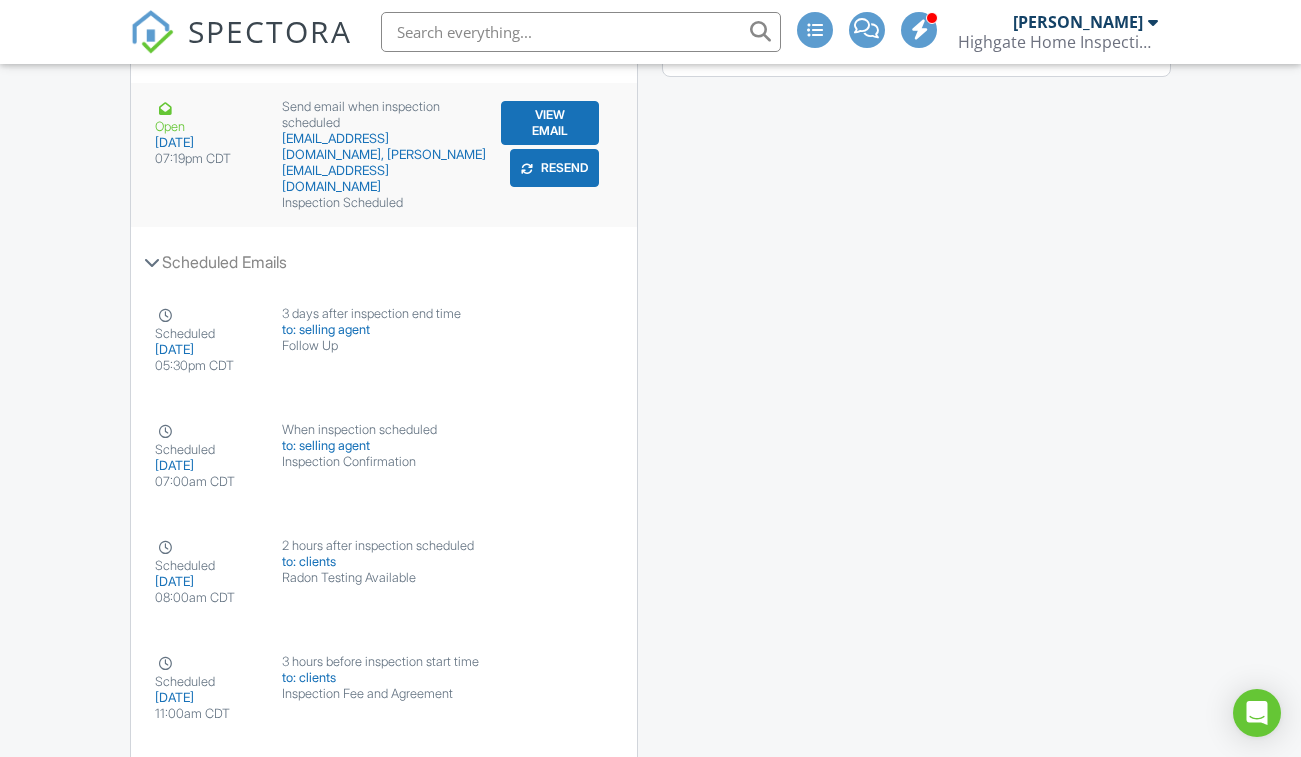scroll, scrollTop: 3306, scrollLeft: 0, axis: vertical 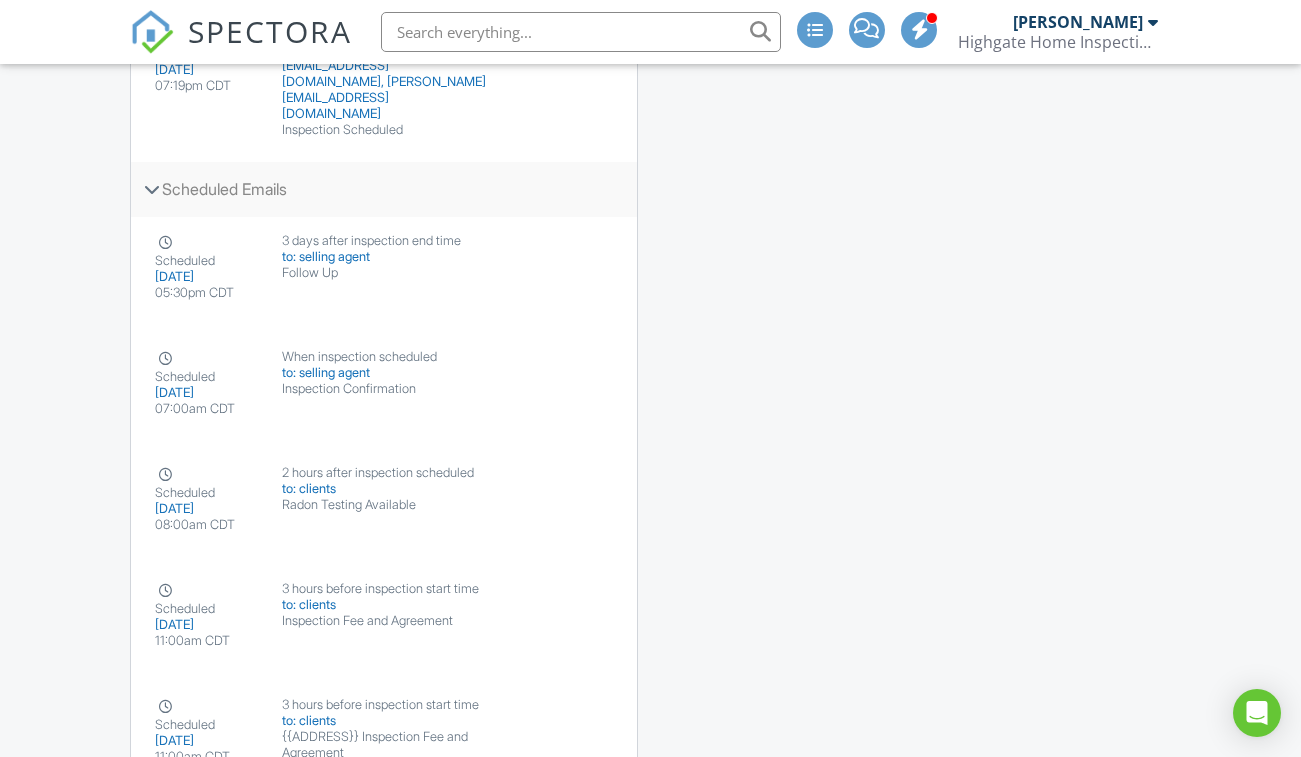 click on "Scheduled Emails" at bounding box center (384, 189) 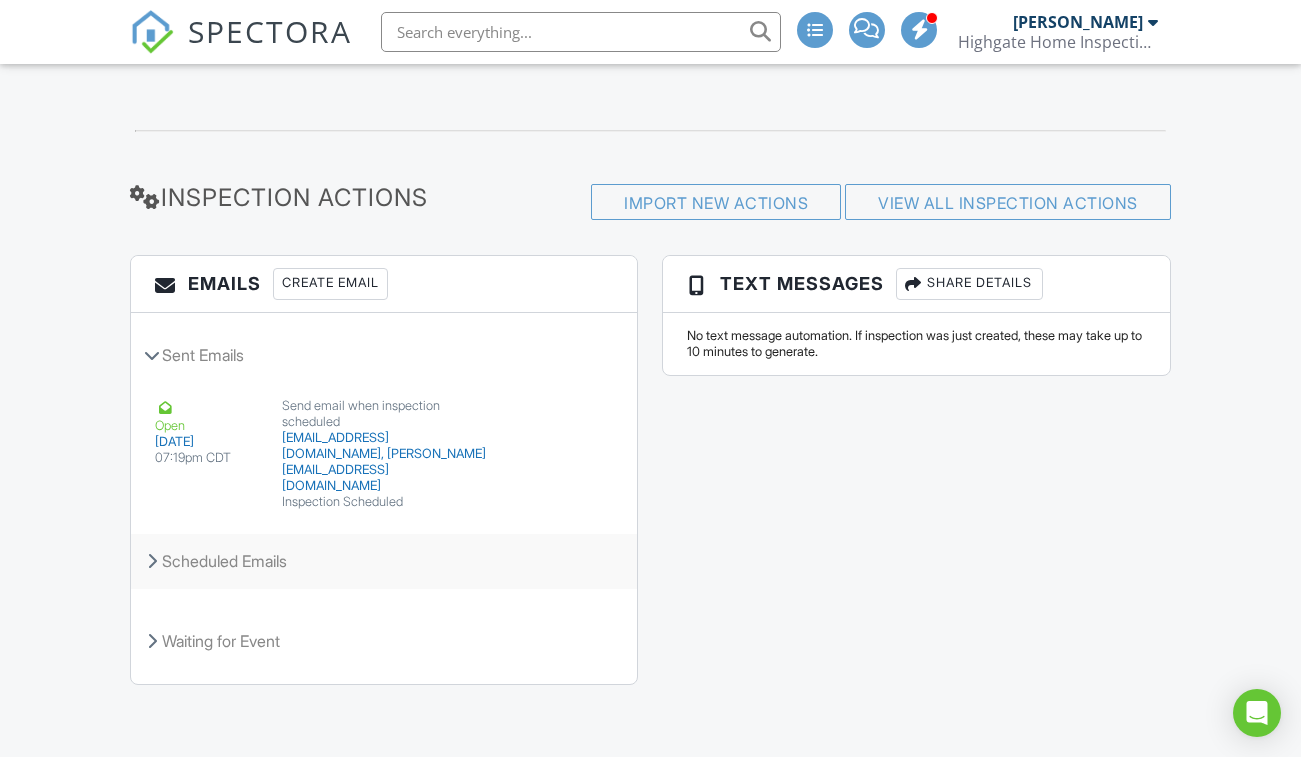 scroll, scrollTop: 2894, scrollLeft: 0, axis: vertical 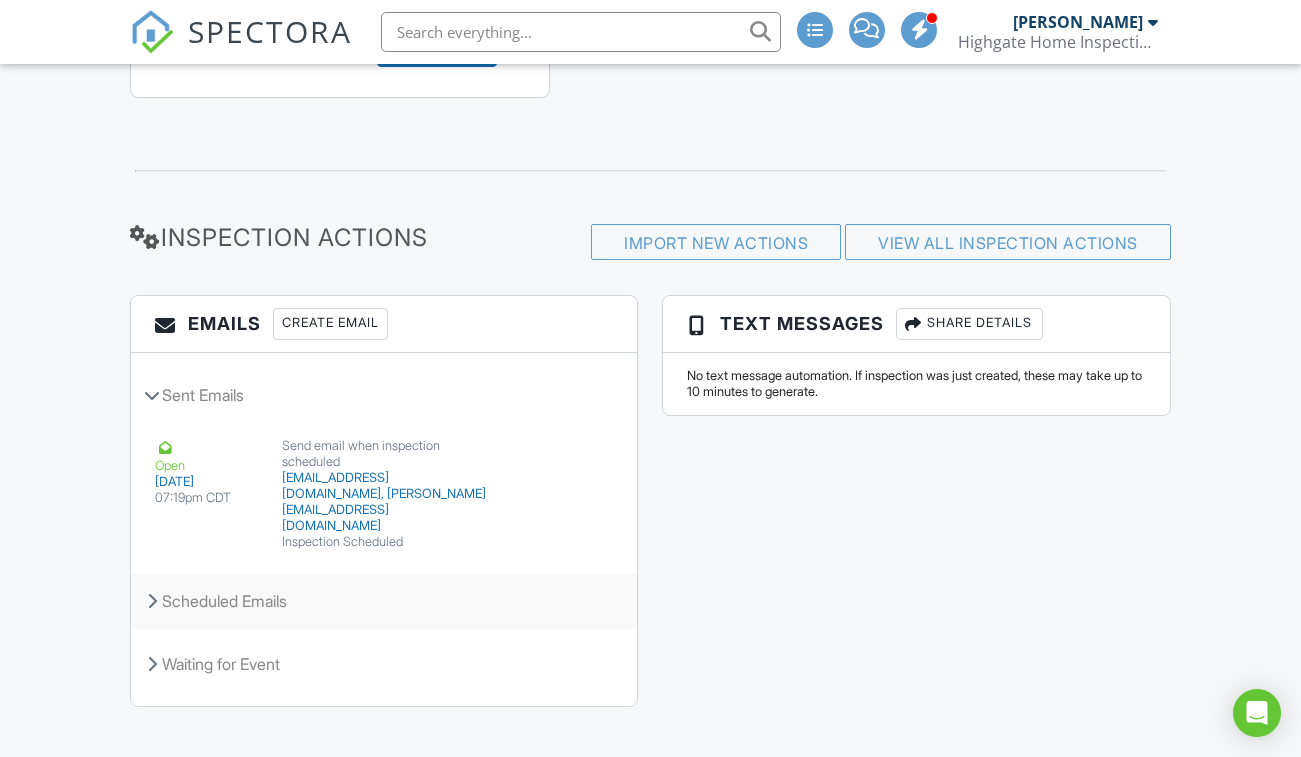 click on "Scheduled Emails" at bounding box center [384, 601] 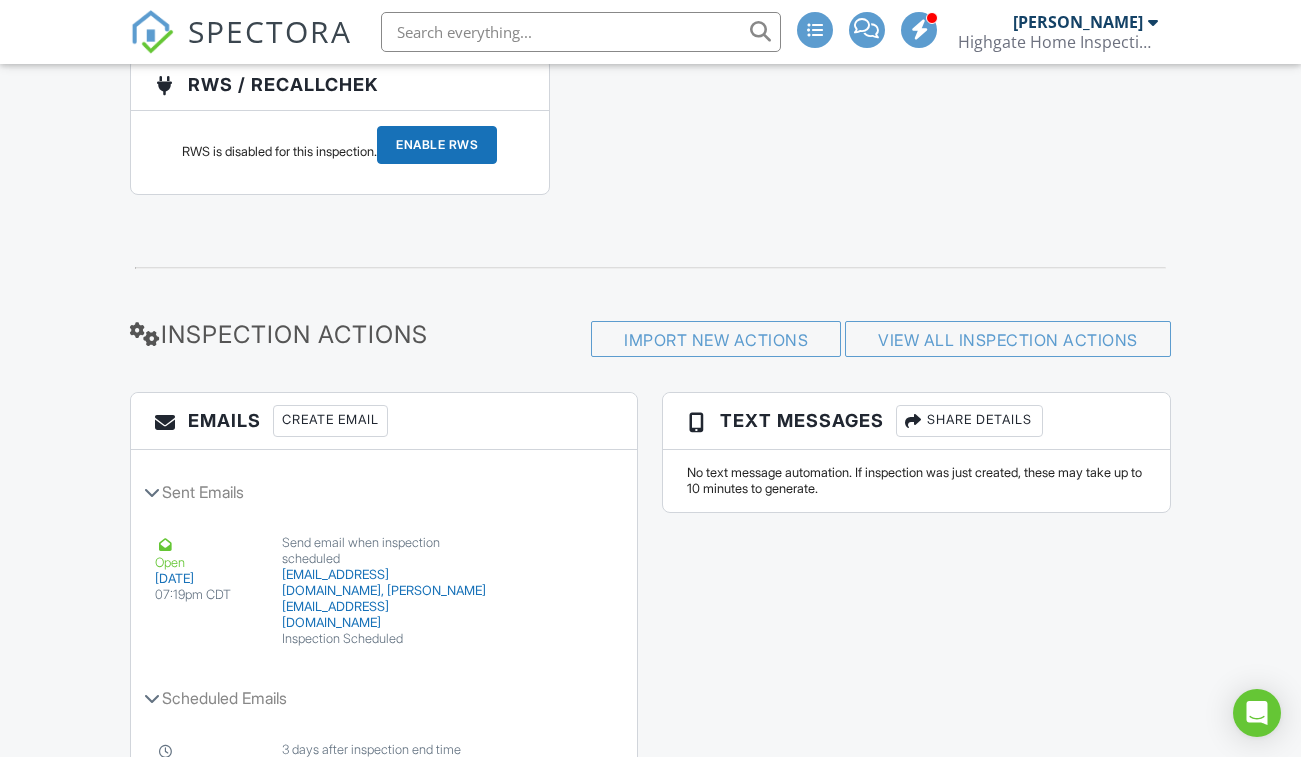 scroll, scrollTop: 2806, scrollLeft: 0, axis: vertical 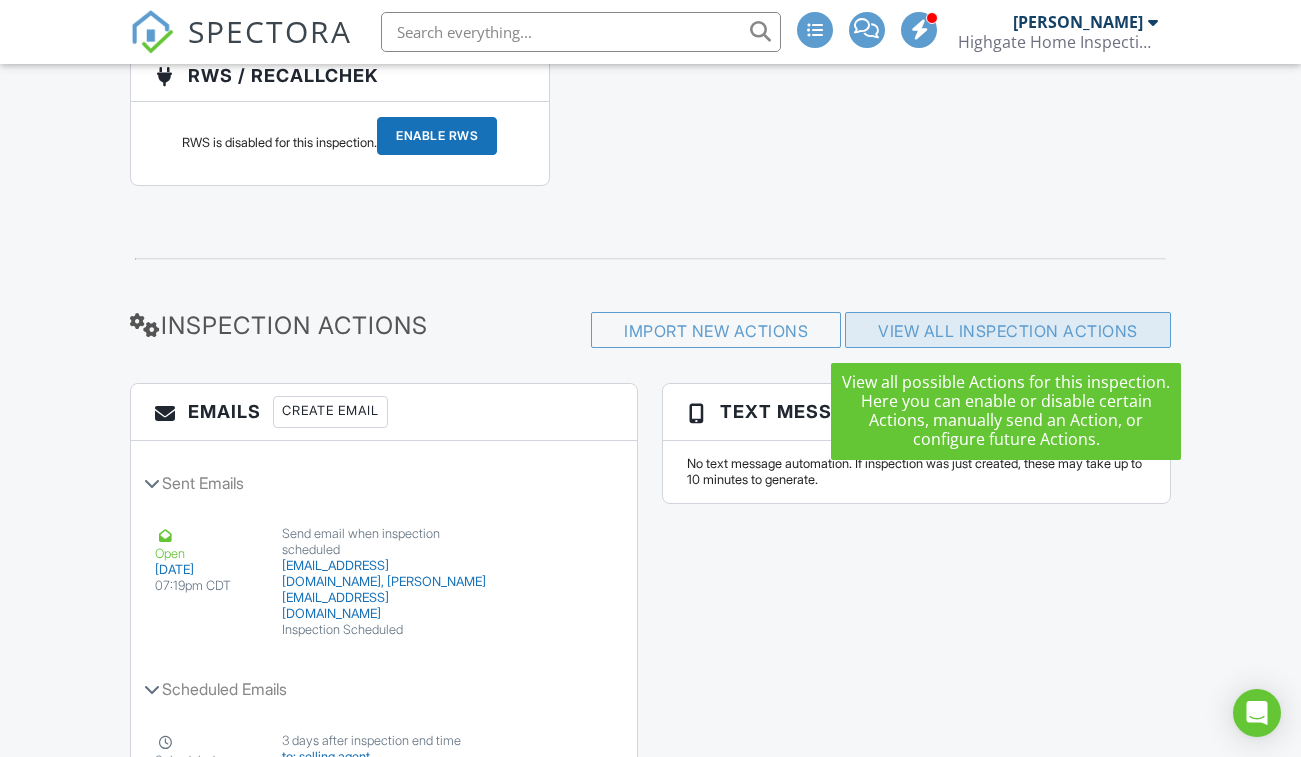 click on "View All Inspection Actions" at bounding box center [1008, 330] 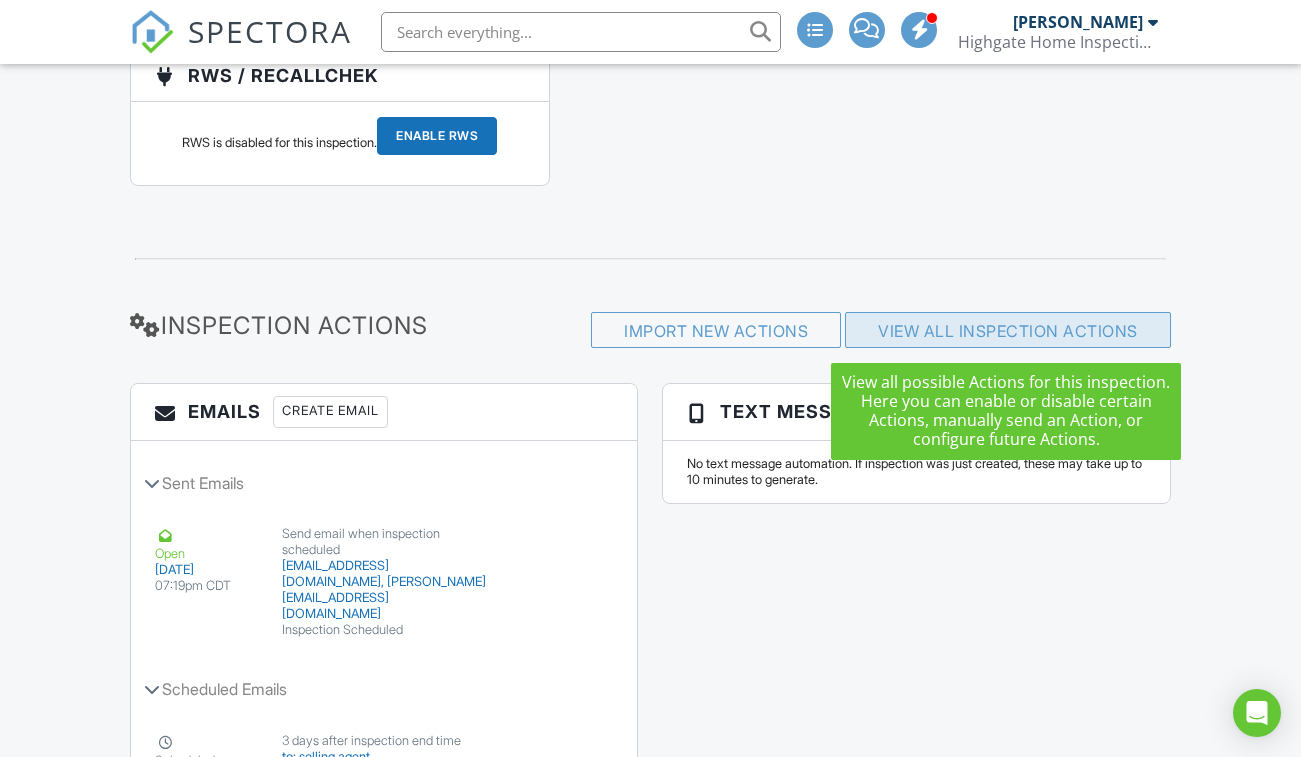 click on "View All Inspection Actions" at bounding box center (1008, 331) 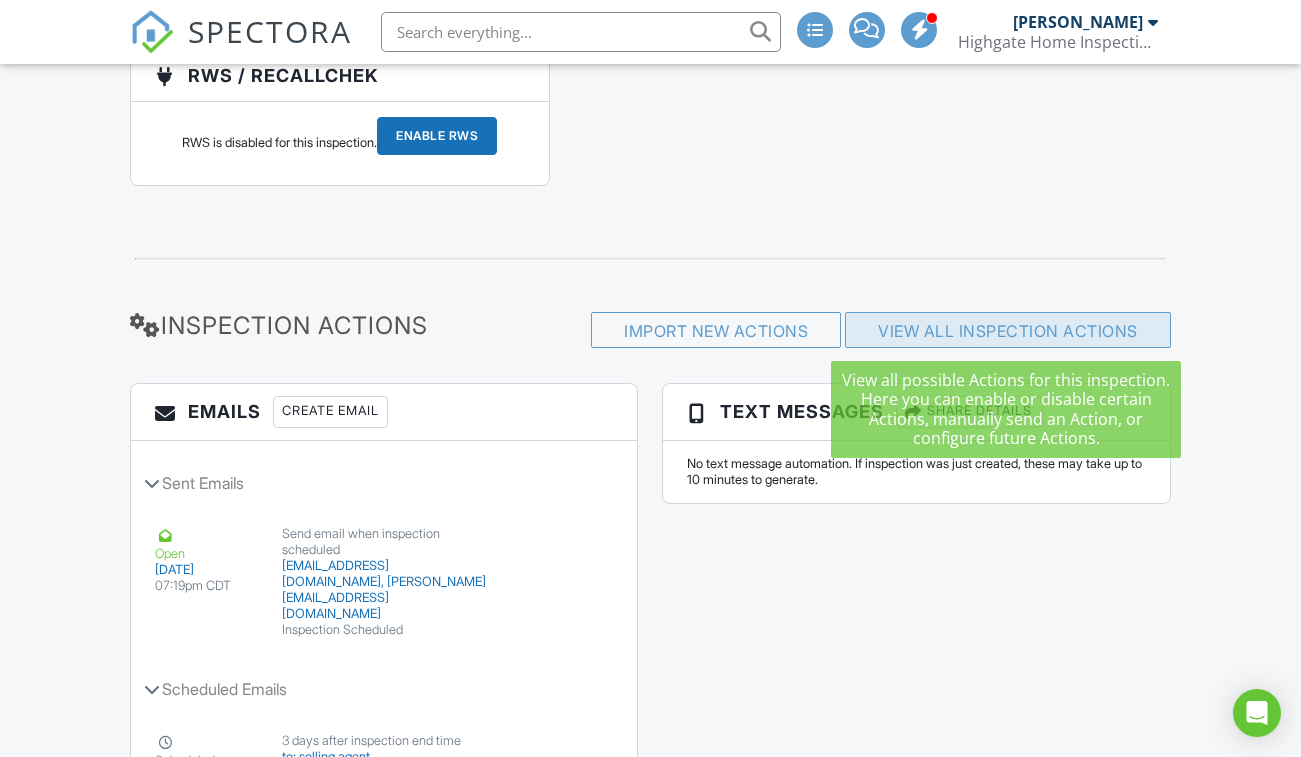 click on "View All Inspection Actions" at bounding box center (1008, 331) 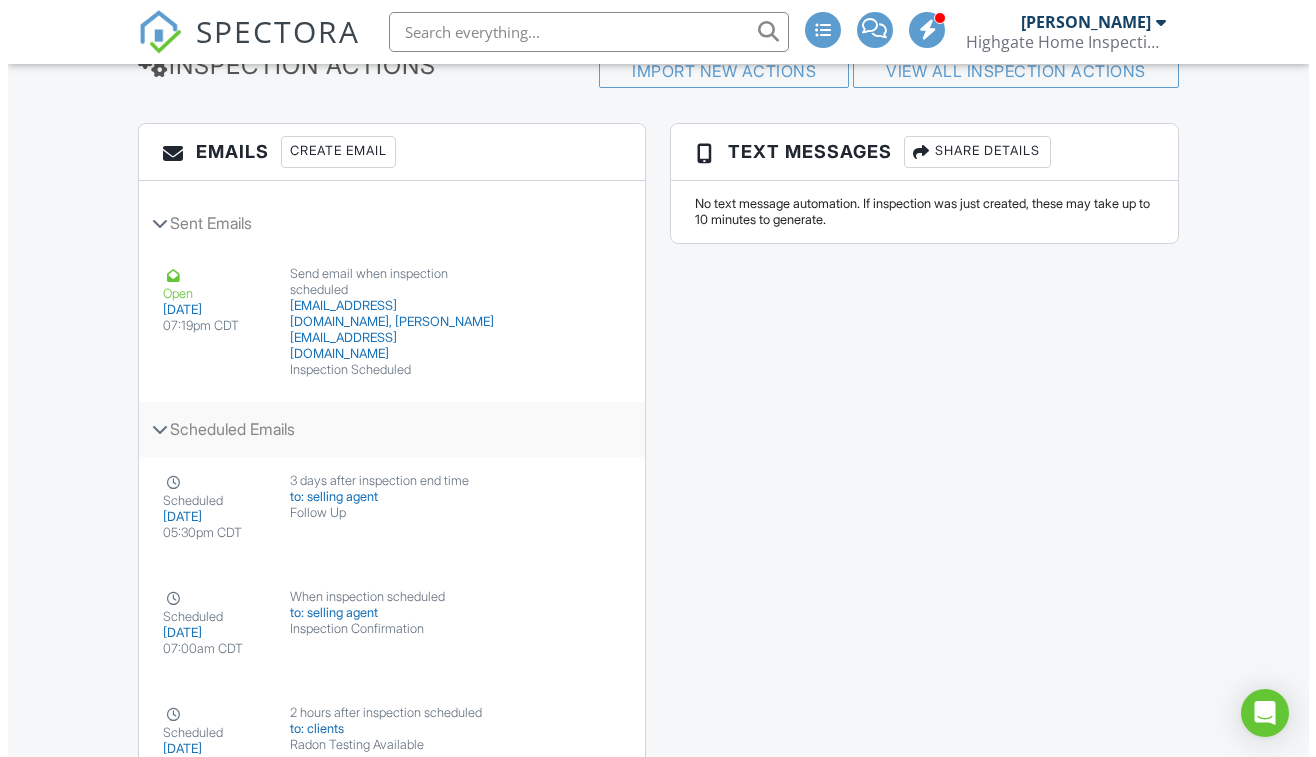 scroll, scrollTop: 3006, scrollLeft: 0, axis: vertical 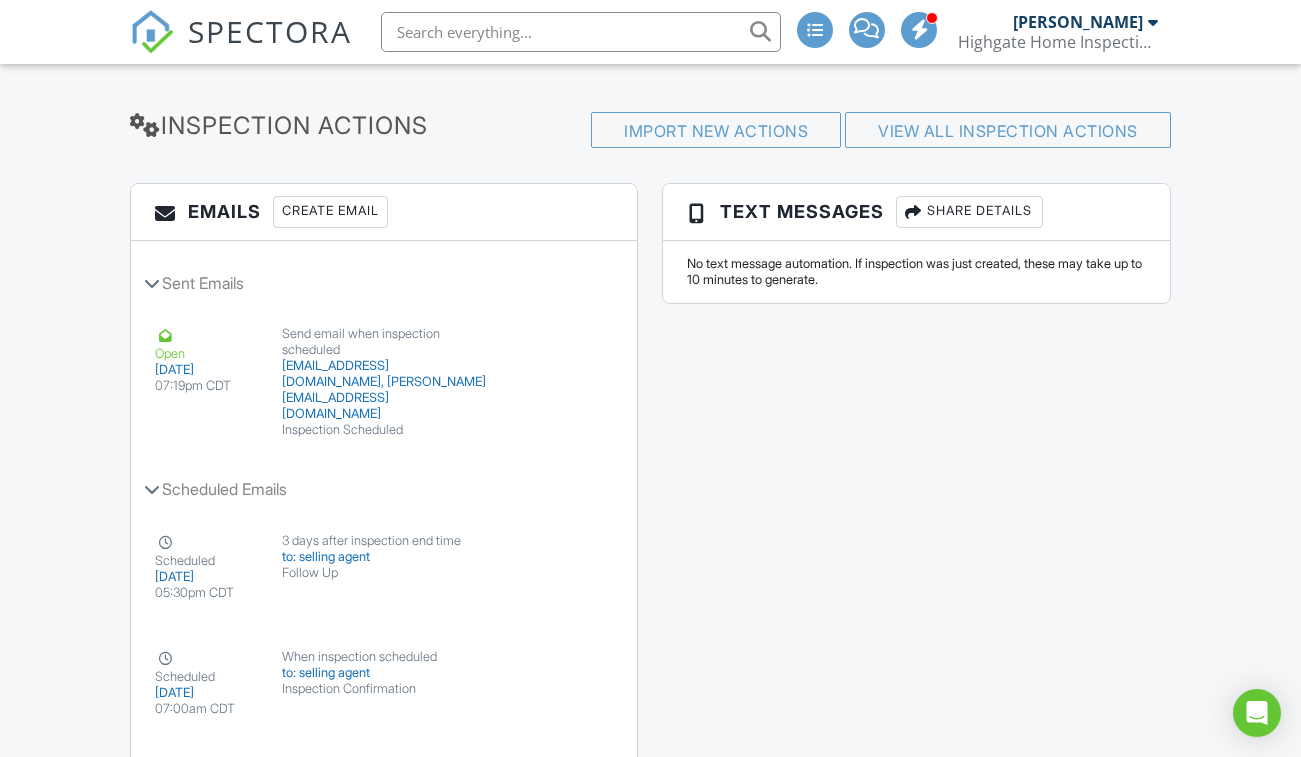 click on "Create Email" at bounding box center (330, 212) 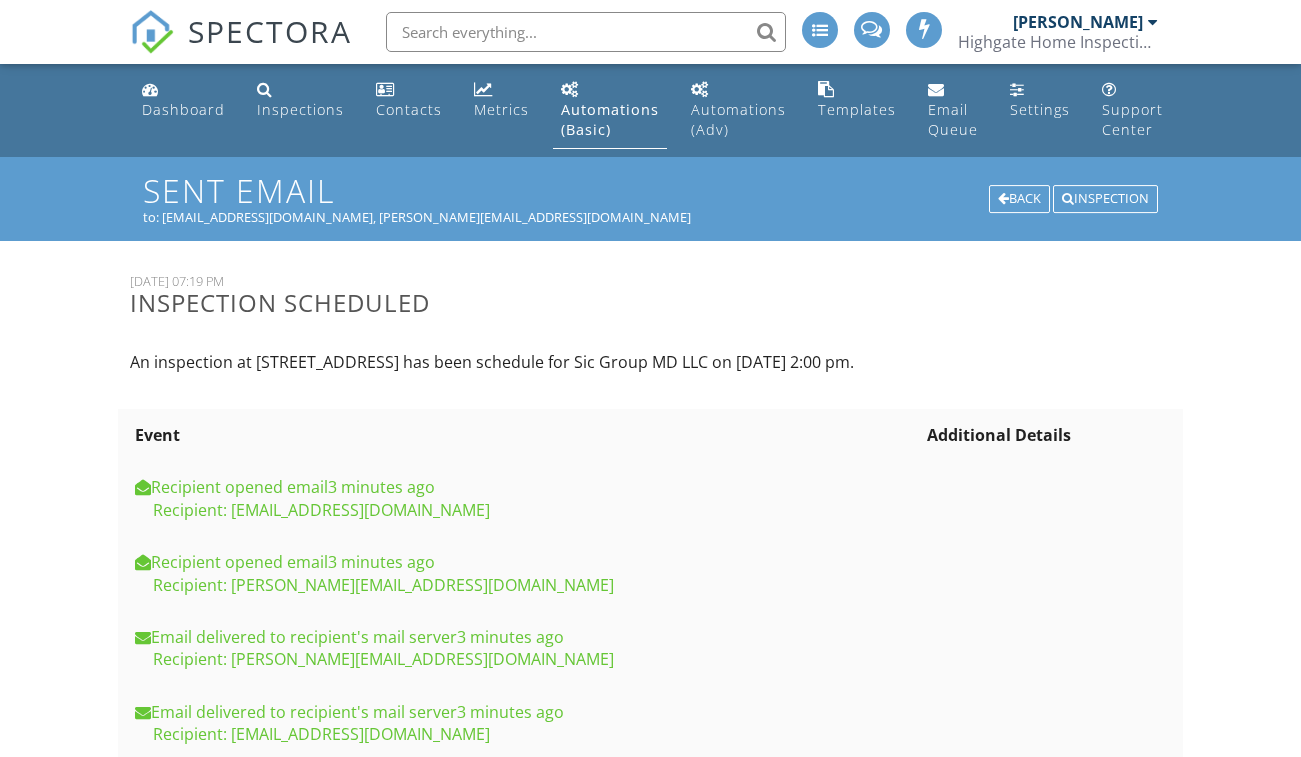 scroll, scrollTop: 0, scrollLeft: 0, axis: both 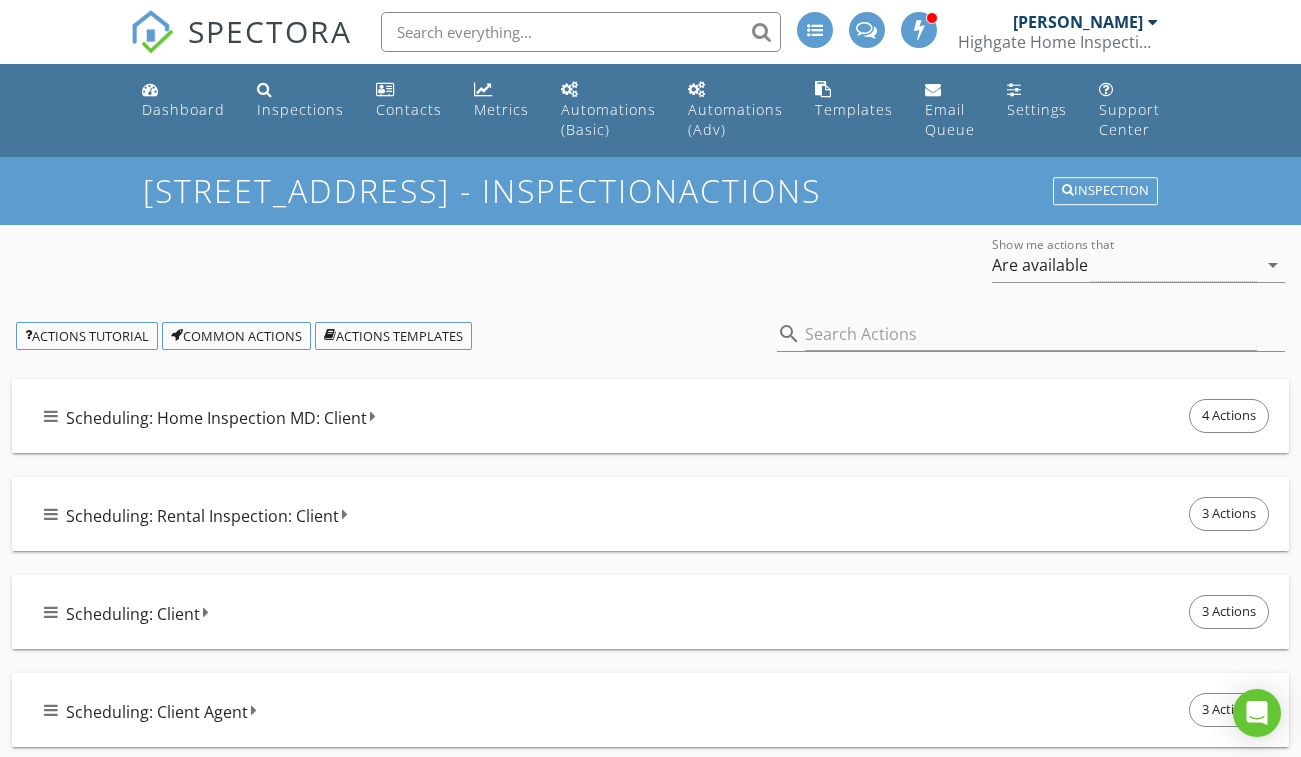 click on "Scheduling: Home Inspection MD: Client
4 Actions" at bounding box center [658, 416] 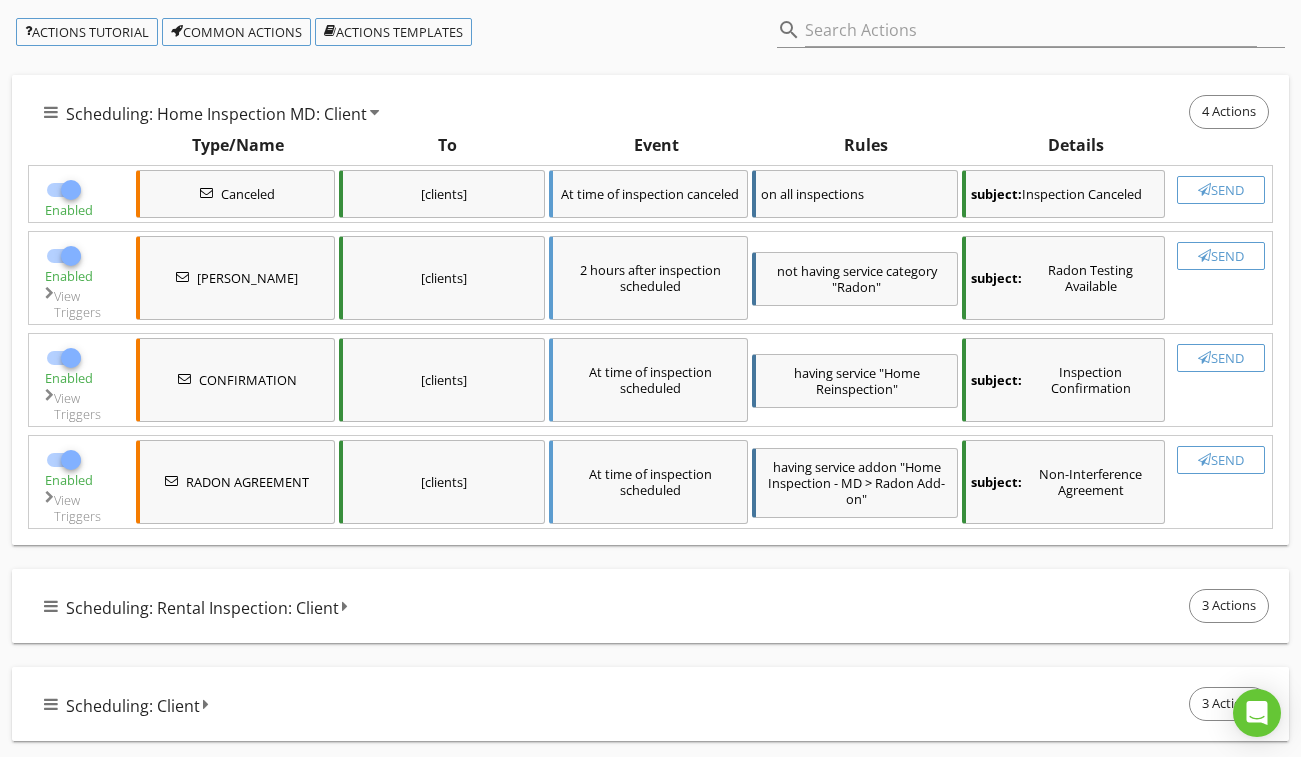 scroll, scrollTop: 500, scrollLeft: 0, axis: vertical 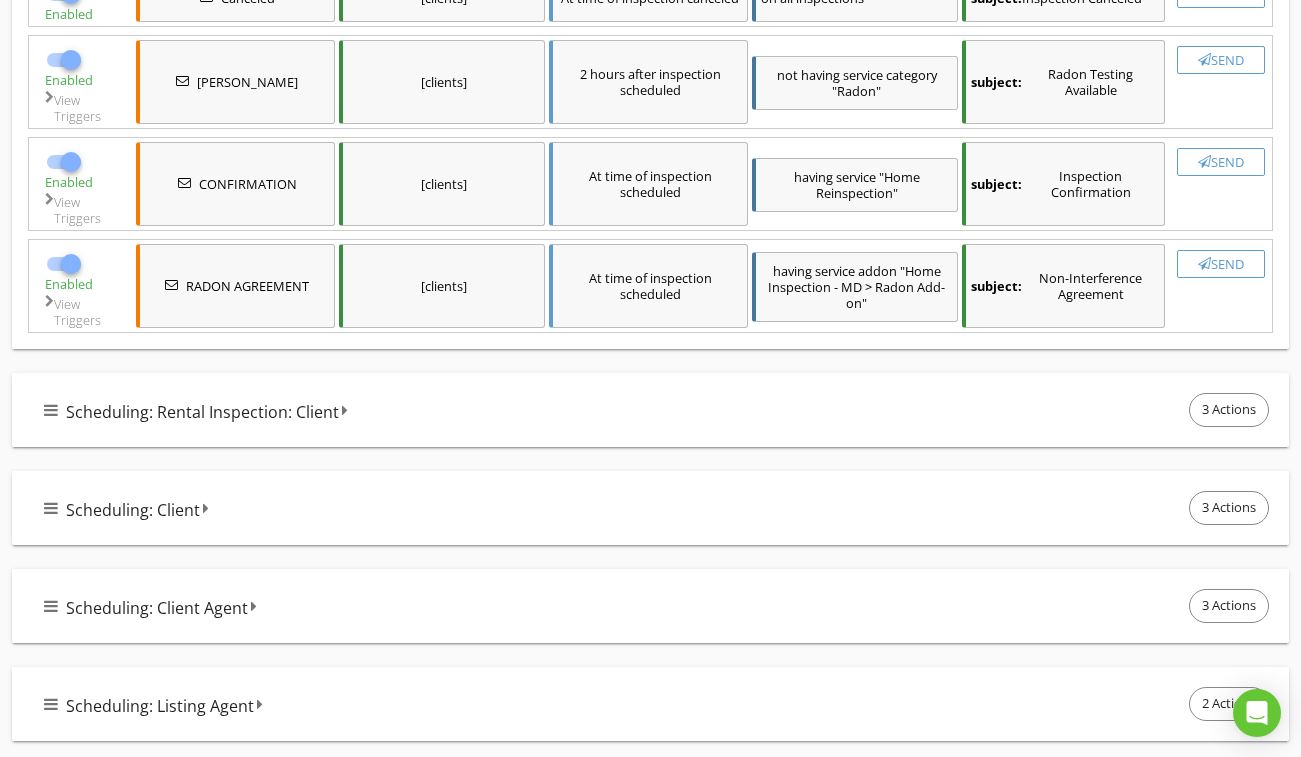 click on "Scheduling: Client
3 Actions" at bounding box center (658, 508) 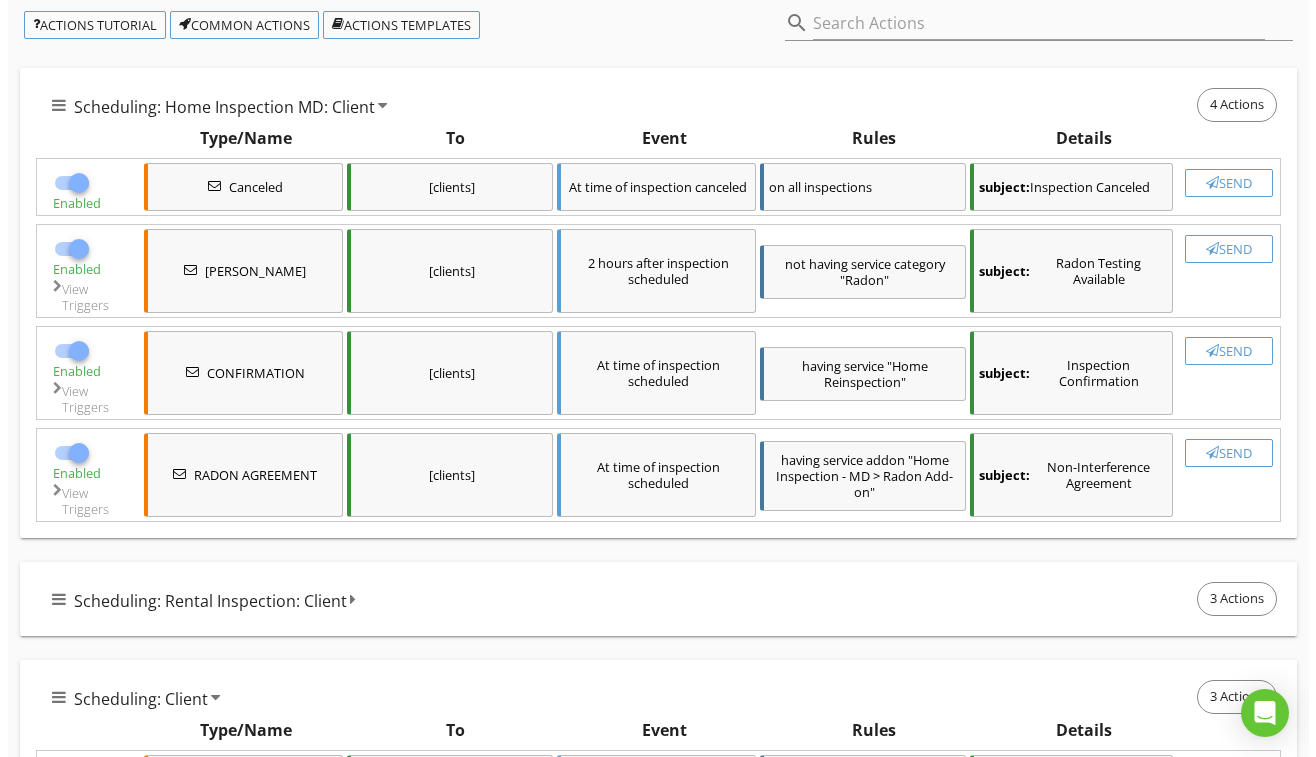 scroll, scrollTop: 200, scrollLeft: 0, axis: vertical 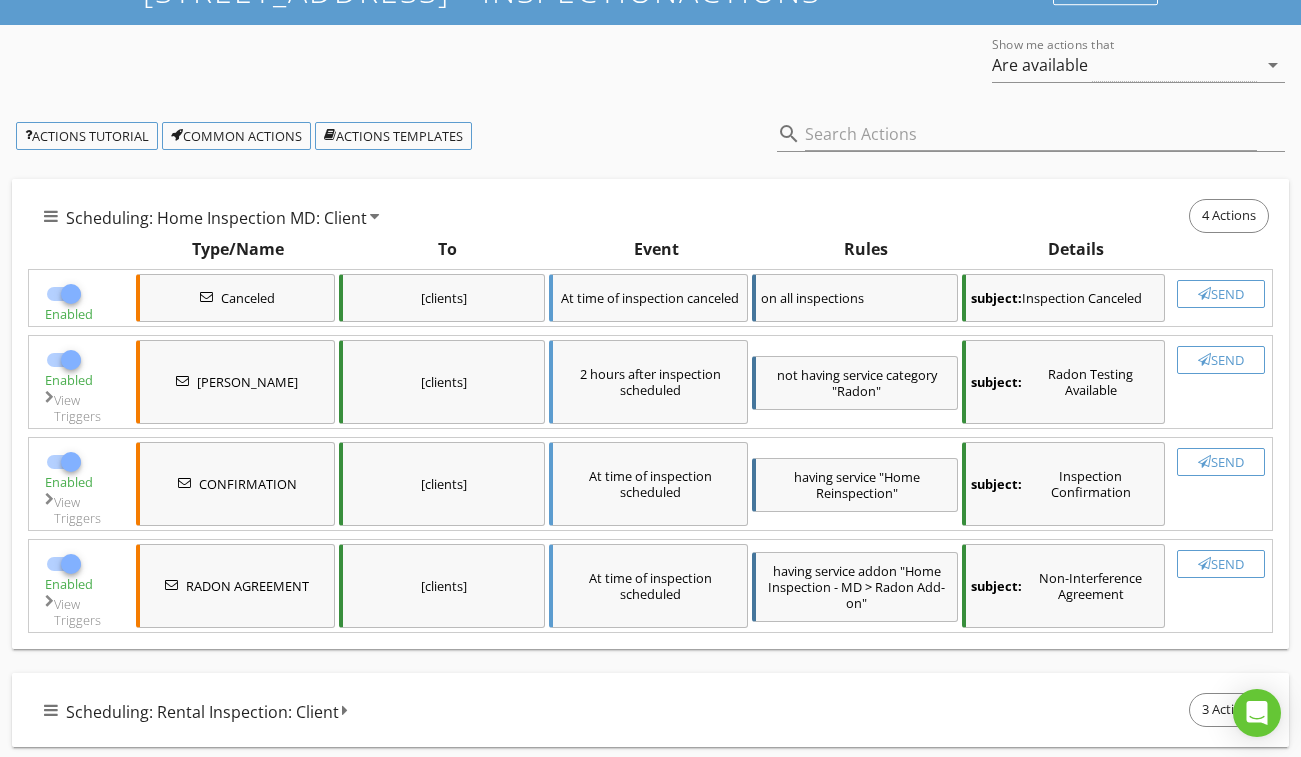 click on "subject:
Inspection Confirmation" at bounding box center [1063, 484] 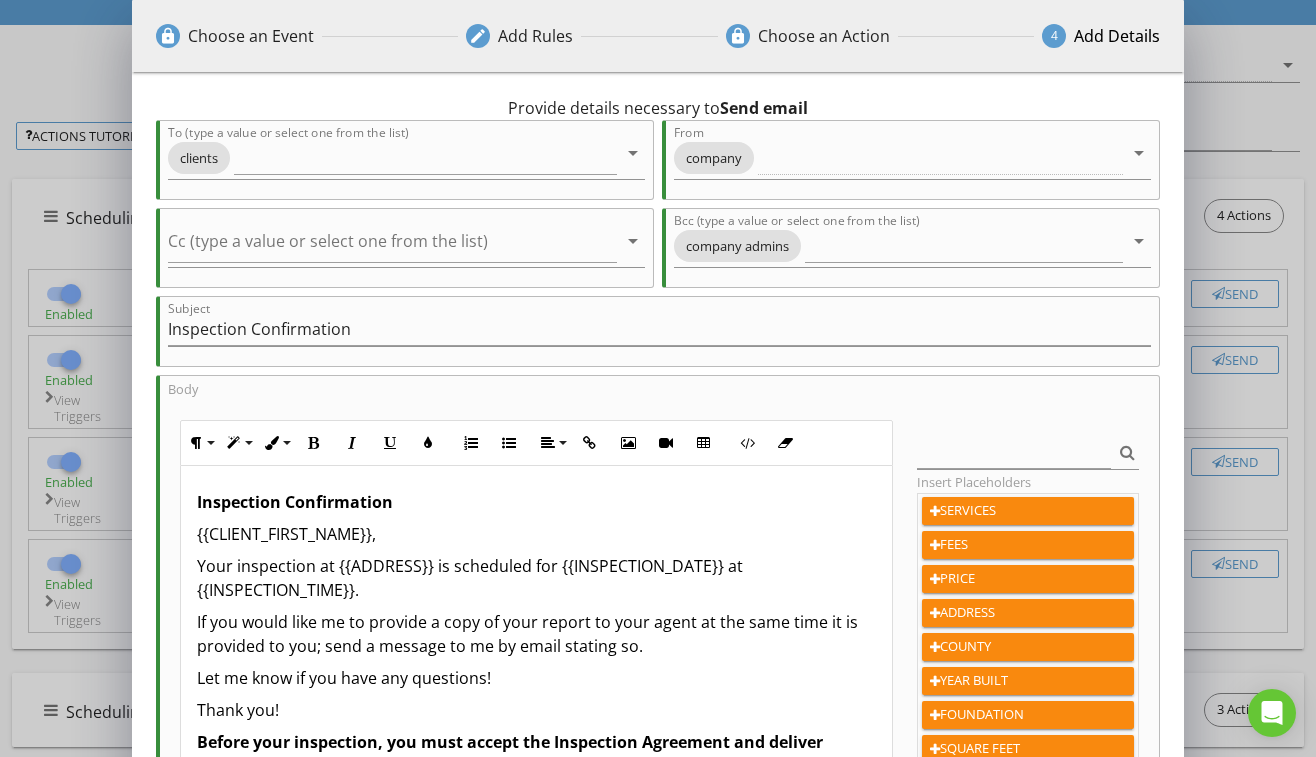 scroll, scrollTop: 52, scrollLeft: 0, axis: vertical 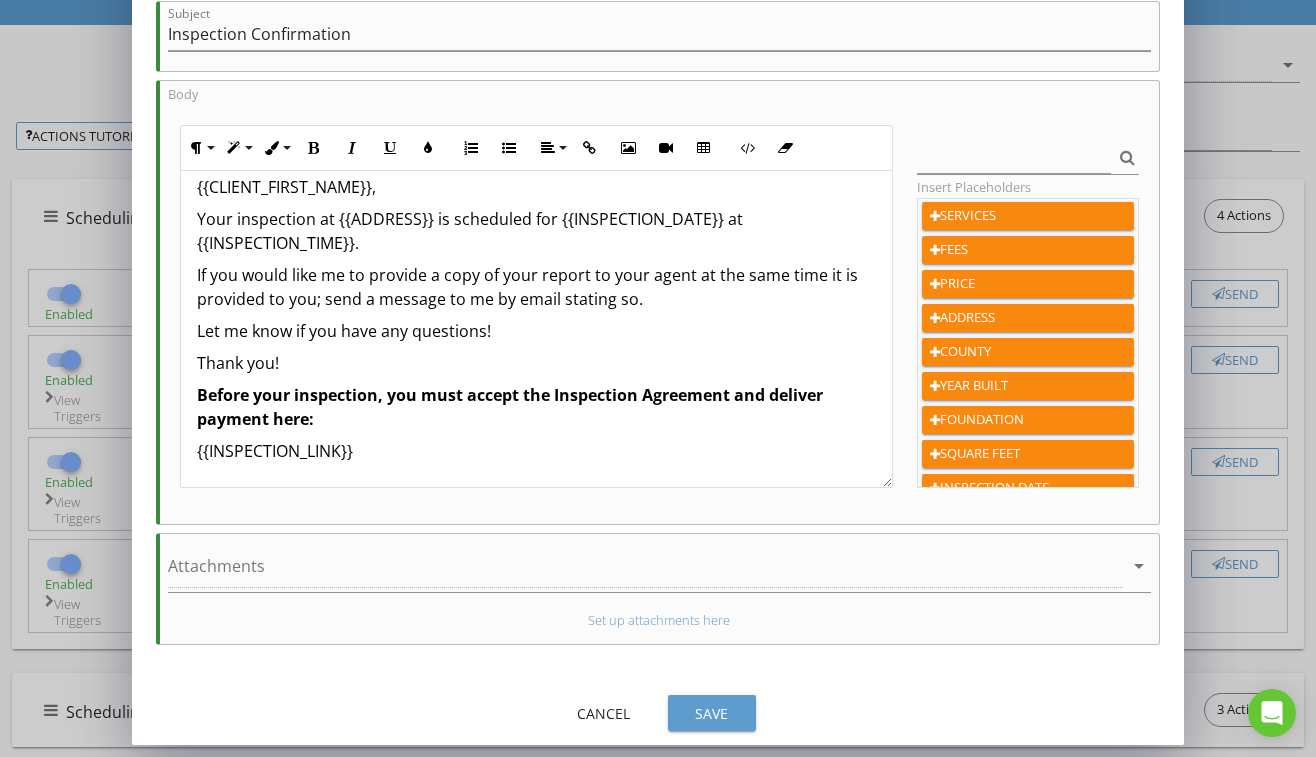 click on "Save" at bounding box center (712, 713) 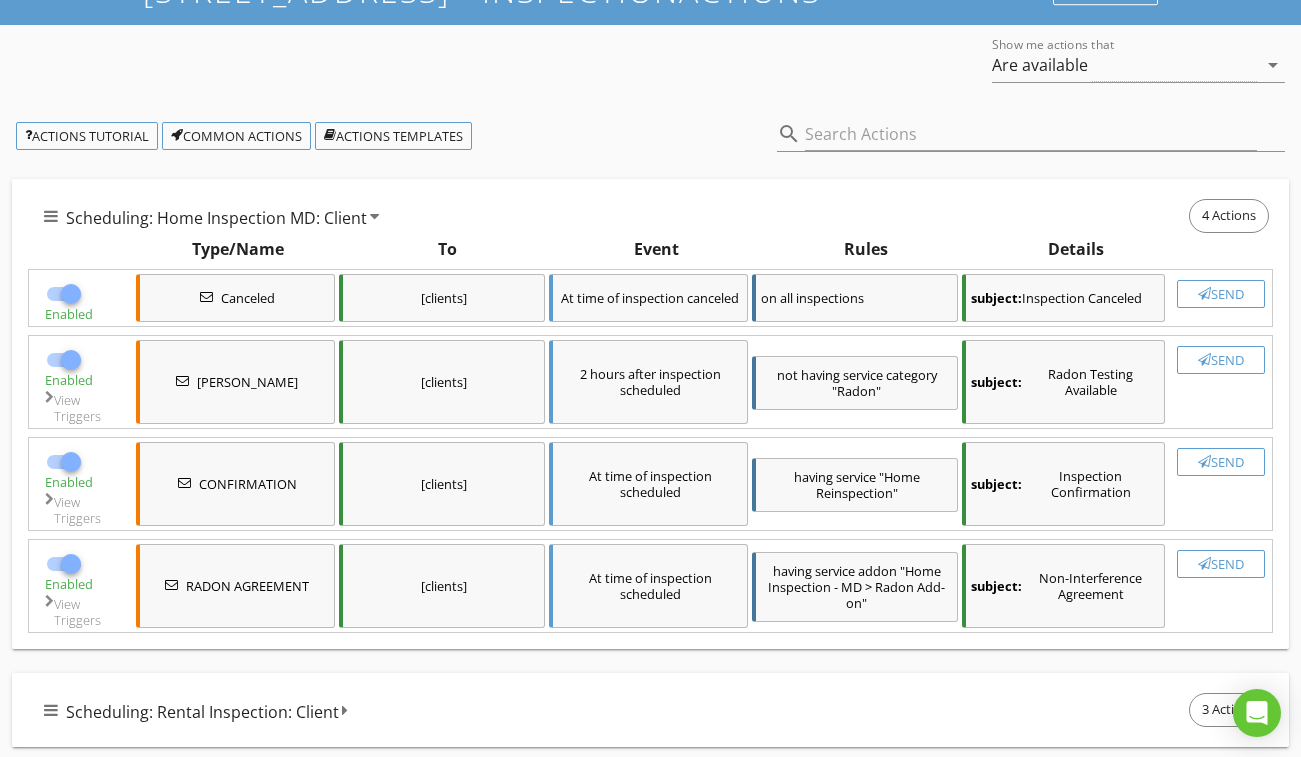 click on ""Home Reinspection"" at bounding box center [868, 485] 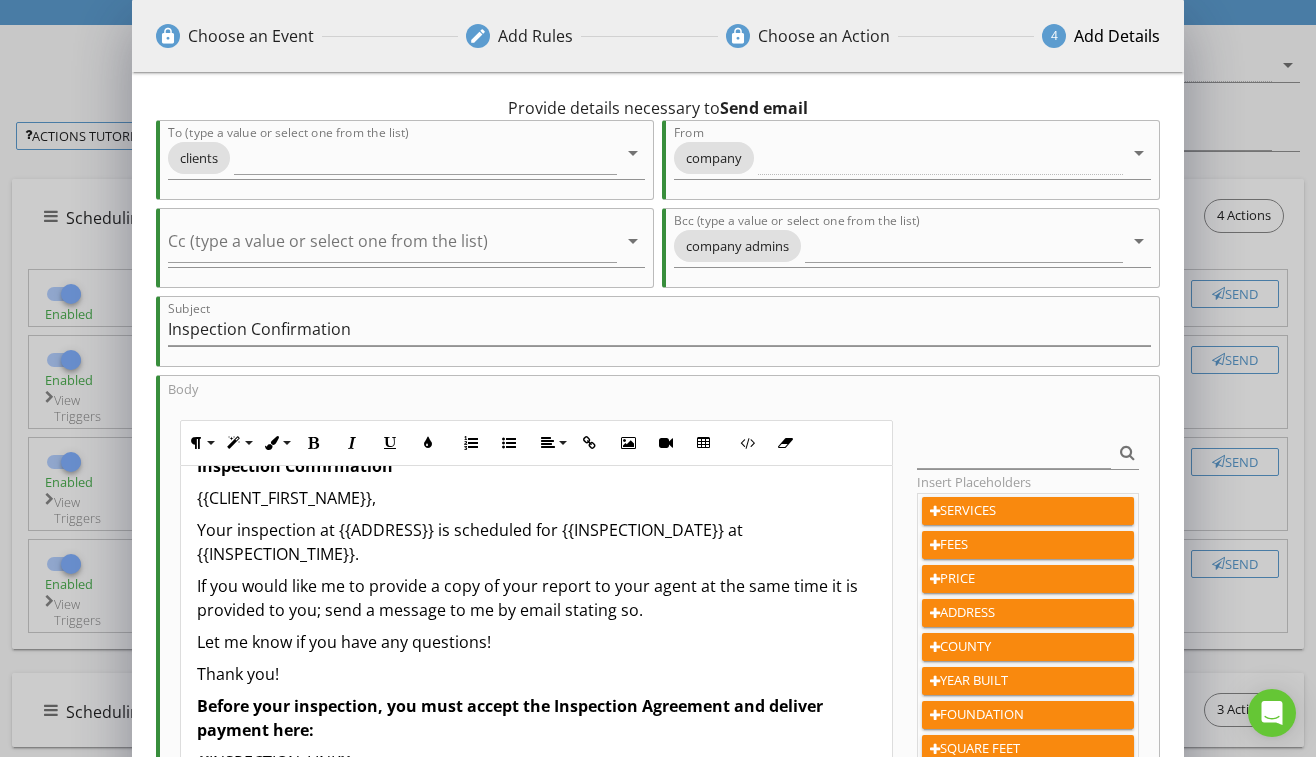 scroll, scrollTop: 52, scrollLeft: 0, axis: vertical 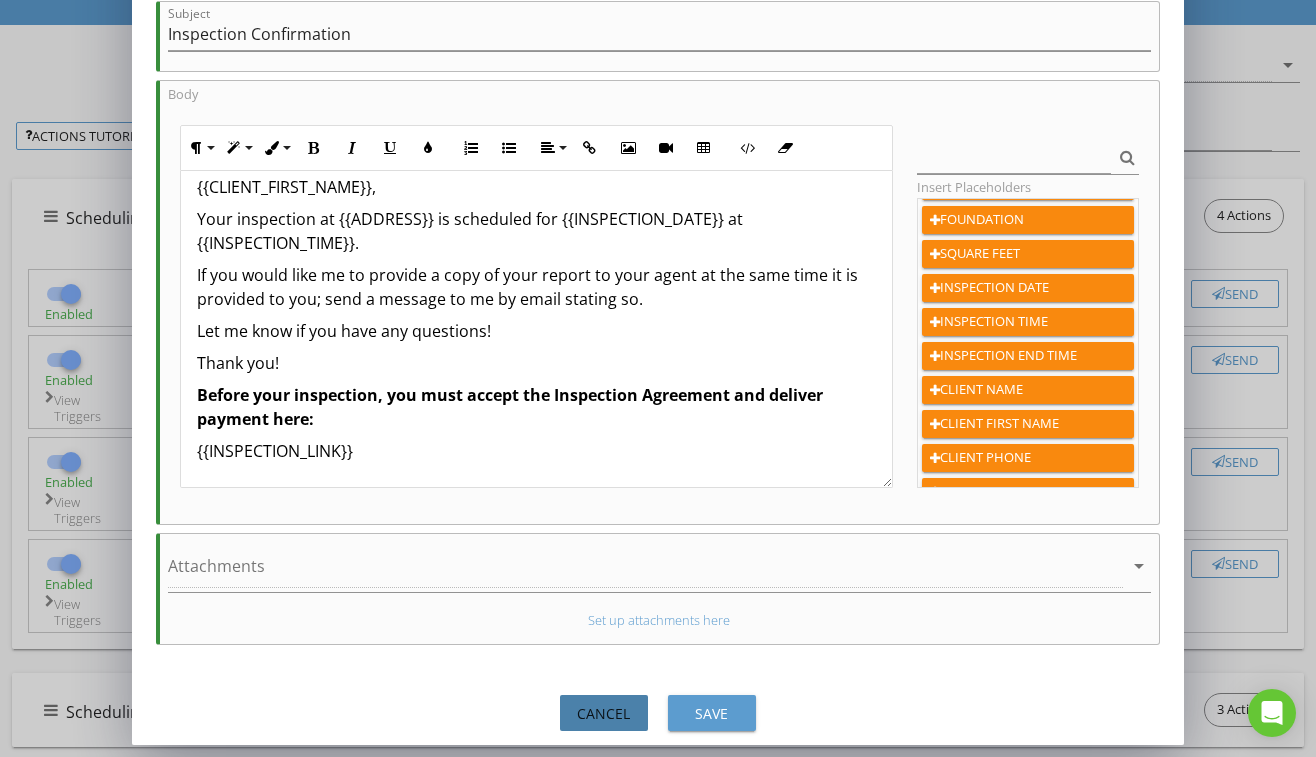 click on "Cancel" at bounding box center (604, 713) 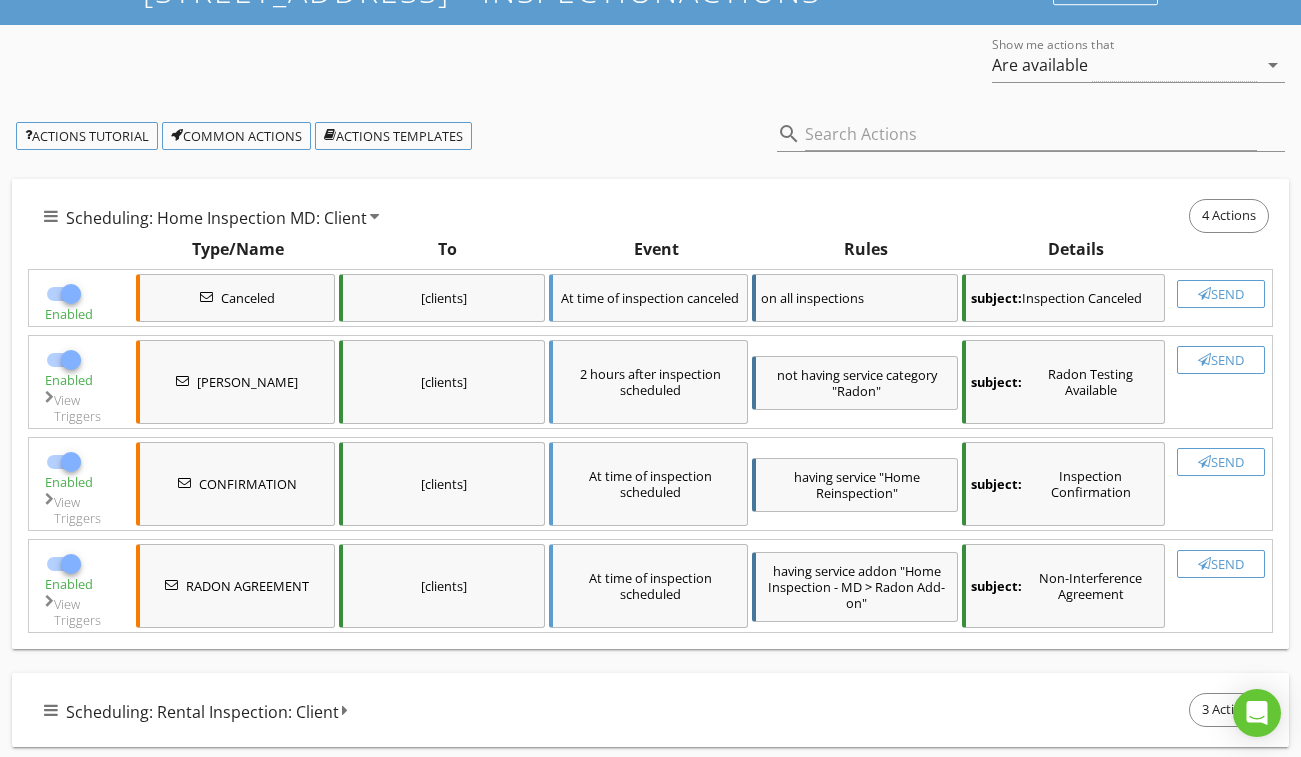 click on "having   service       "Home Reinspection"" at bounding box center (855, 485) 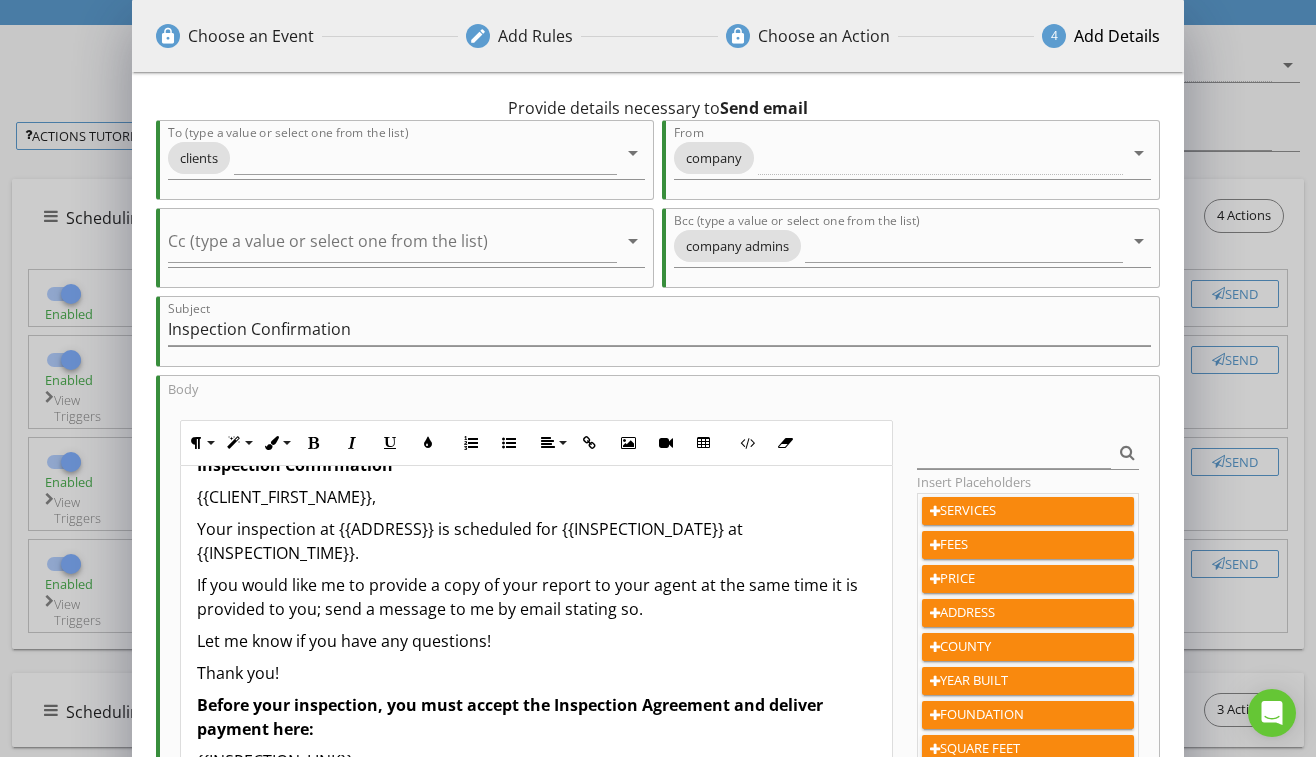 scroll, scrollTop: 52, scrollLeft: 0, axis: vertical 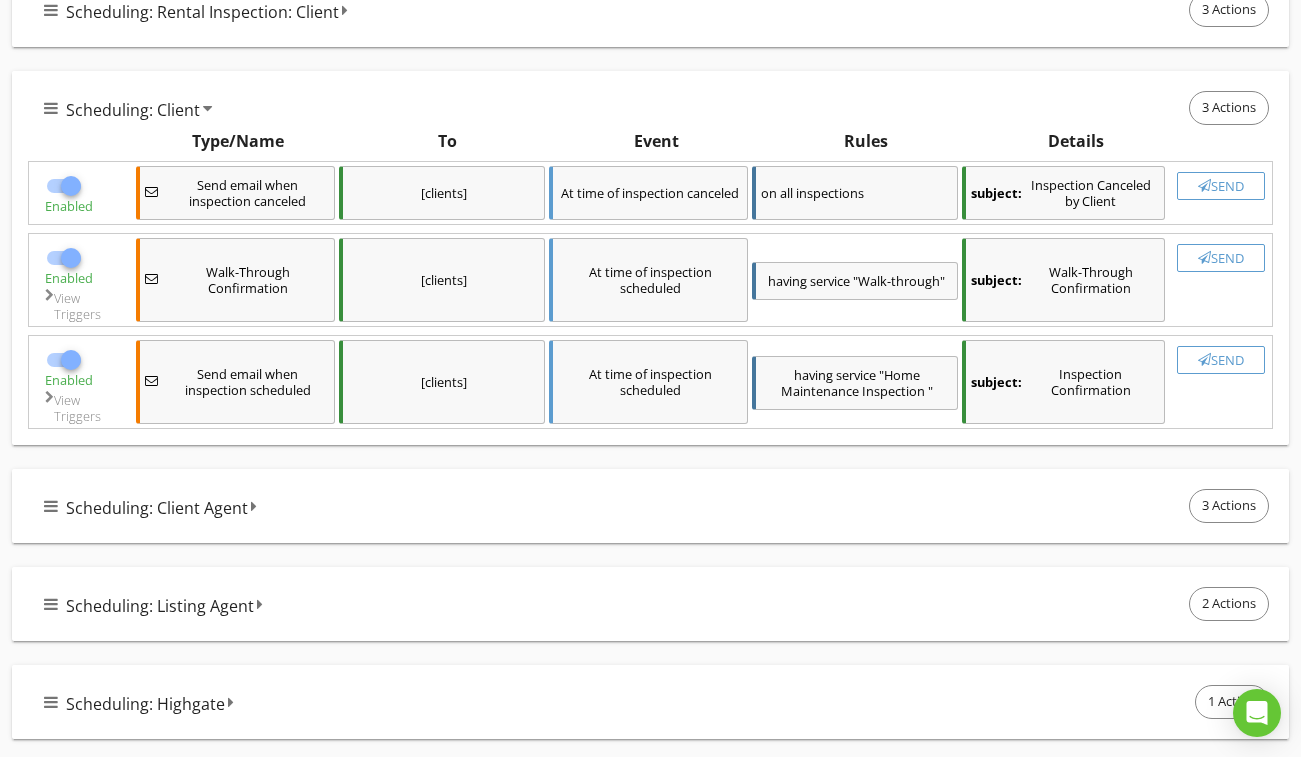 click on "Scheduling: Client
3 Actions" at bounding box center [658, 108] 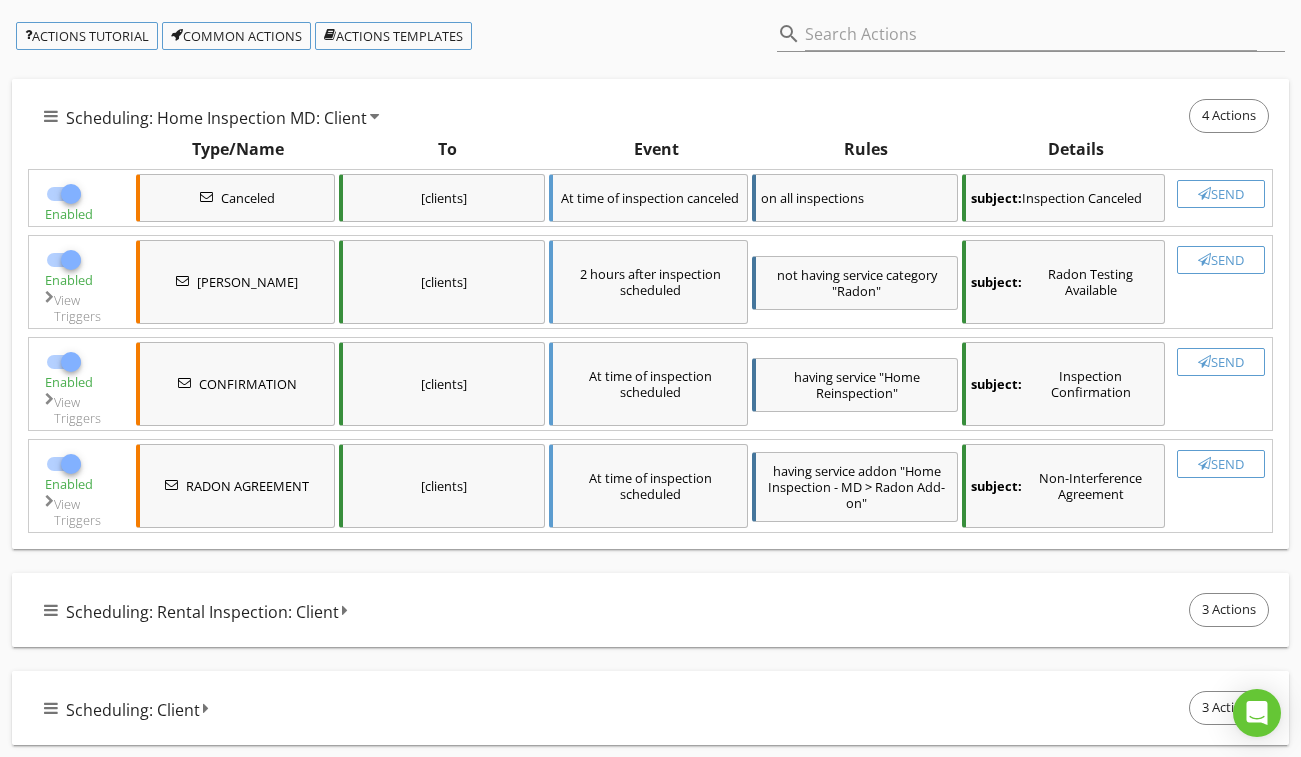 scroll, scrollTop: 0, scrollLeft: 0, axis: both 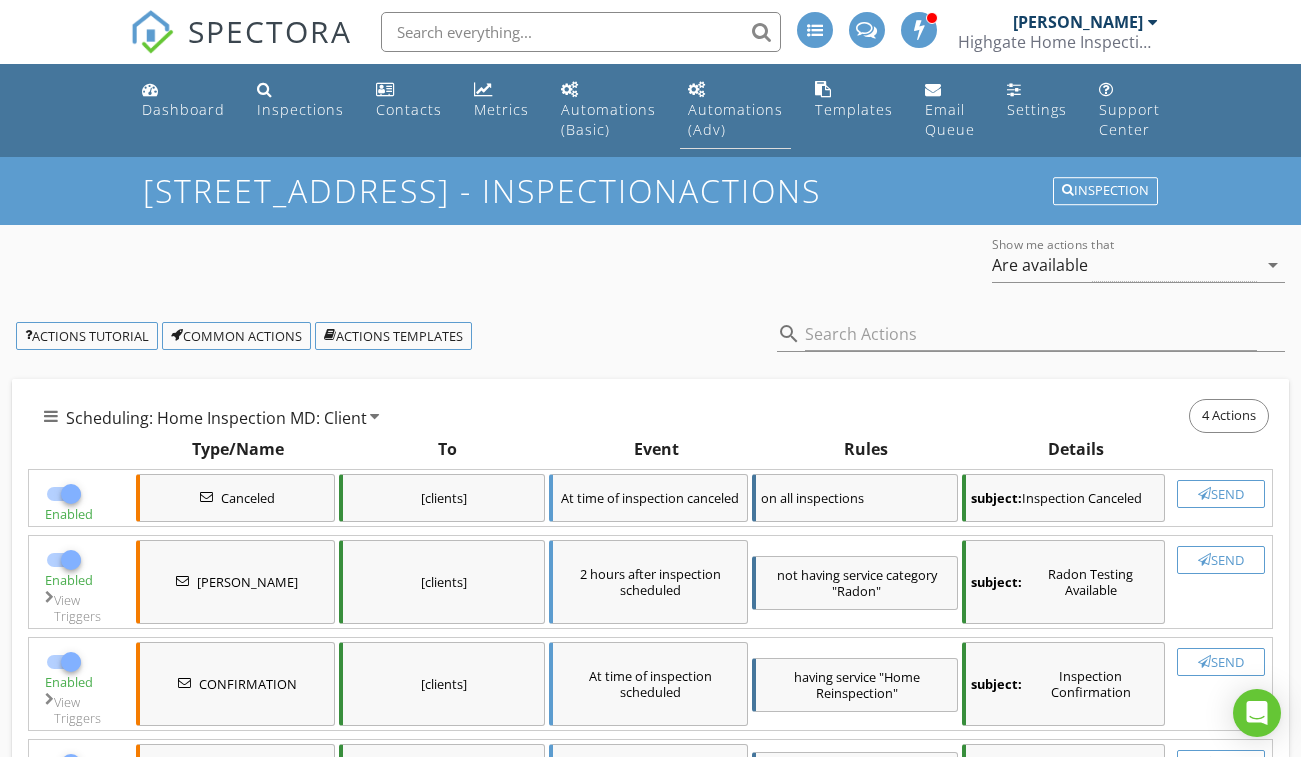 click on "Automations (Adv)" at bounding box center [735, 119] 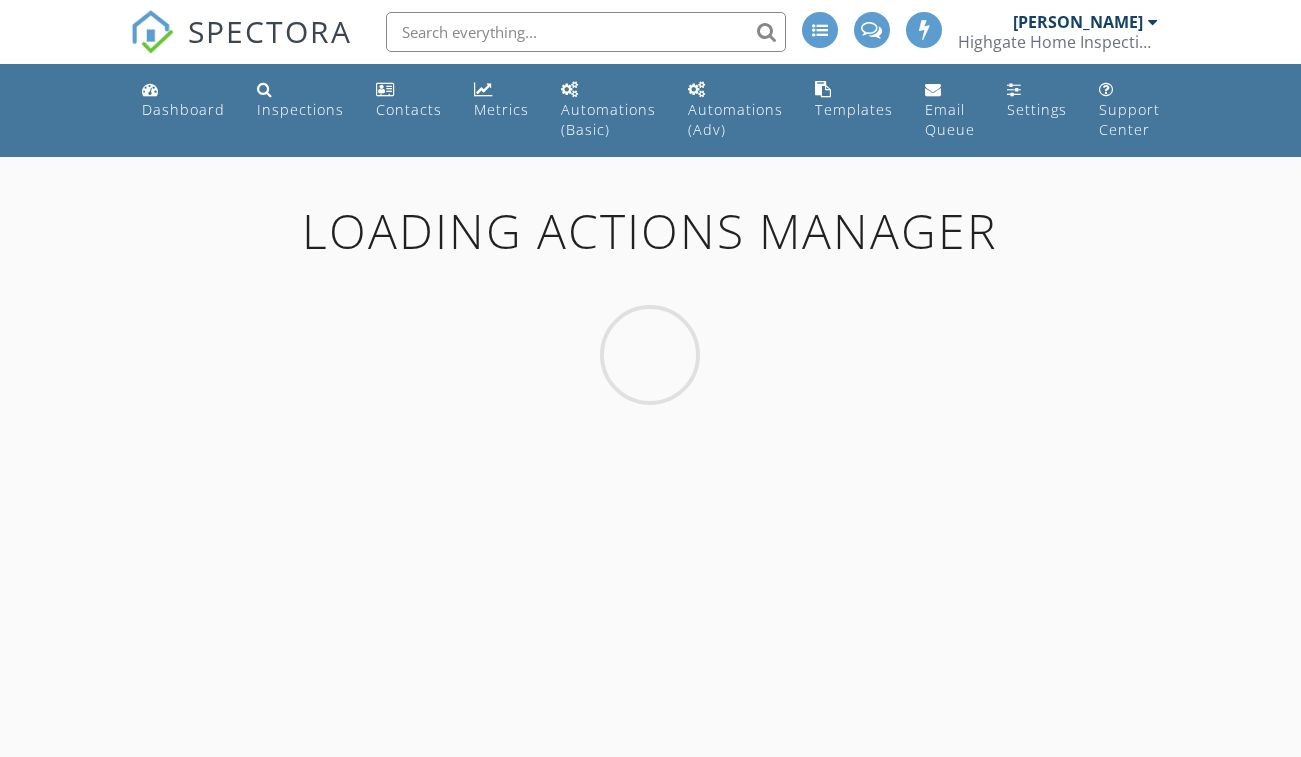 scroll, scrollTop: 0, scrollLeft: 0, axis: both 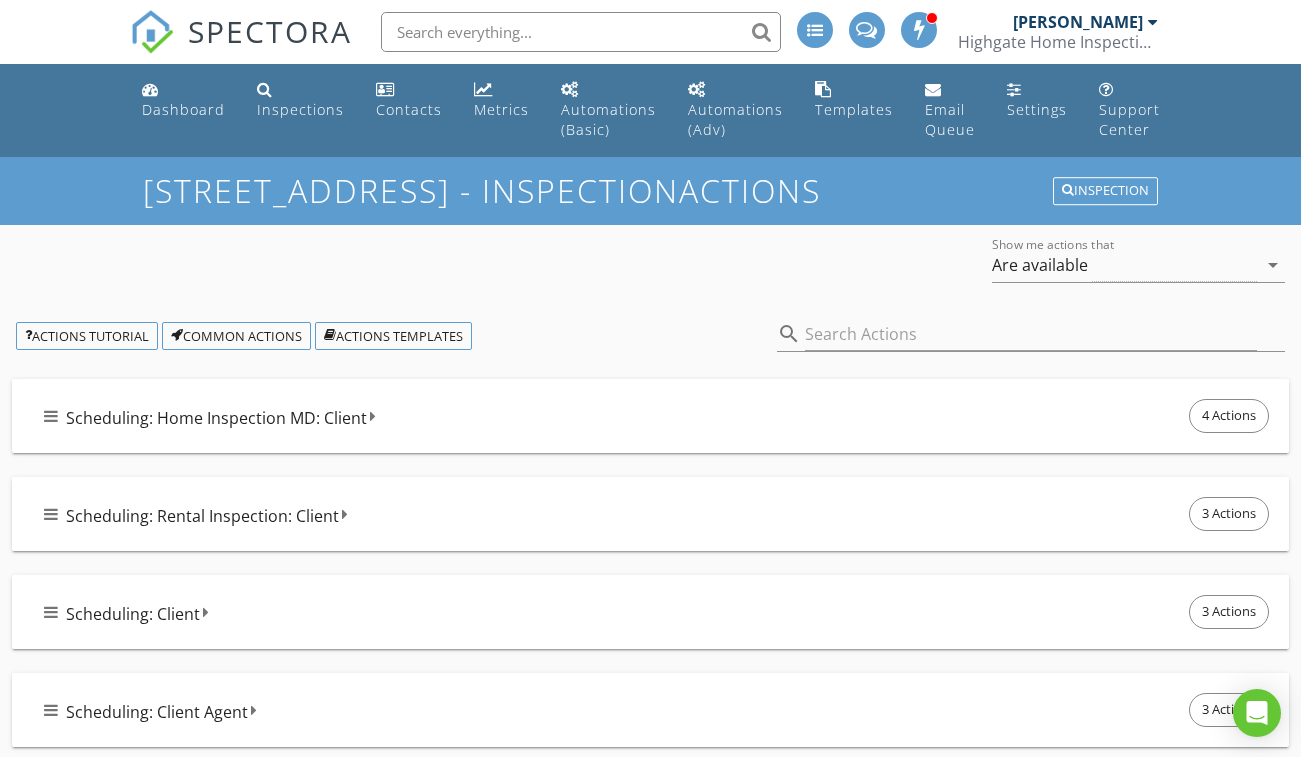 click on "Scheduling: Home Inspection MD: Client
4 Actions" at bounding box center (658, 416) 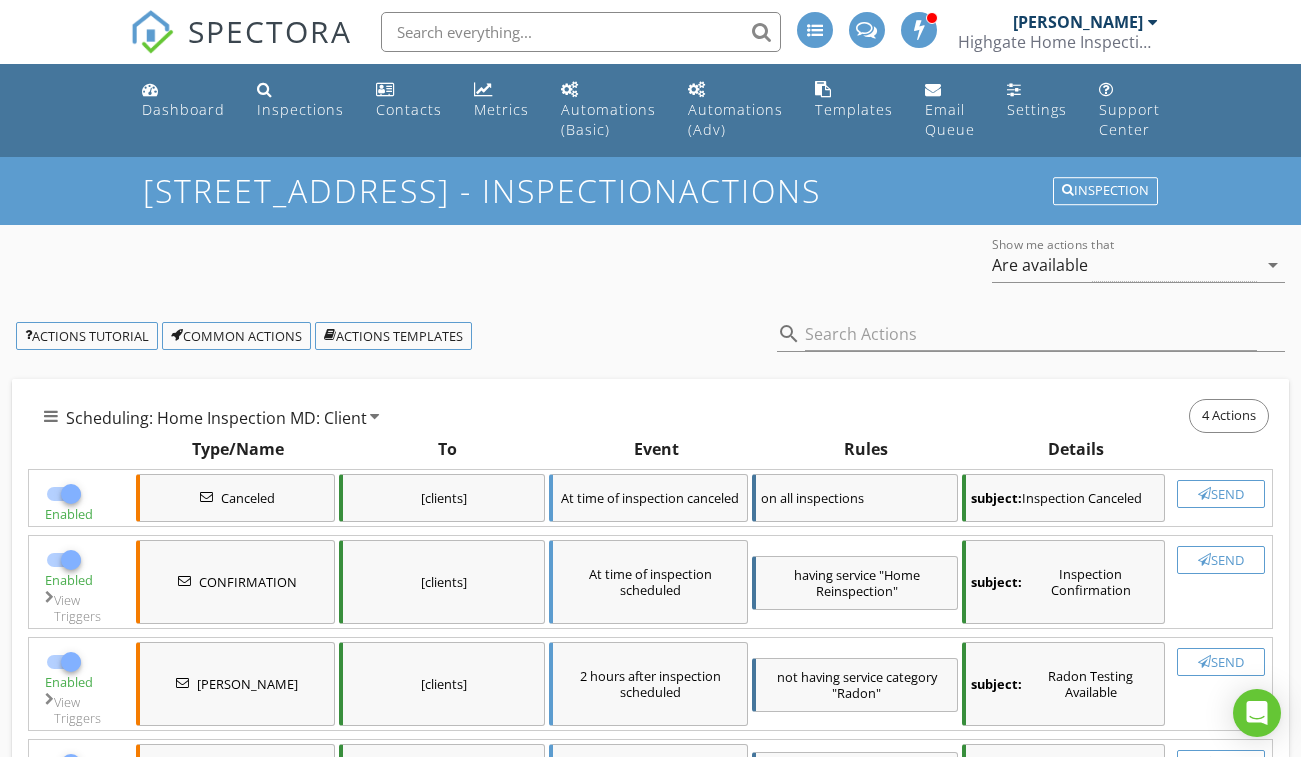scroll, scrollTop: 300, scrollLeft: 0, axis: vertical 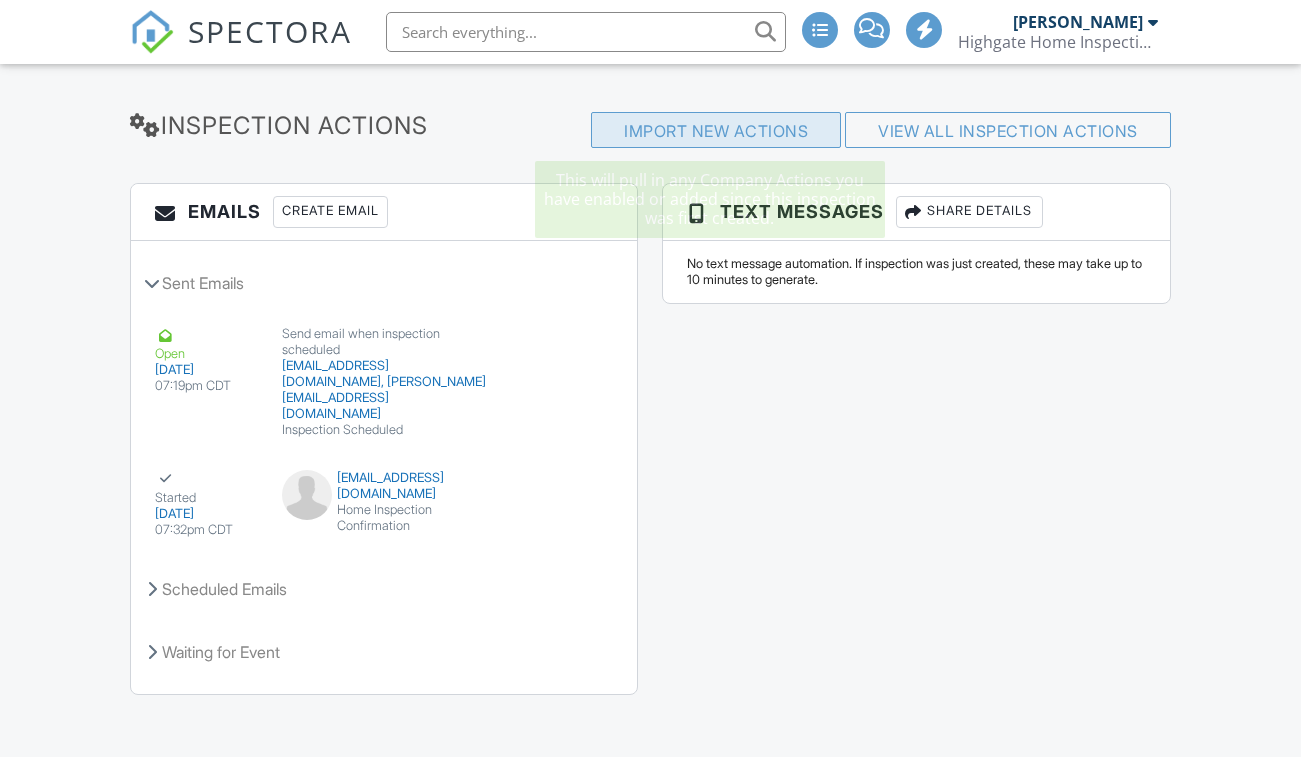 click on "Import New Actions" at bounding box center [716, 130] 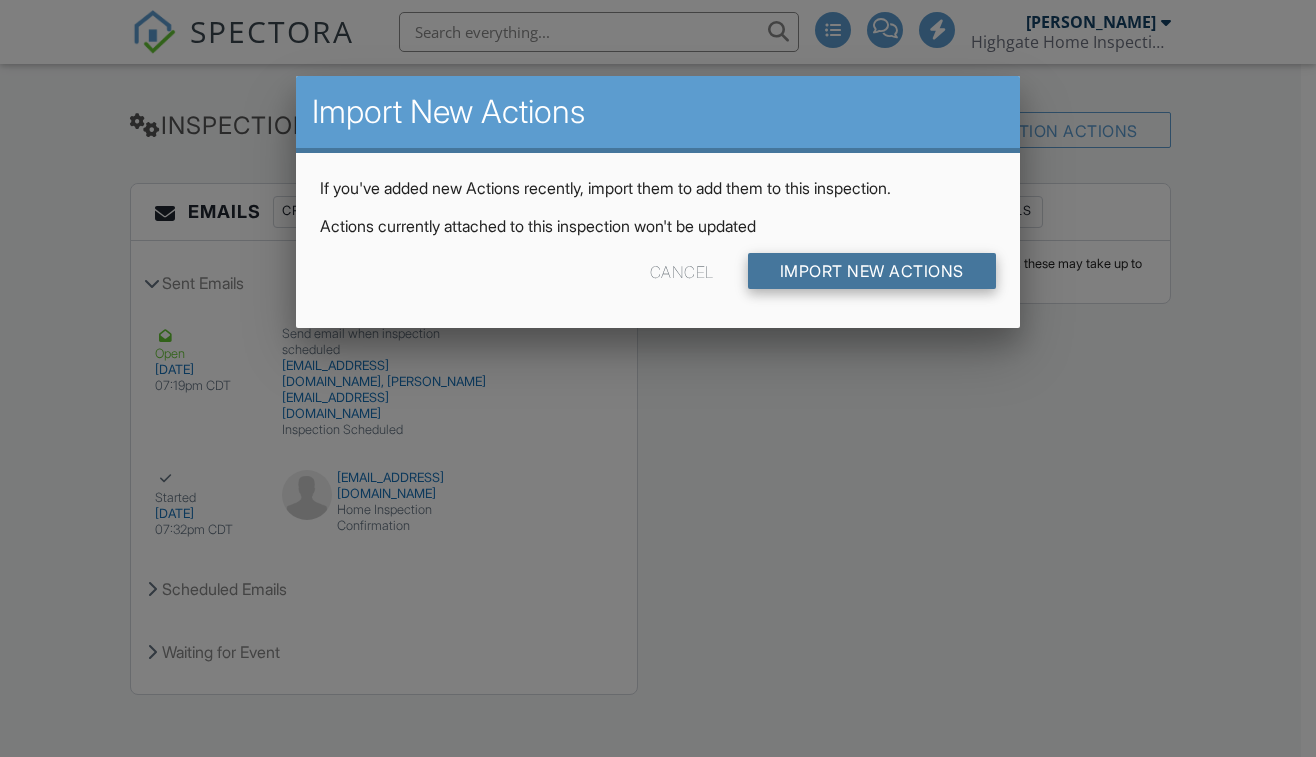 click on "Import New Actions" at bounding box center (872, 271) 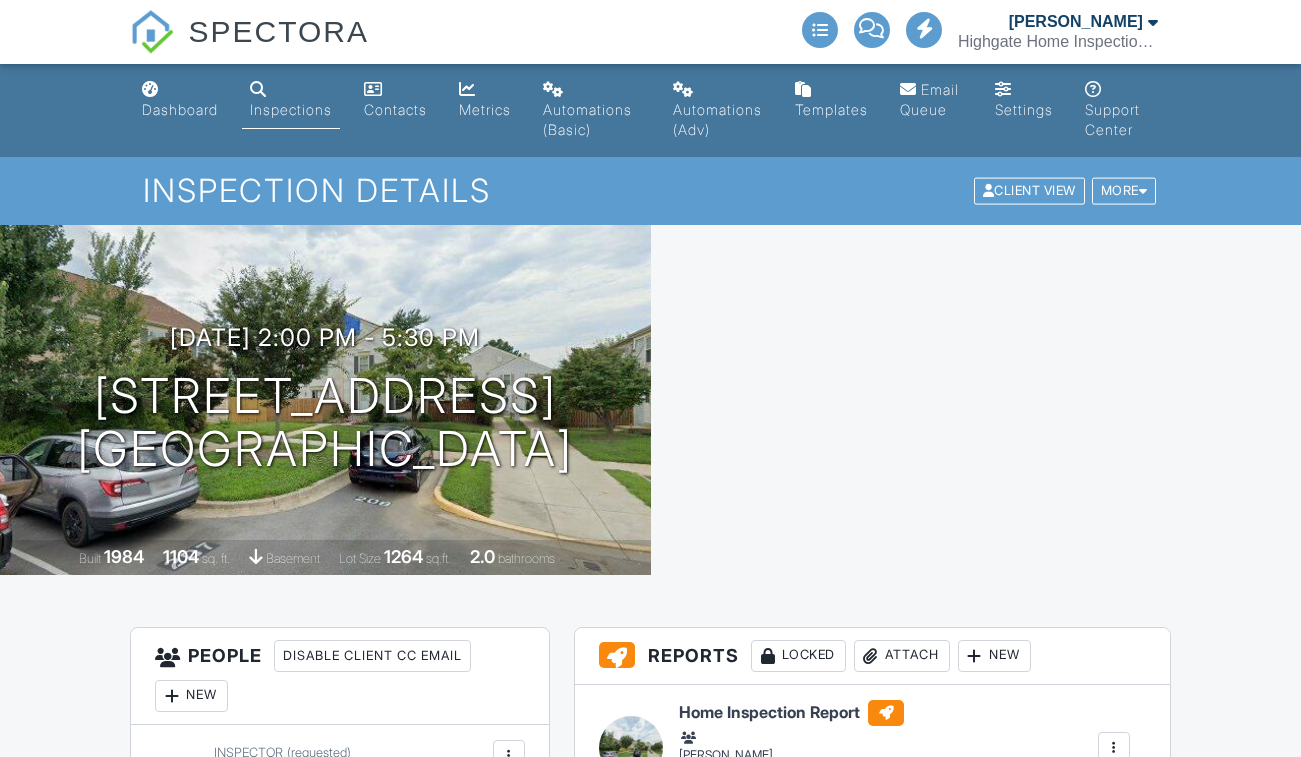 scroll, scrollTop: 3006, scrollLeft: 0, axis: vertical 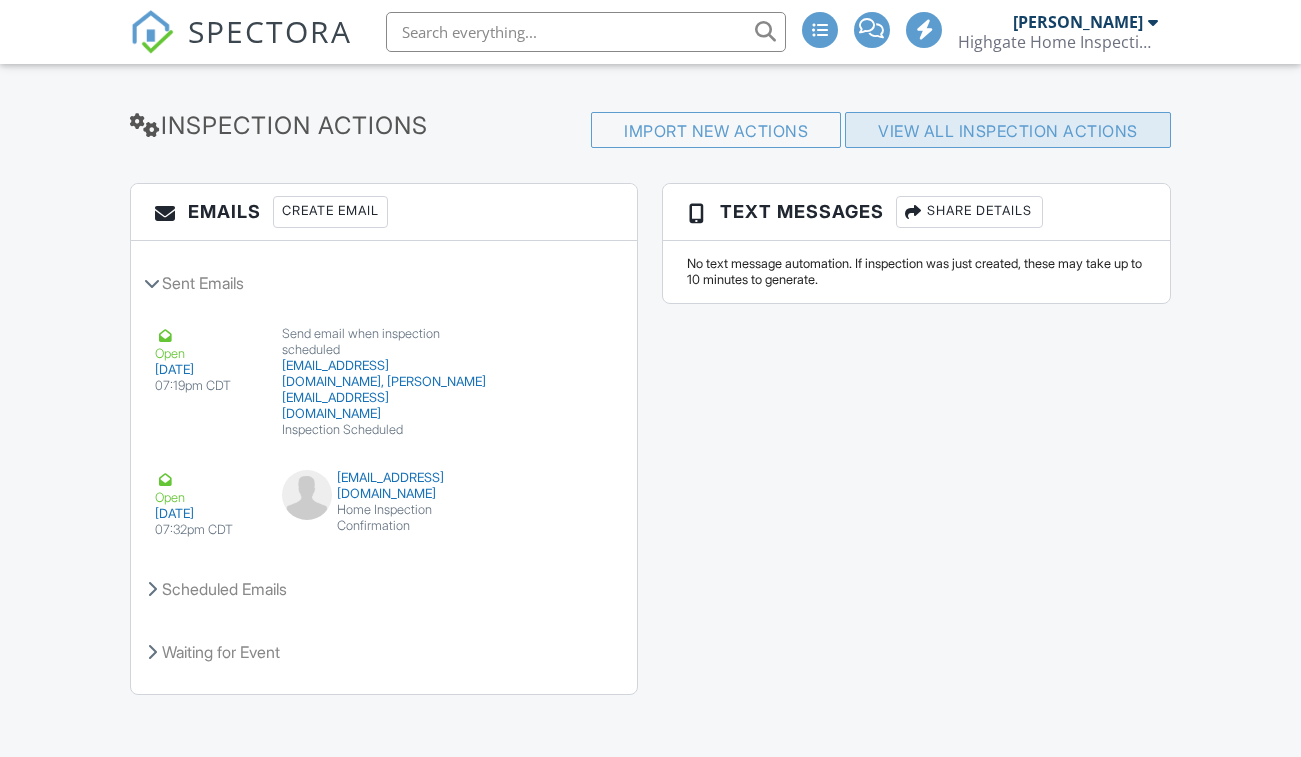 click on "View All Inspection Actions" at bounding box center (1008, 131) 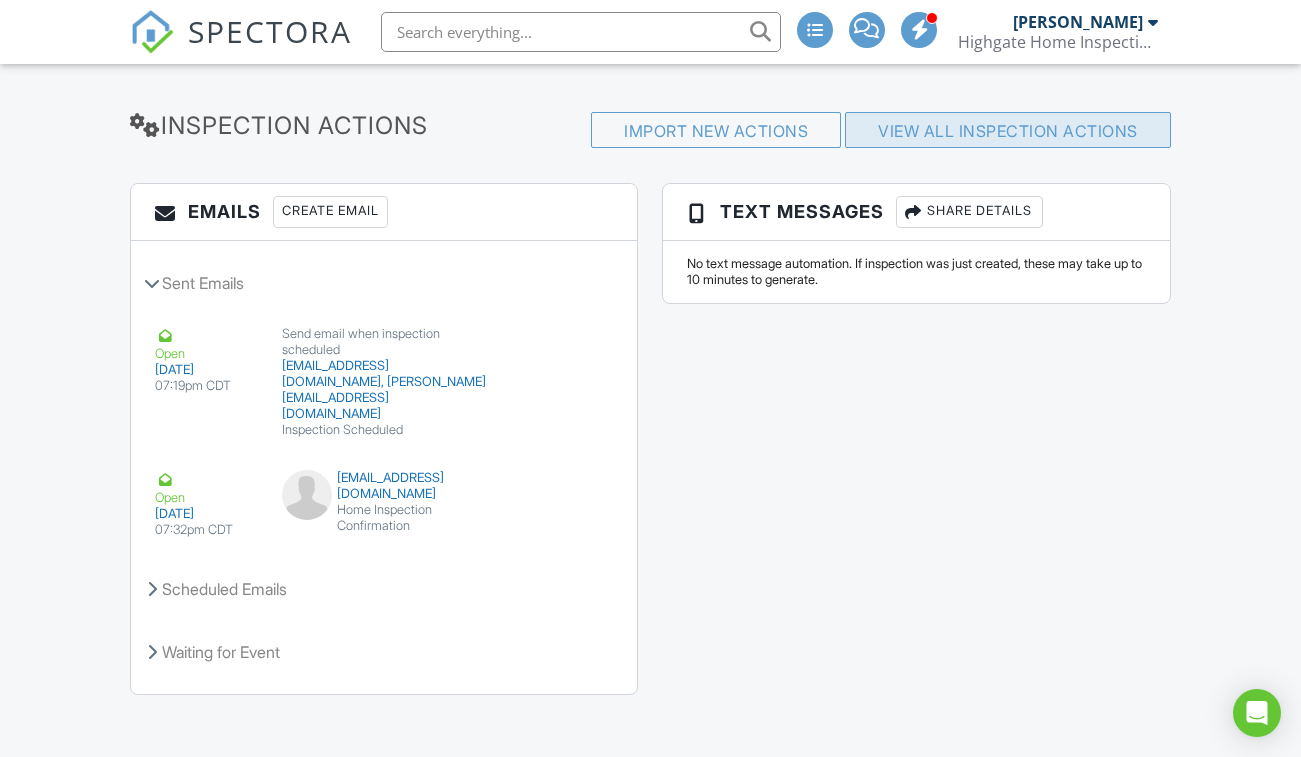 scroll, scrollTop: 0, scrollLeft: 0, axis: both 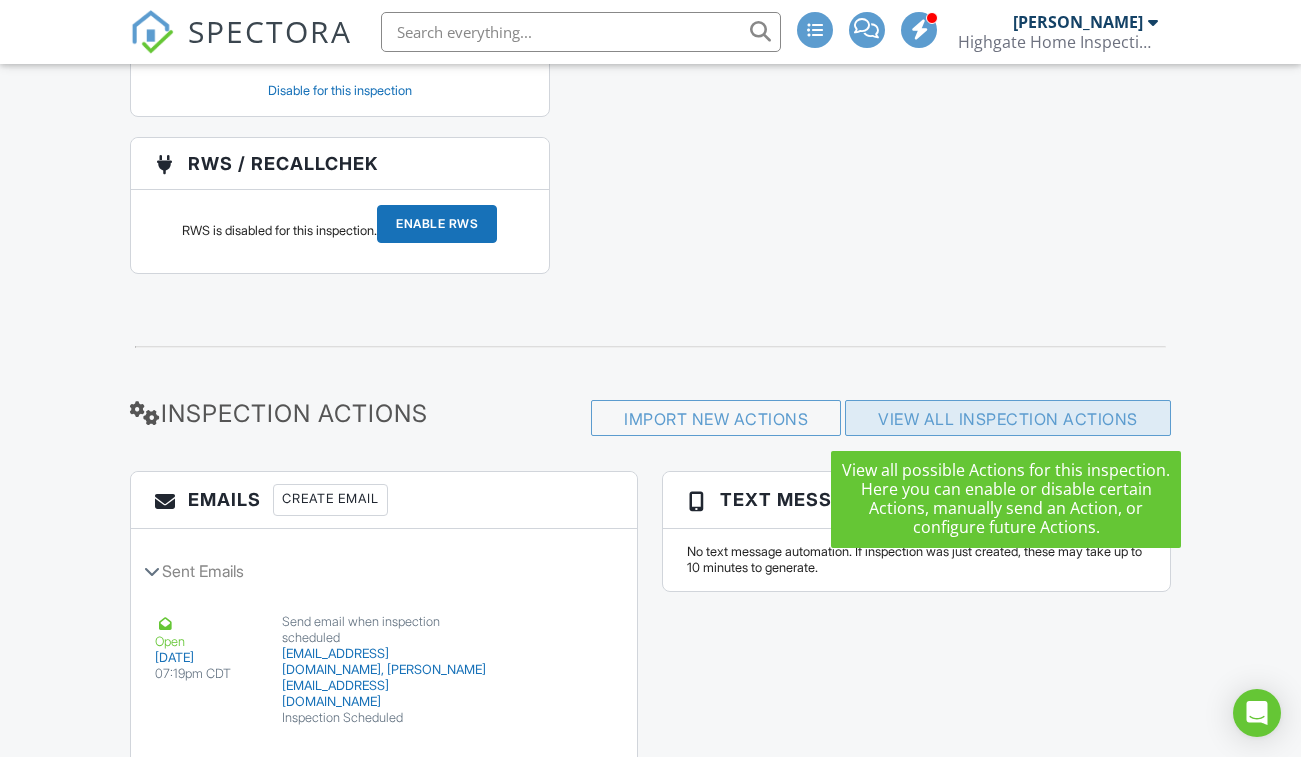 click on "View All Inspection Actions" at bounding box center (1008, 419) 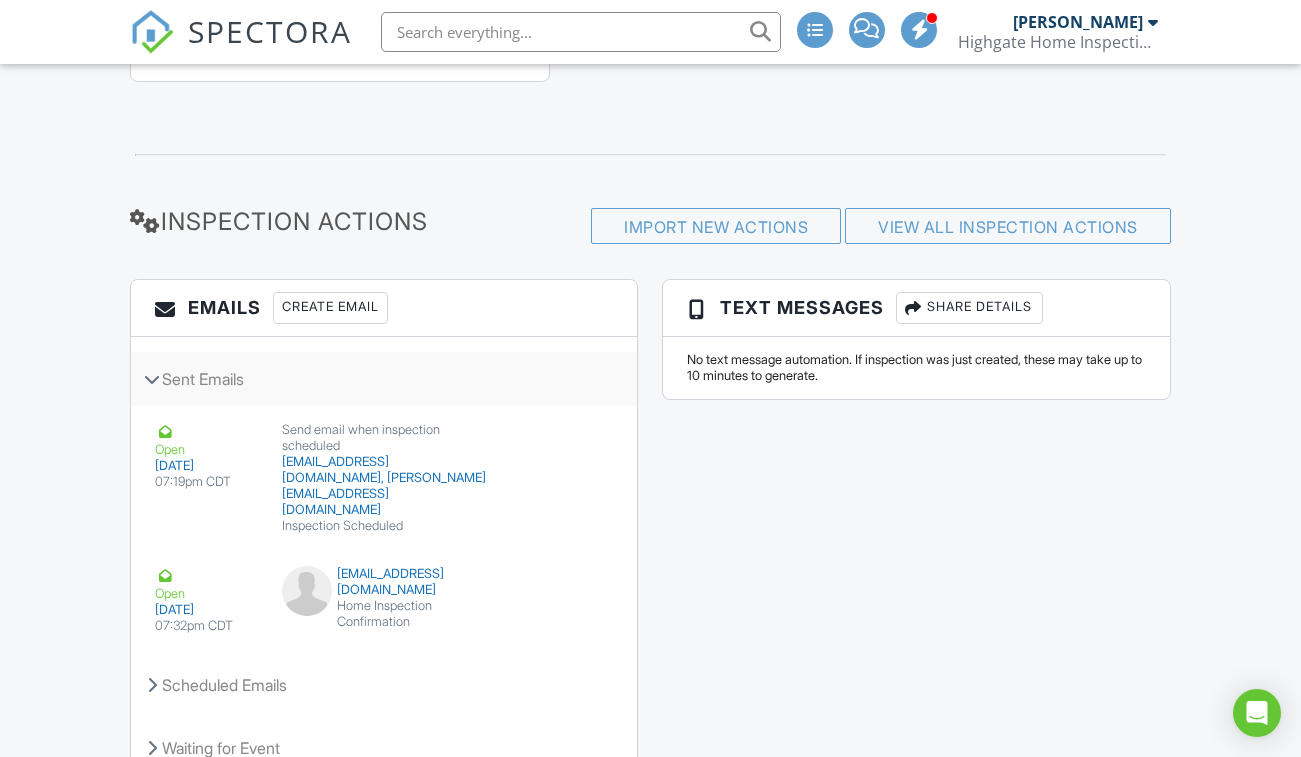 scroll, scrollTop: 3018, scrollLeft: 0, axis: vertical 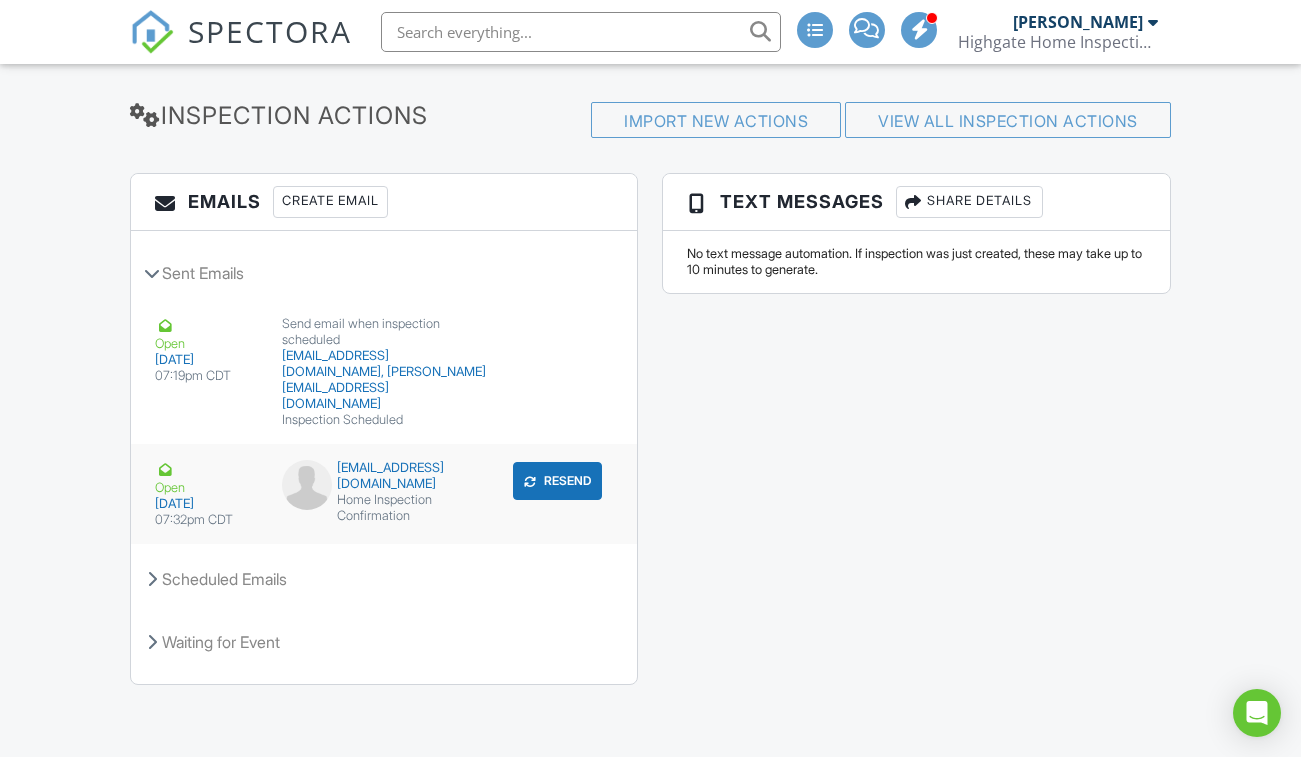 click on "07:32pm CDT" at bounding box center [206, 520] 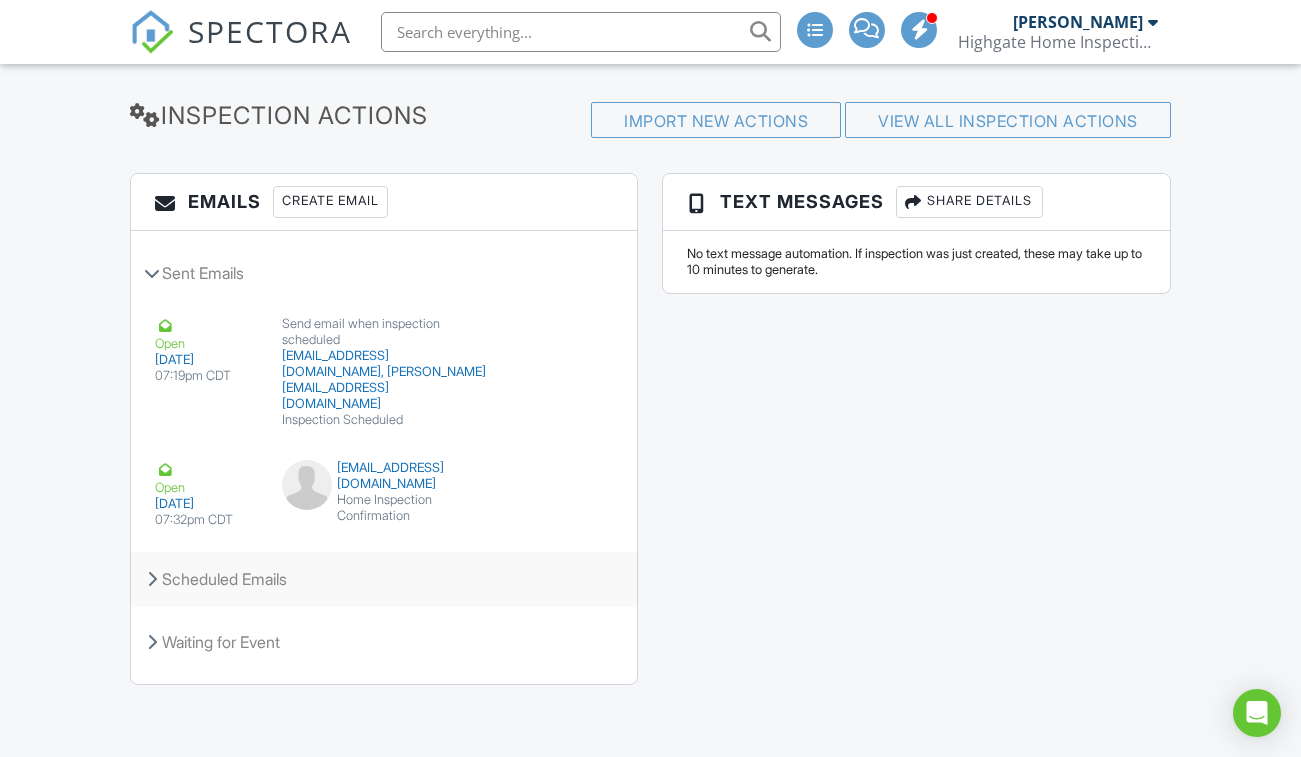 click on "Scheduled Emails" at bounding box center [384, 579] 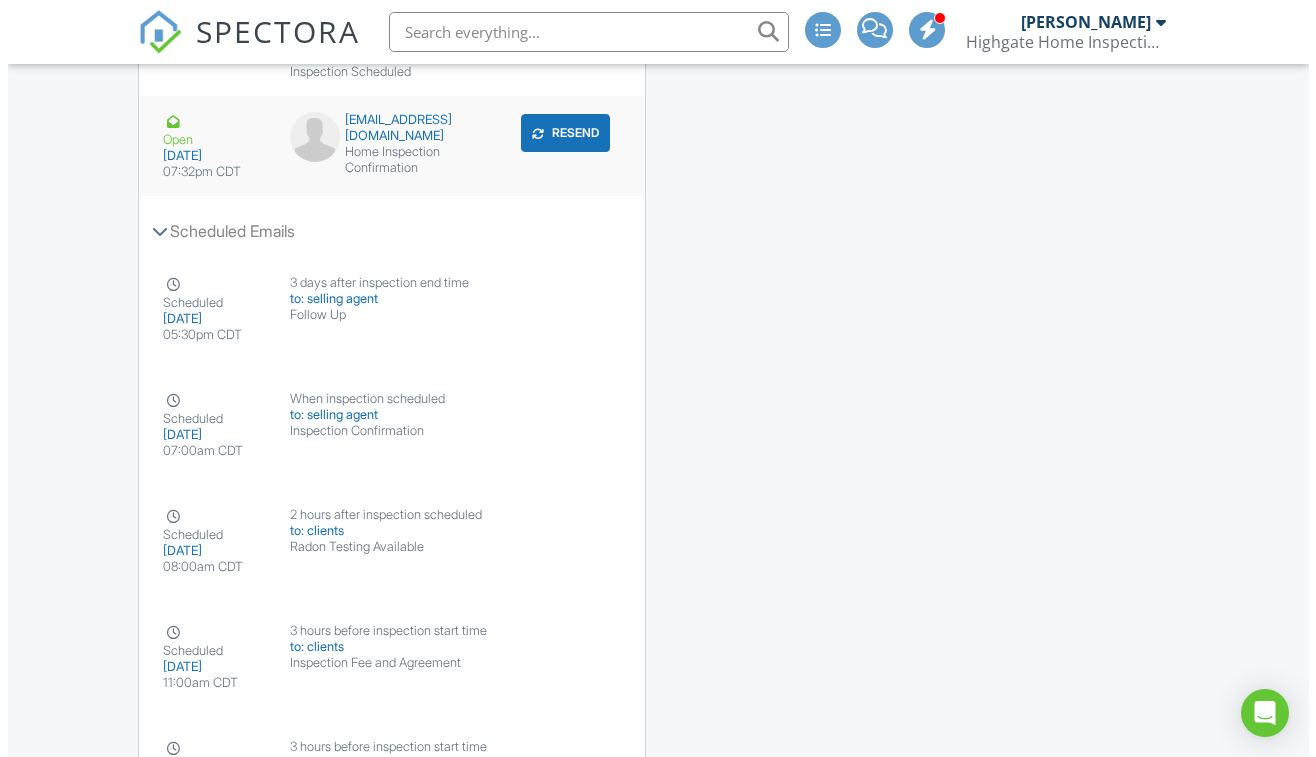 scroll, scrollTop: 3418, scrollLeft: 0, axis: vertical 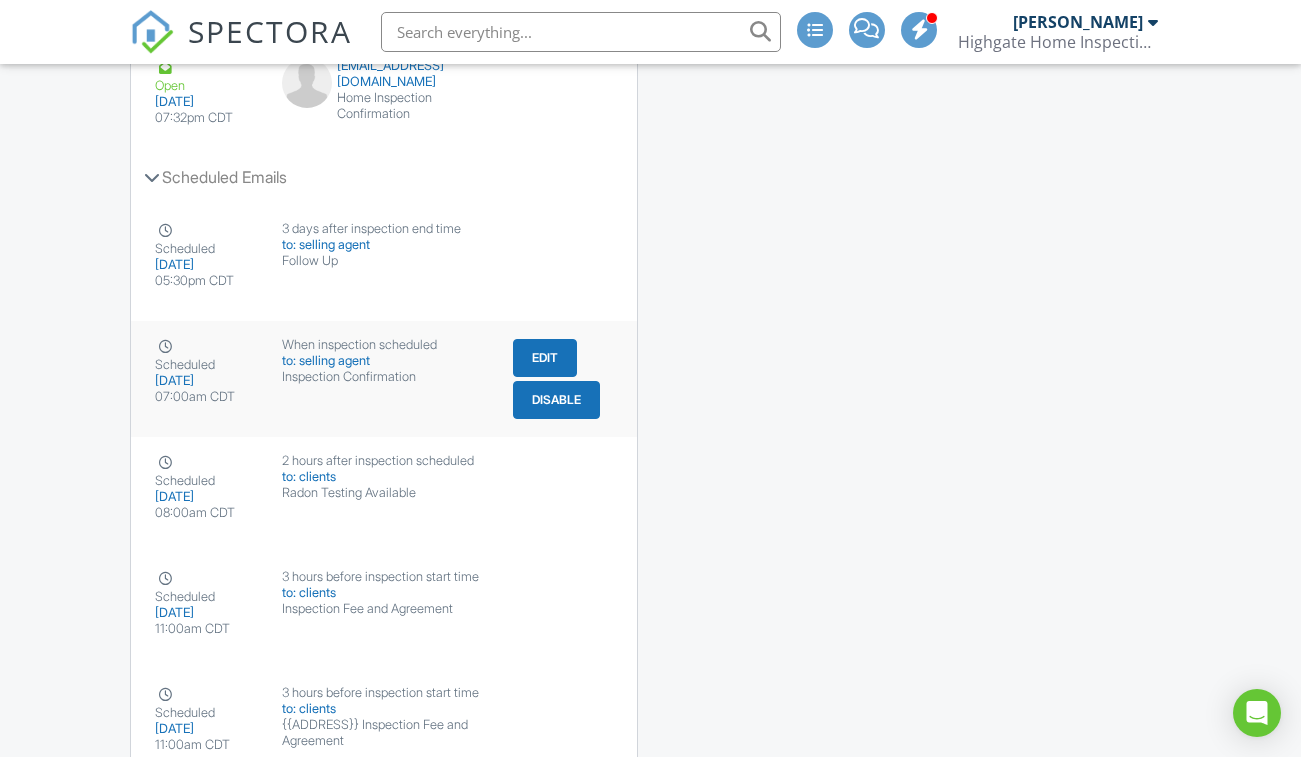 click on "Edit" at bounding box center [545, 358] 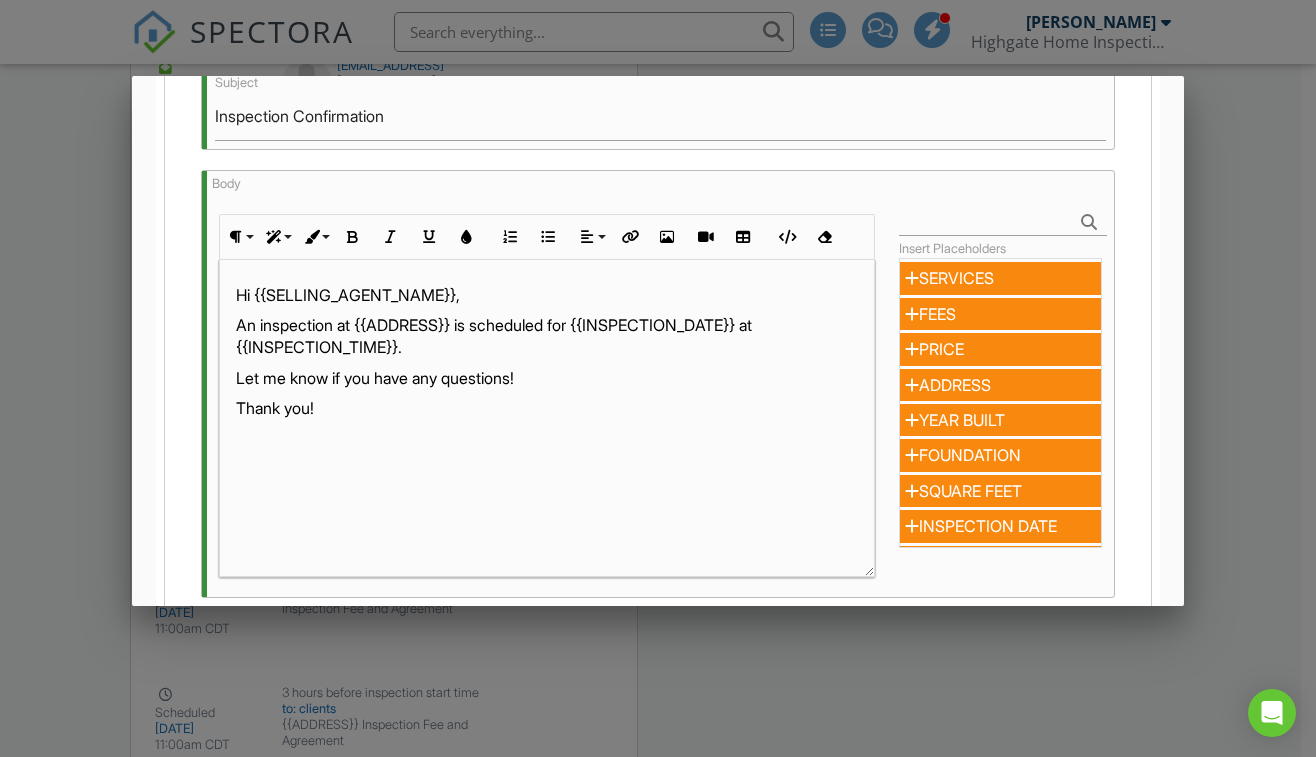 scroll, scrollTop: 500, scrollLeft: 0, axis: vertical 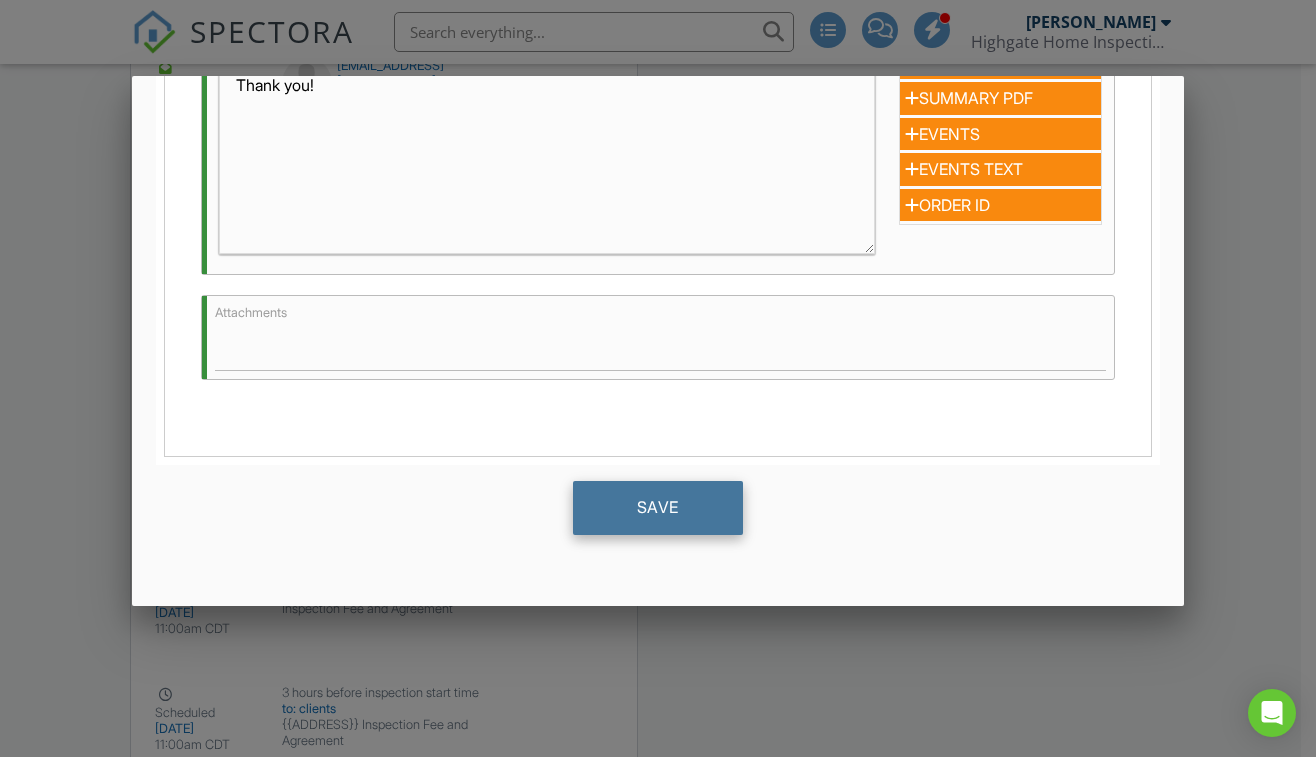 click on "Save" at bounding box center (658, 508) 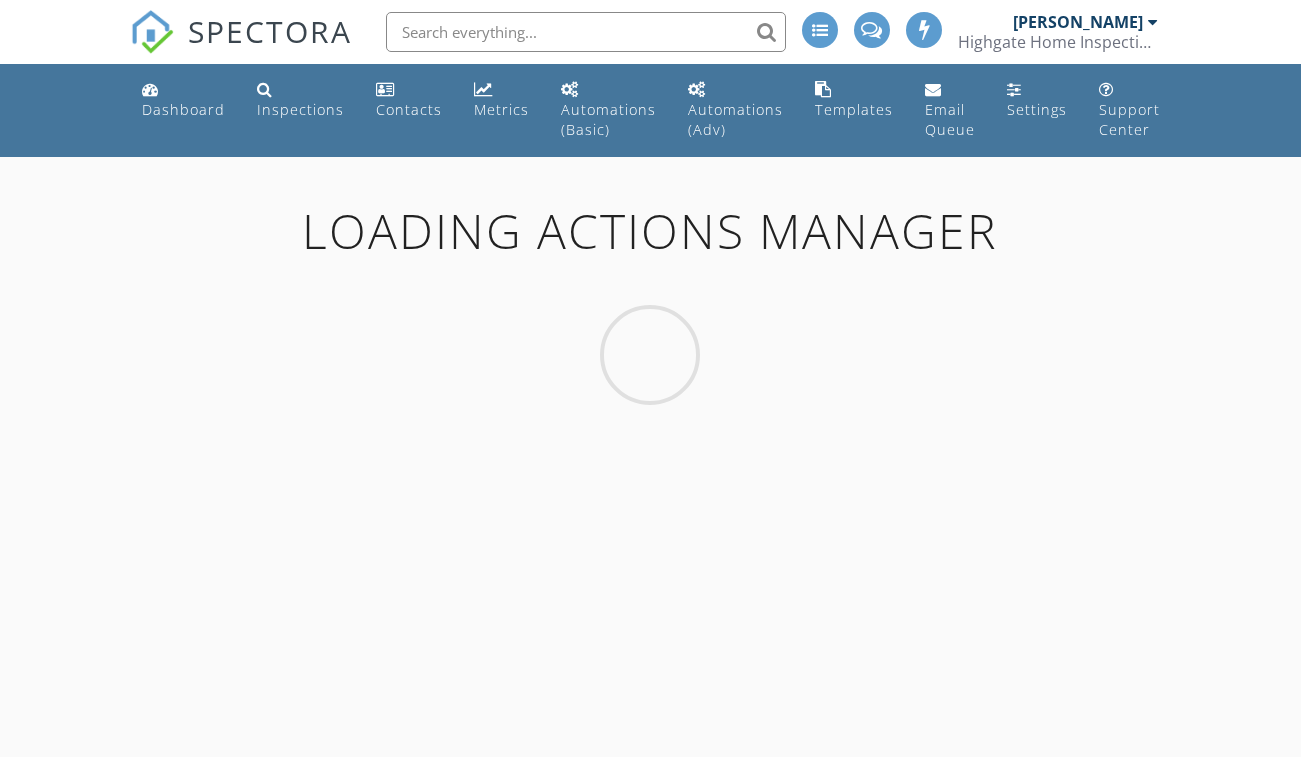 scroll, scrollTop: 0, scrollLeft: 0, axis: both 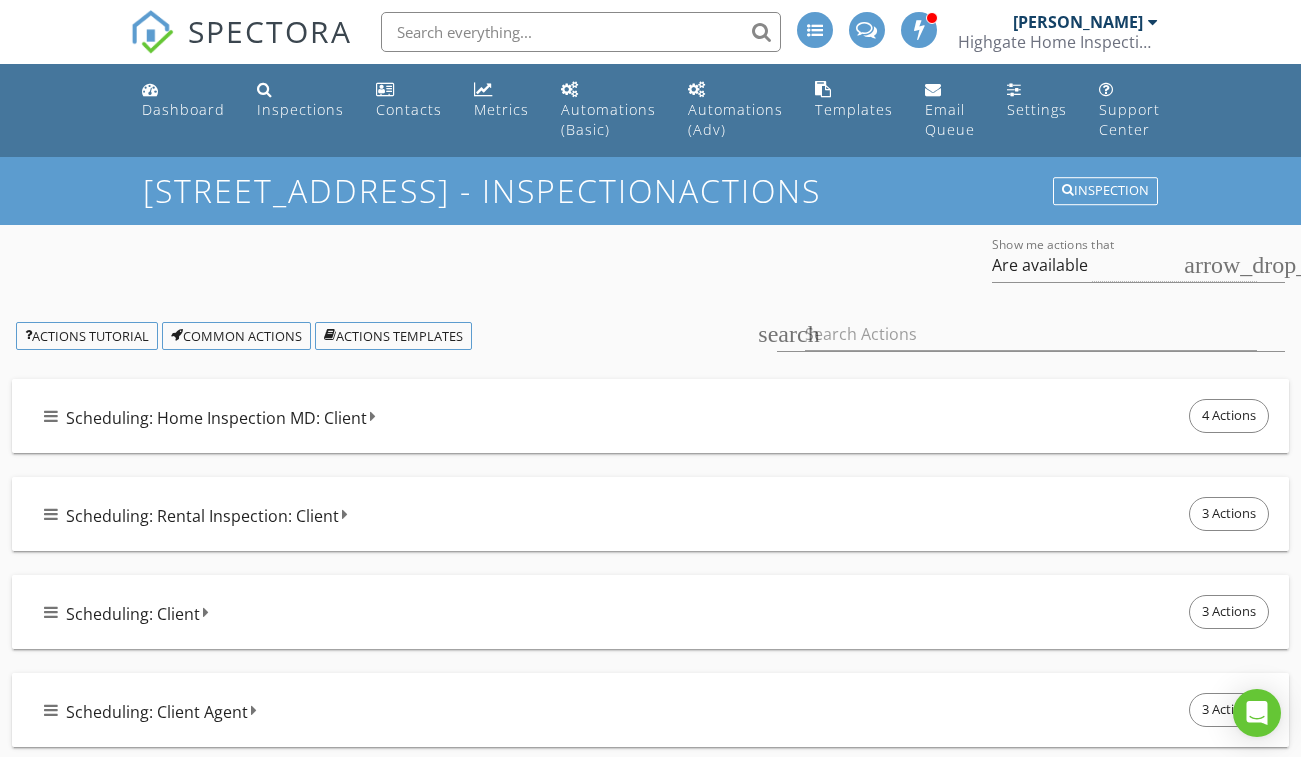 click on "Scheduling: Home Inspection MD: Client
4 Actions" at bounding box center [658, 416] 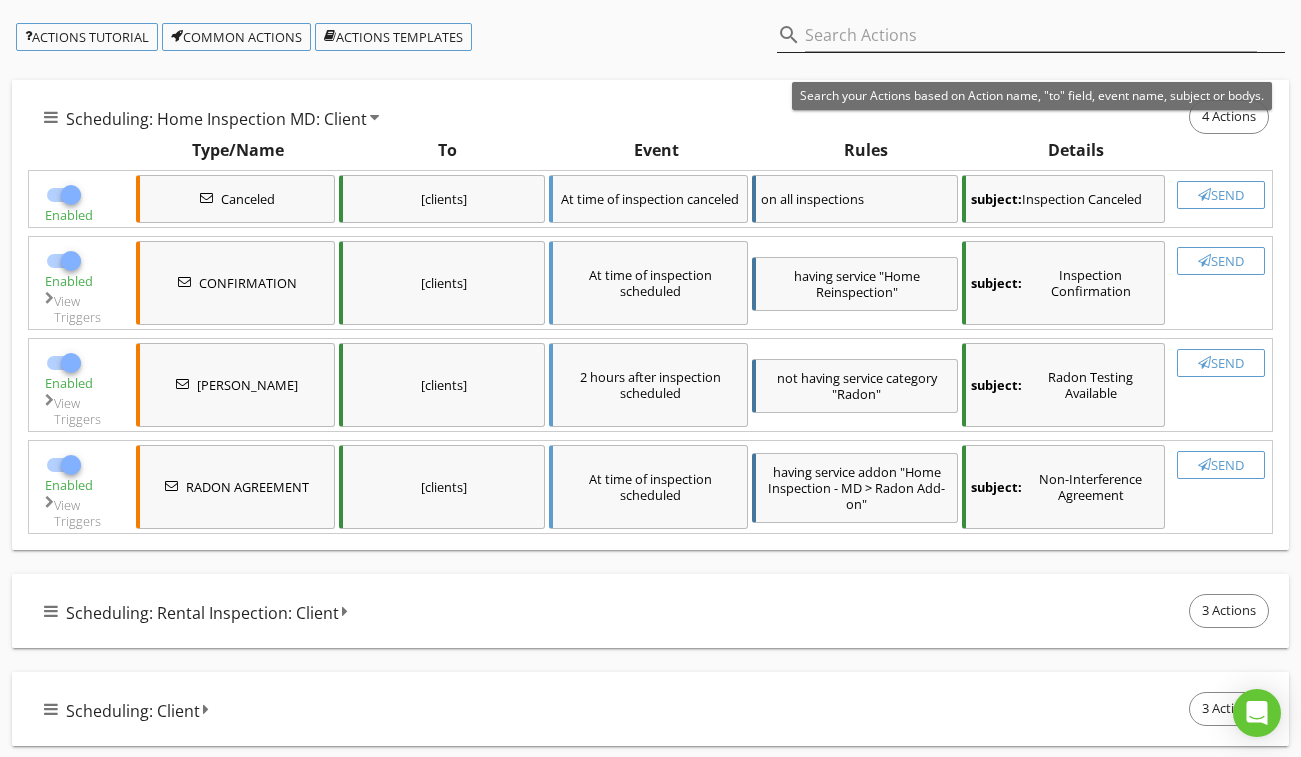 scroll, scrollTop: 300, scrollLeft: 0, axis: vertical 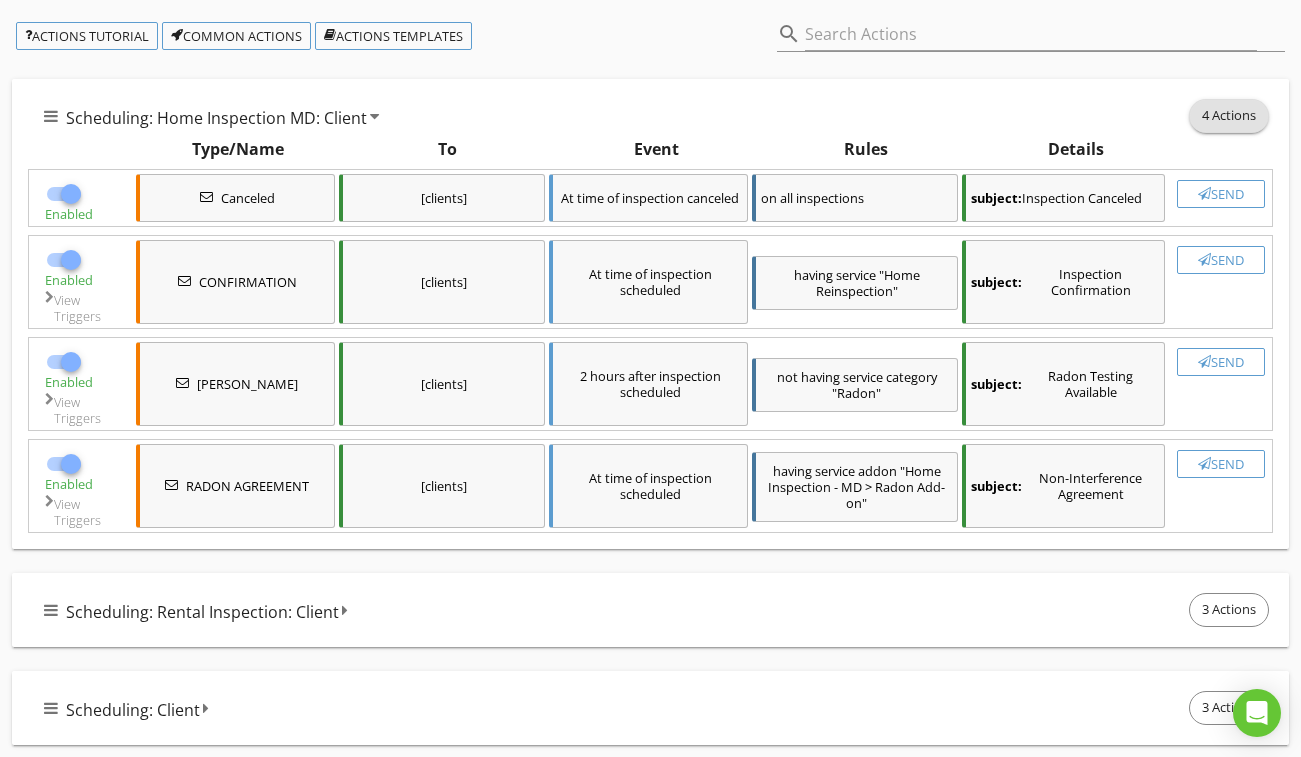 click on "4 Actions" at bounding box center [1229, 116] 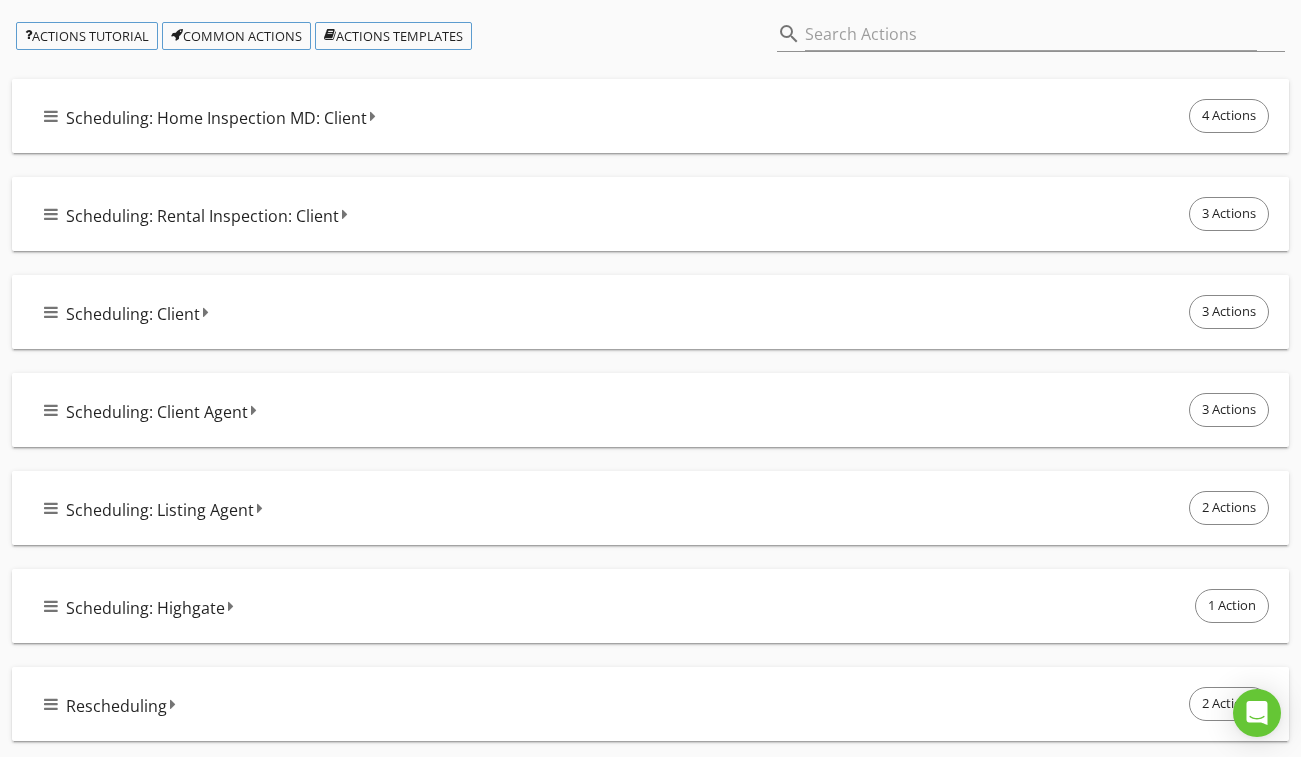 click on "Scheduling: Home Inspection MD: Client
4 Actions" at bounding box center [650, 116] 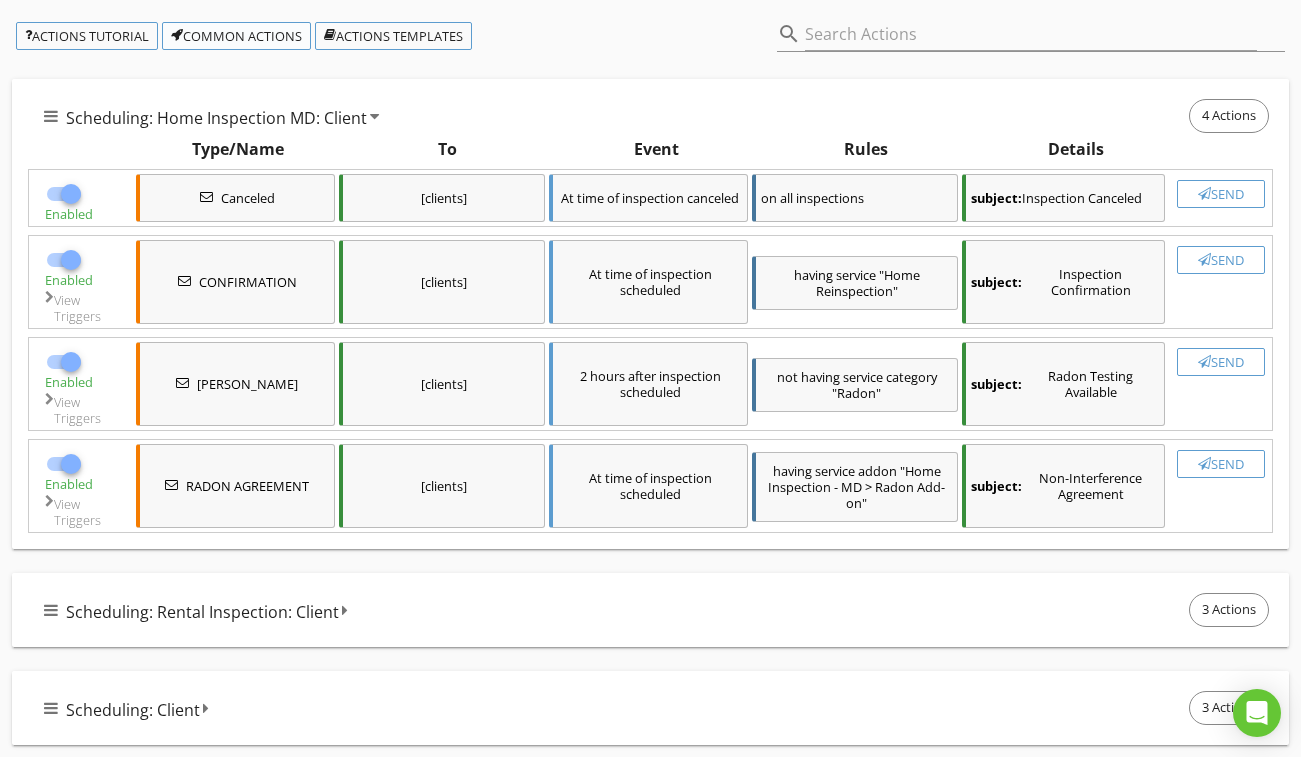 click on "Common Actions" at bounding box center (236, 36) 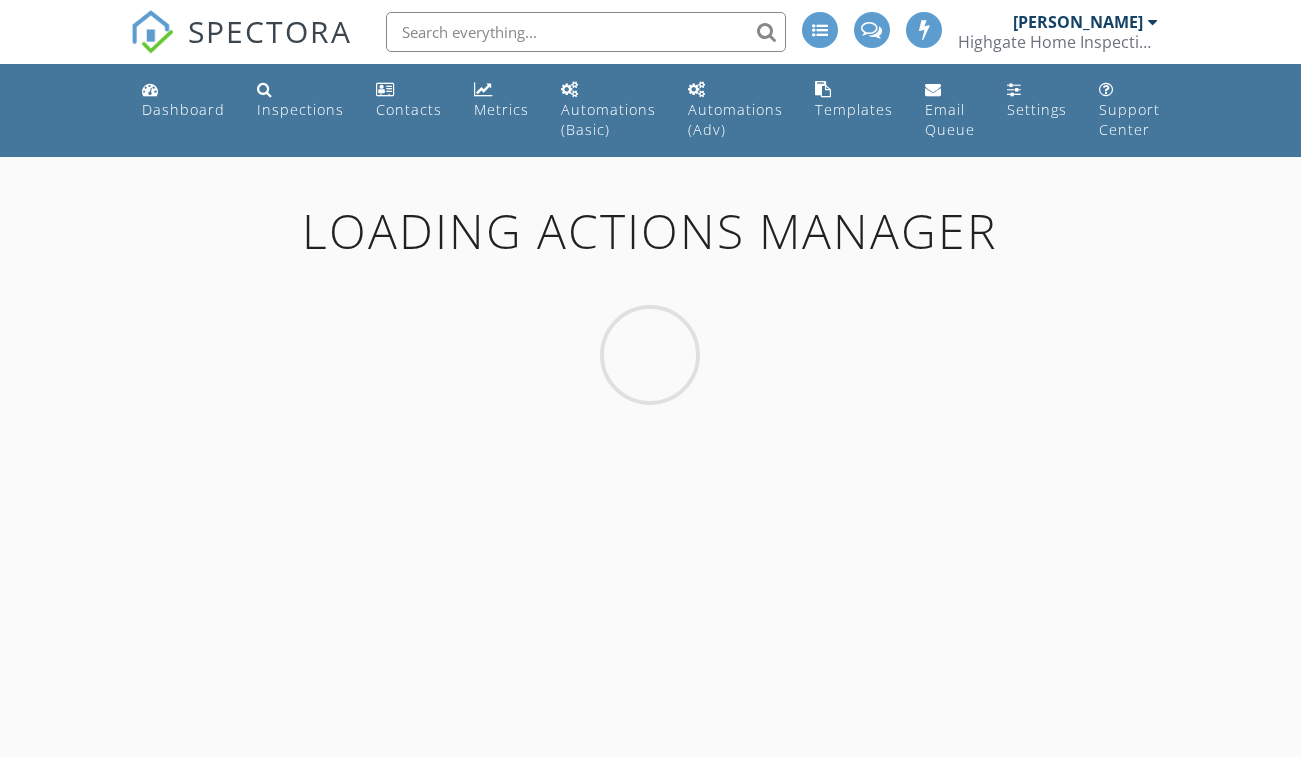 scroll, scrollTop: 0, scrollLeft: 0, axis: both 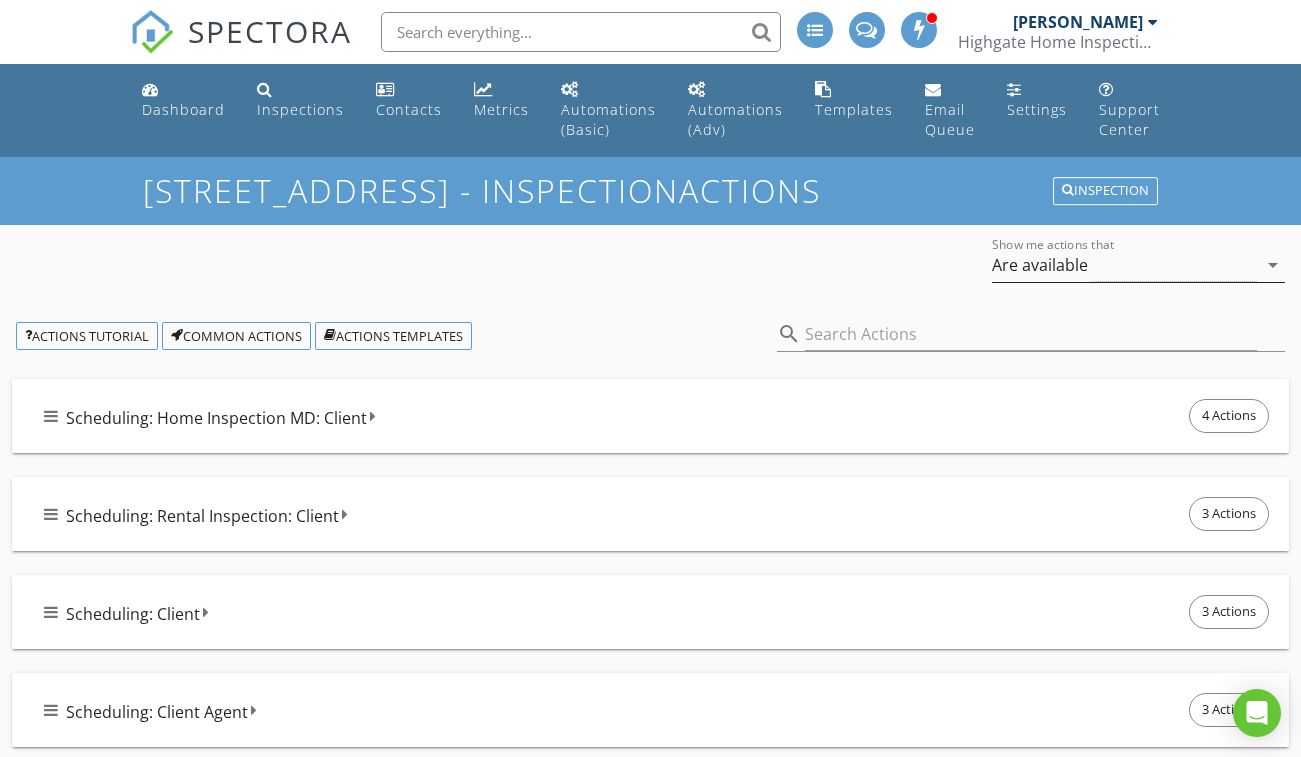 click on "Are available" at bounding box center (1124, 265) 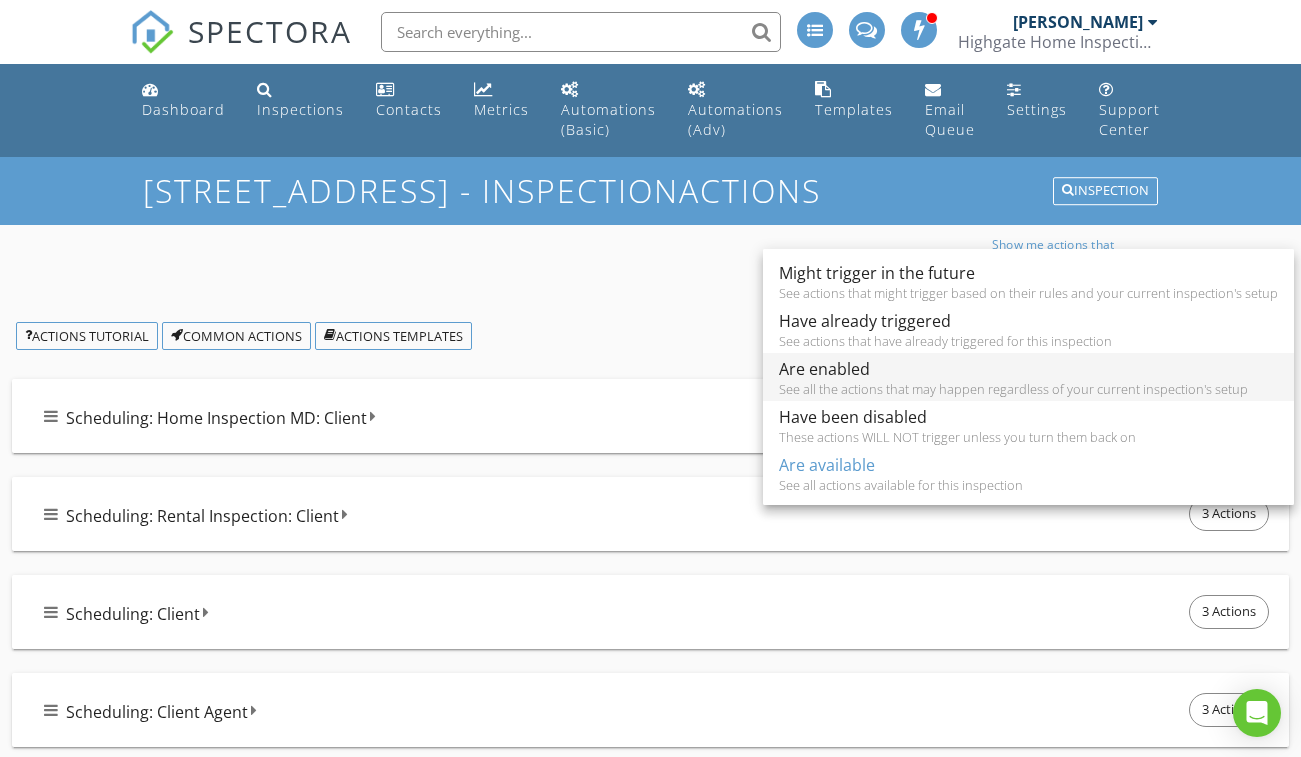 click on "Are enabled" at bounding box center [1028, 369] 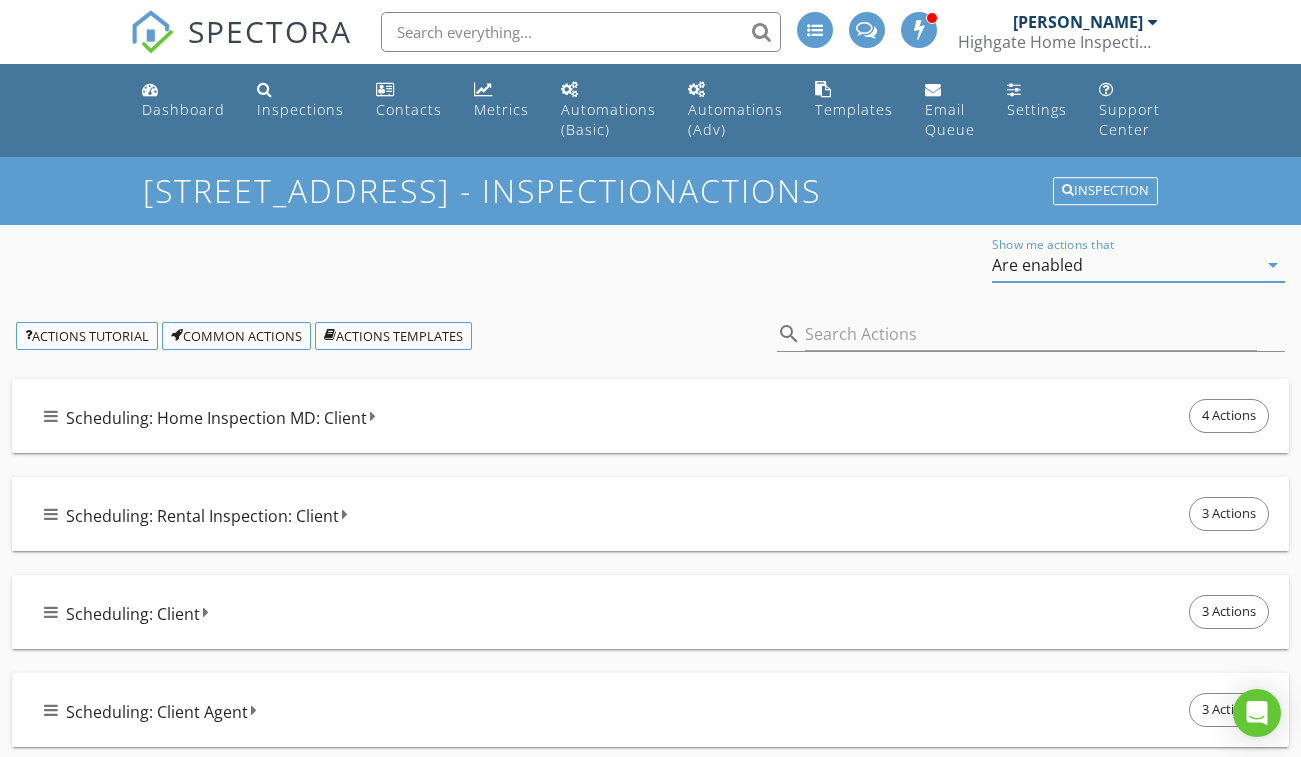 click on "Scheduling: Home Inspection MD: Client
4 Actions" at bounding box center (650, 416) 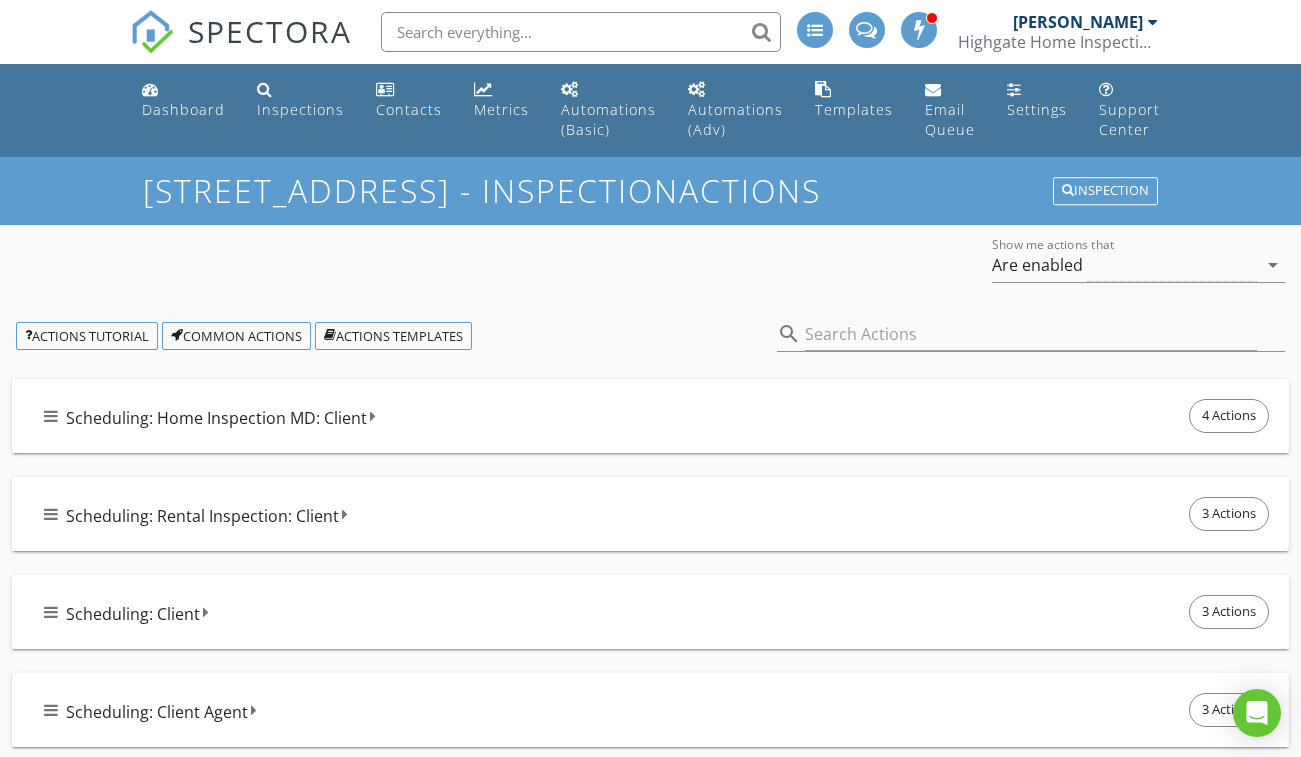 click on "Scheduling: Home Inspection MD: Client
4 Actions" at bounding box center (650, 416) 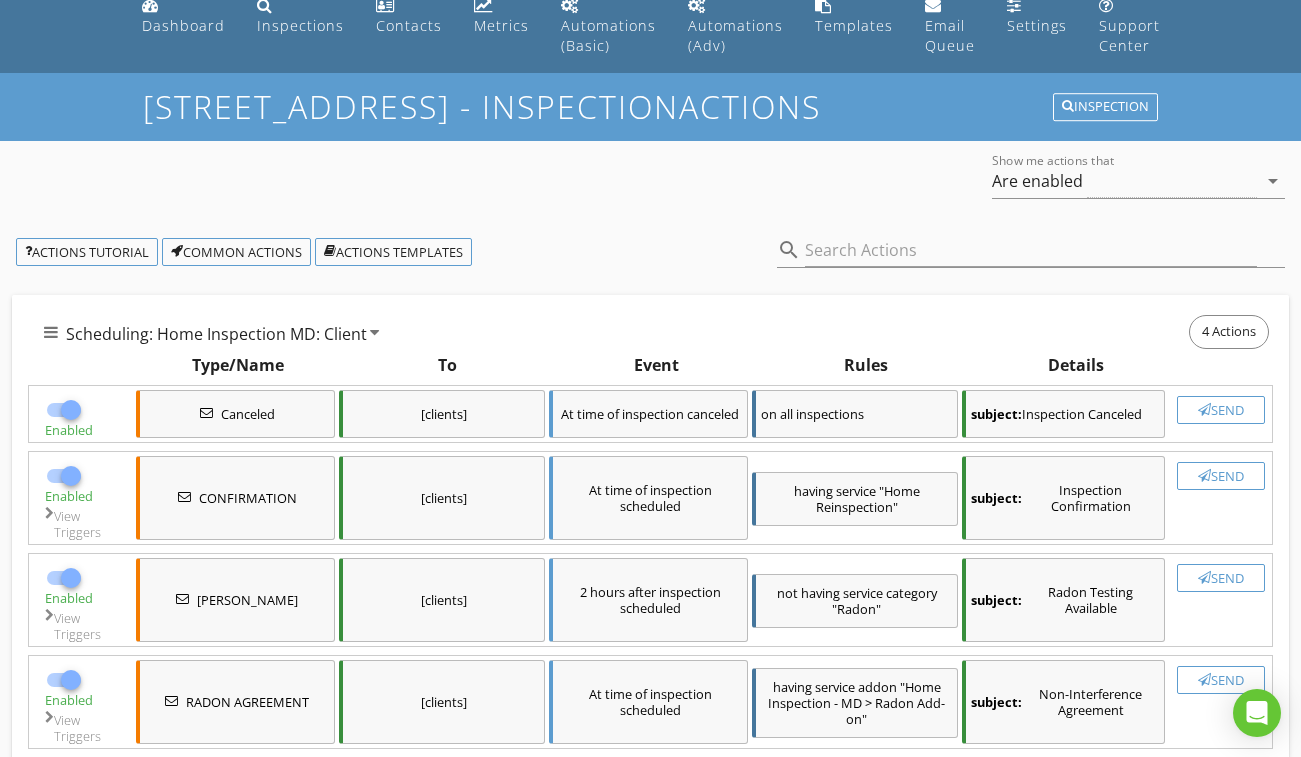 scroll, scrollTop: 0, scrollLeft: 0, axis: both 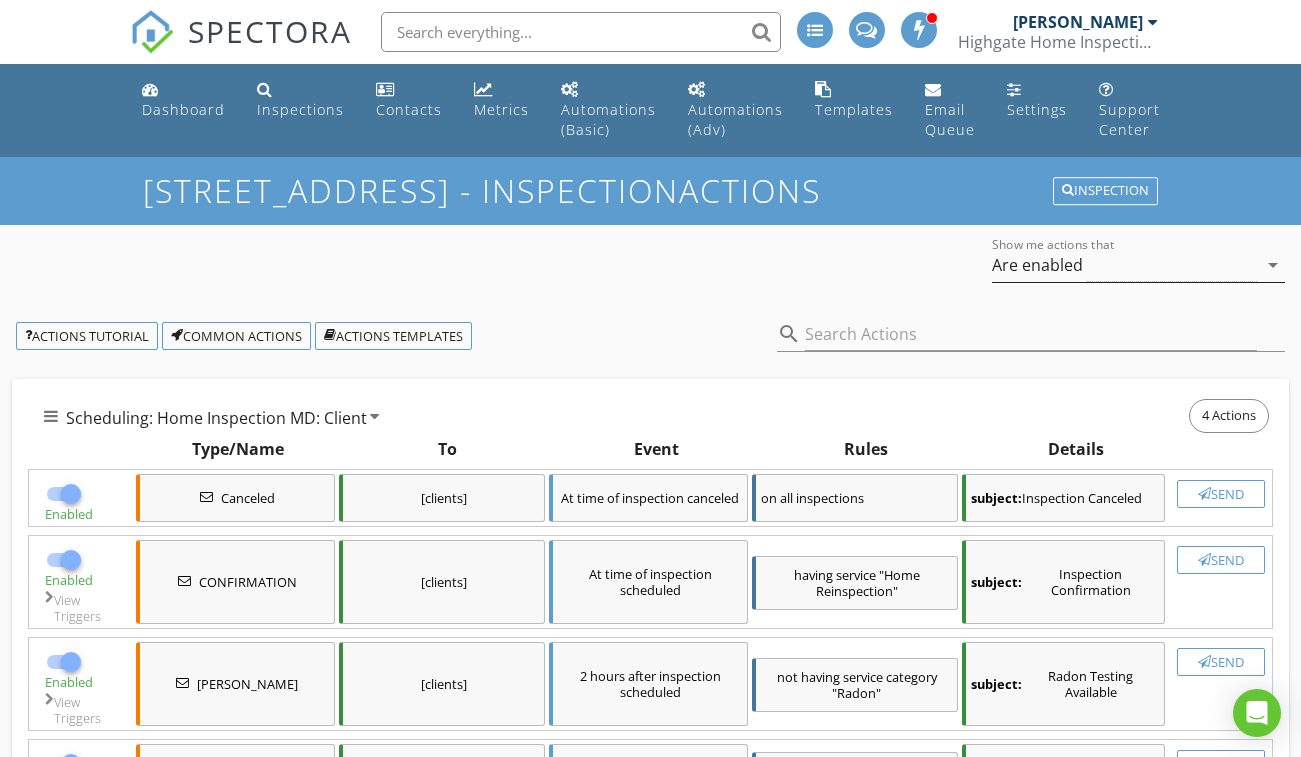click on "Are enabled" at bounding box center [1124, 265] 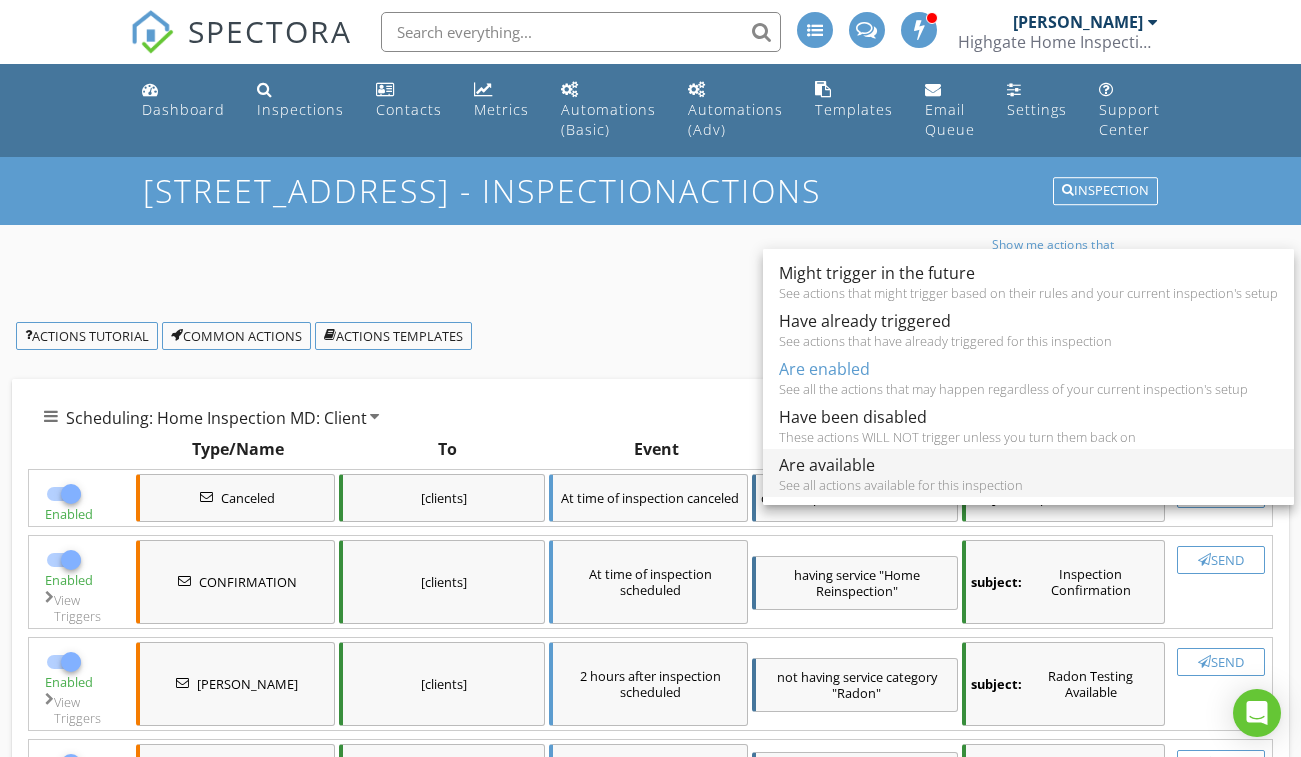 click on "See all actions available for this inspection" at bounding box center (1028, 485) 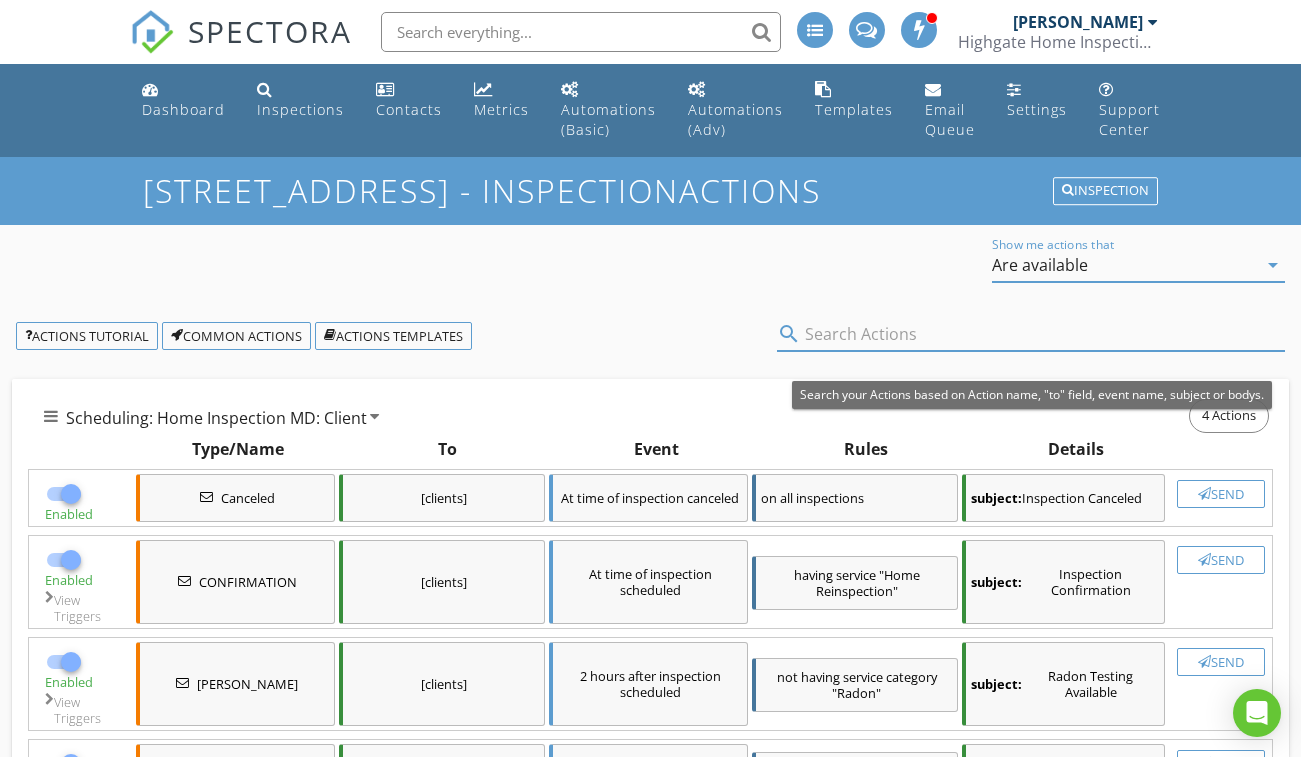 click at bounding box center (1031, 334) 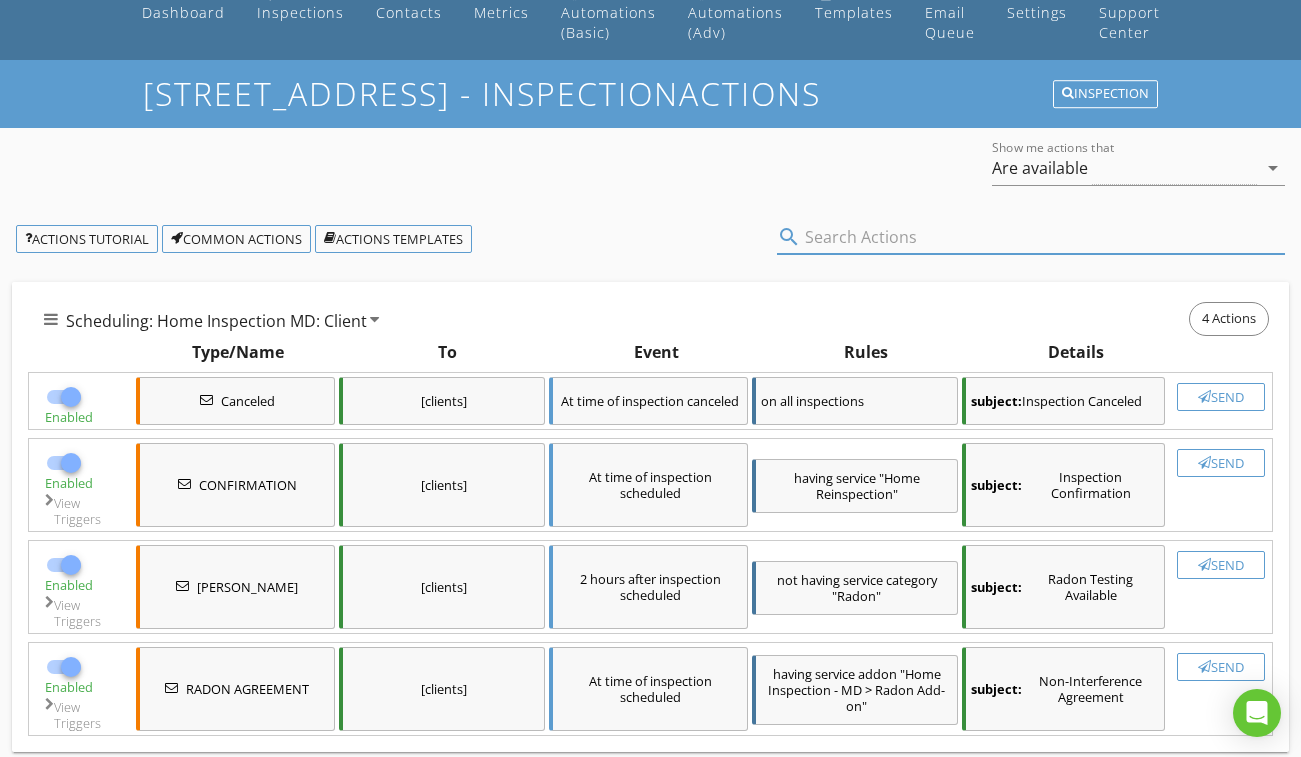 scroll, scrollTop: 0, scrollLeft: 0, axis: both 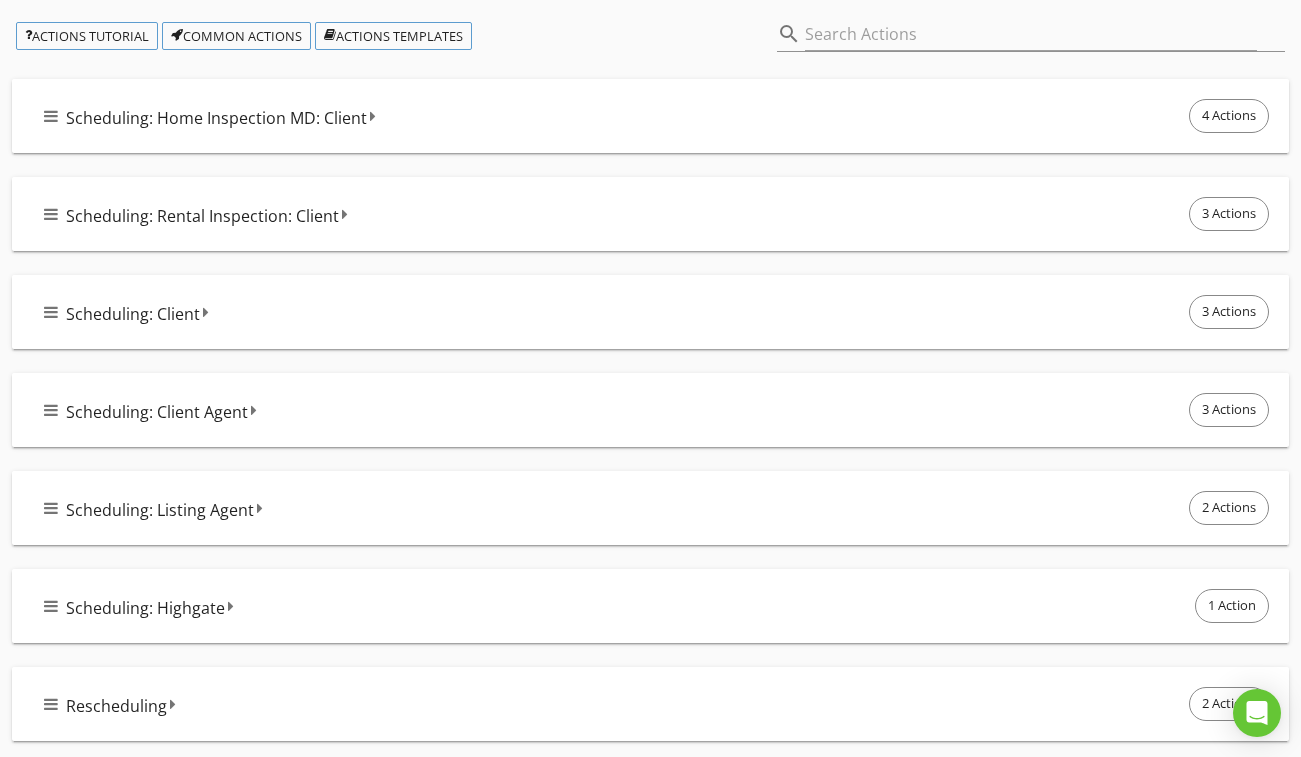 click on "Scheduling: Home Inspection MD: Client" at bounding box center [216, 118] 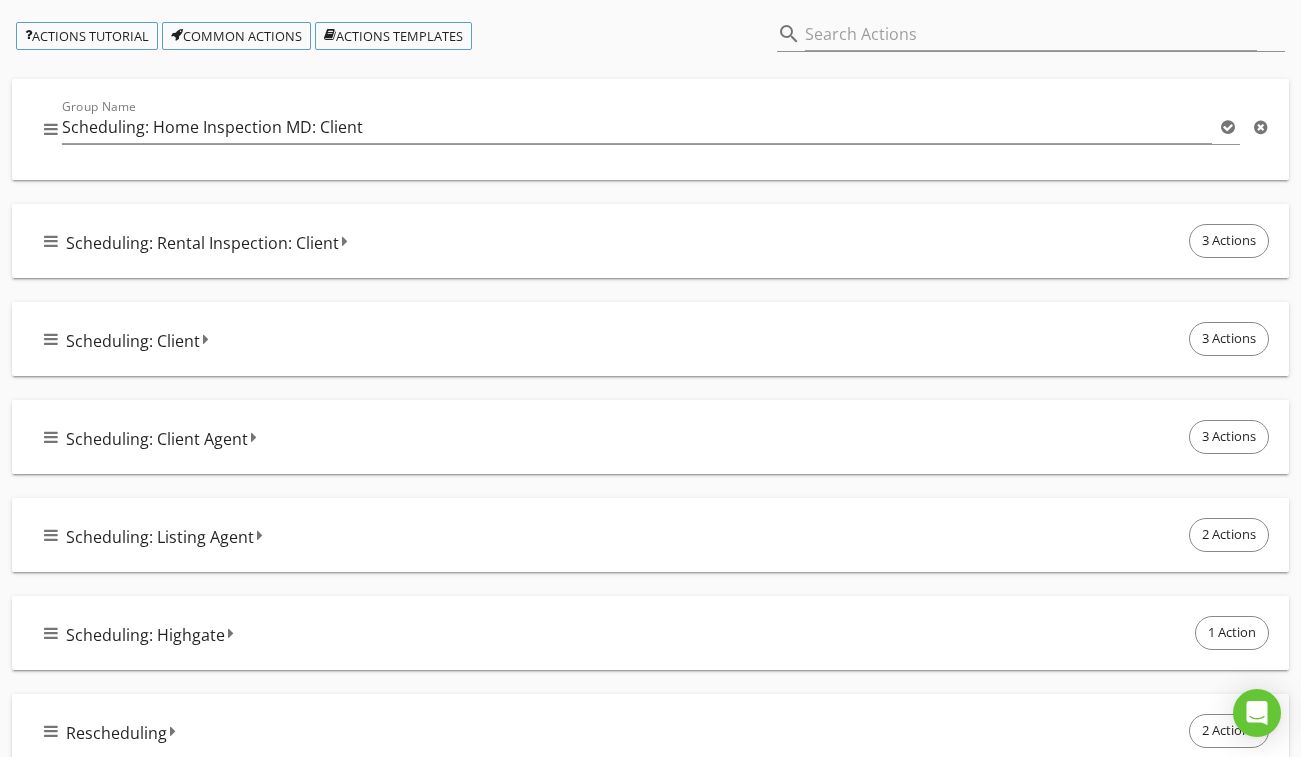 click at bounding box center [651, 158] 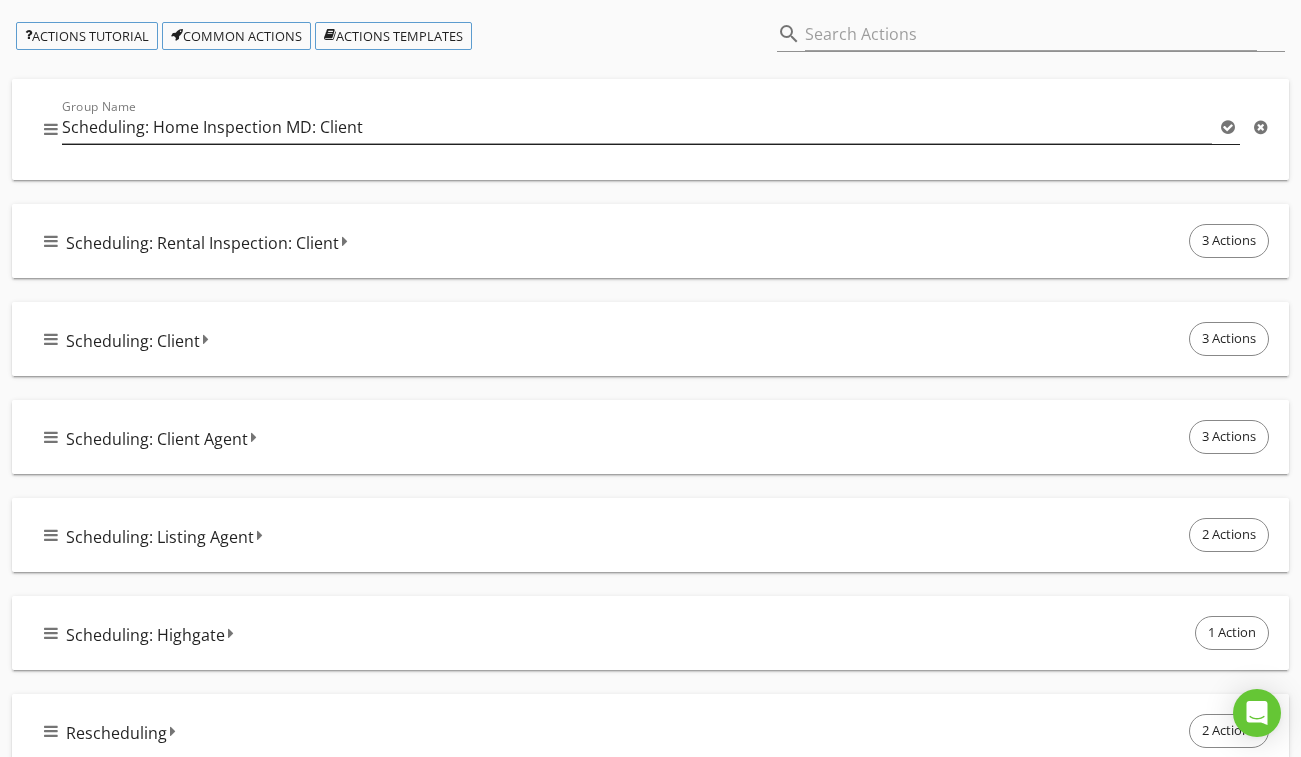 click at bounding box center (1228, 127) 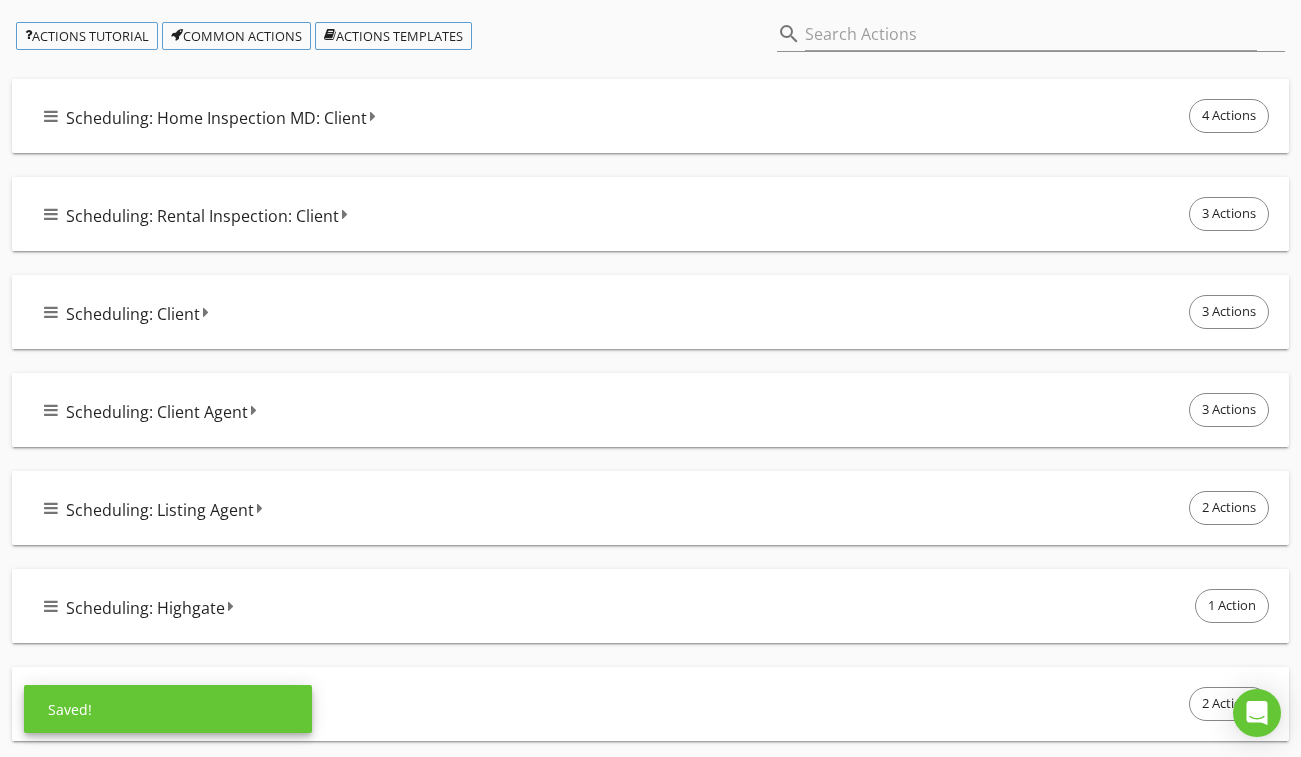 click on "Scheduling: Home Inspection MD: Client
4 Actions" at bounding box center (650, 116) 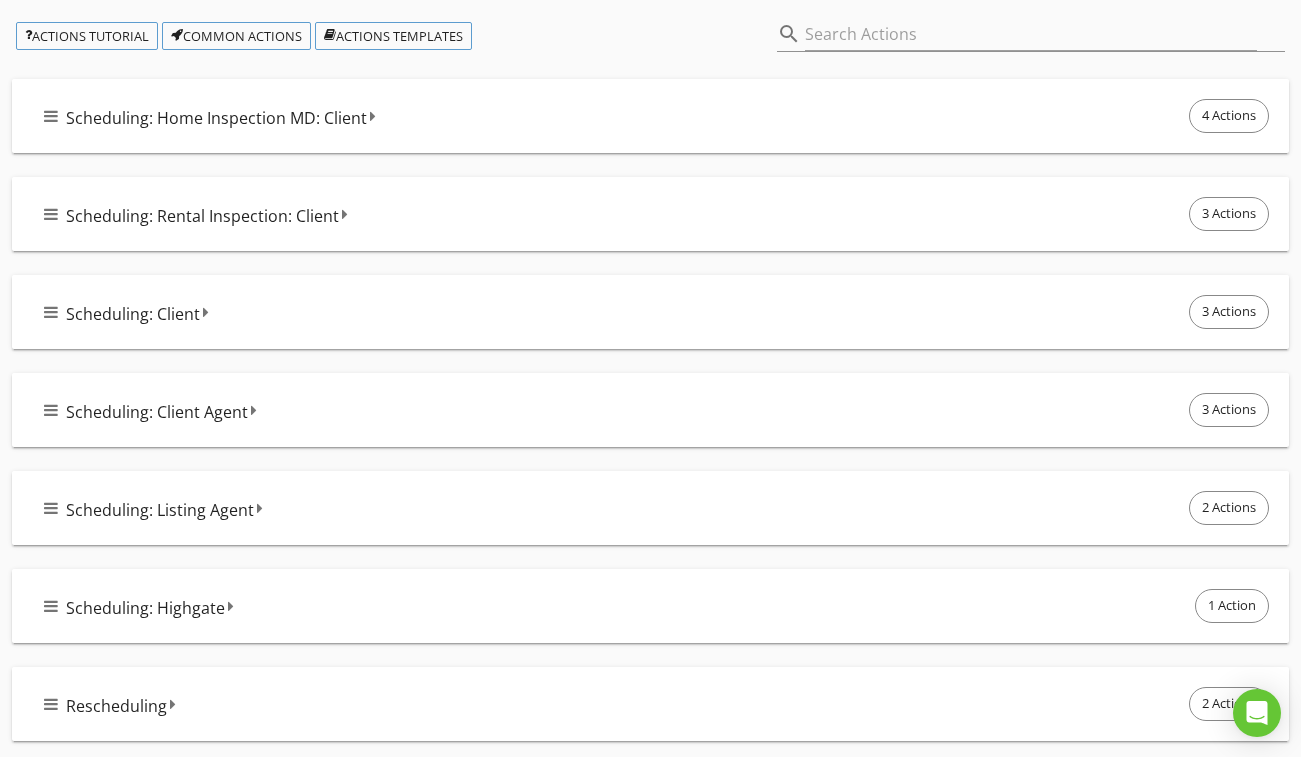 click on "Scheduling: Home Inspection MD: Client
4 Actions" at bounding box center [658, 116] 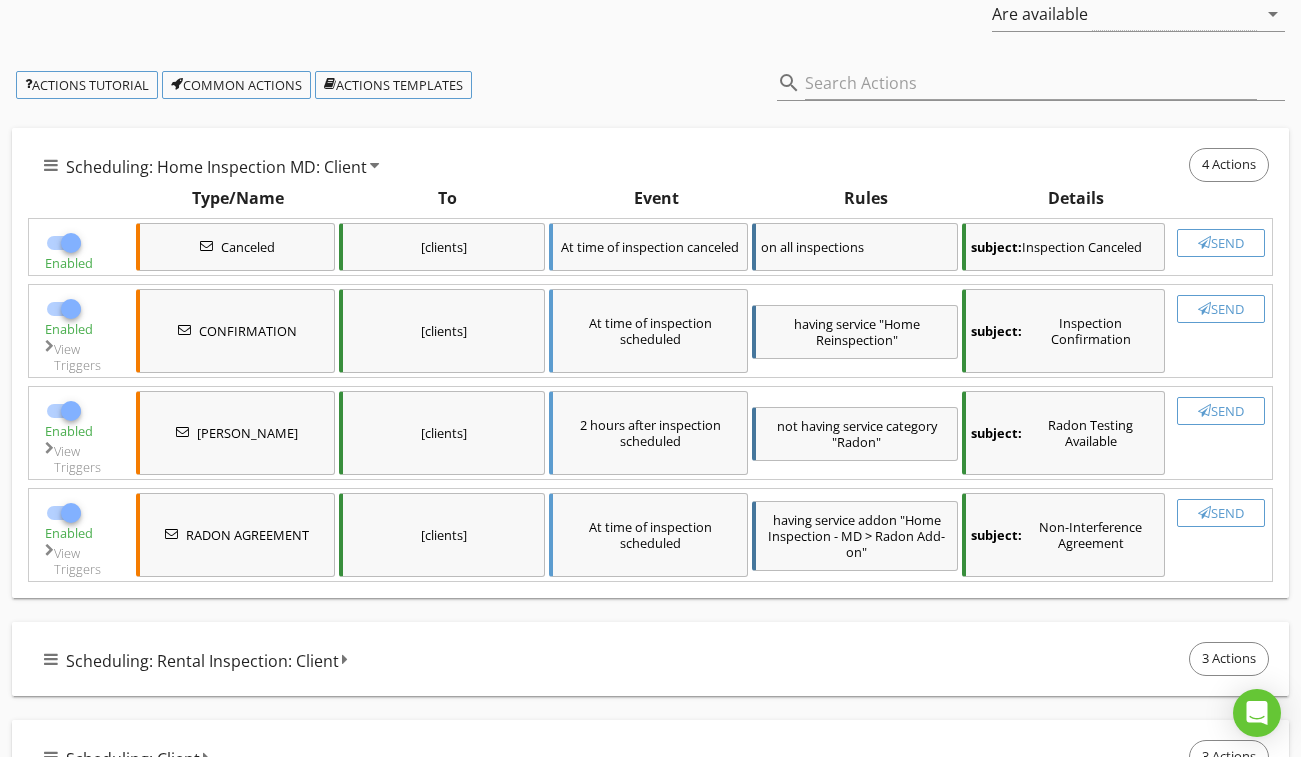 scroll, scrollTop: 200, scrollLeft: 0, axis: vertical 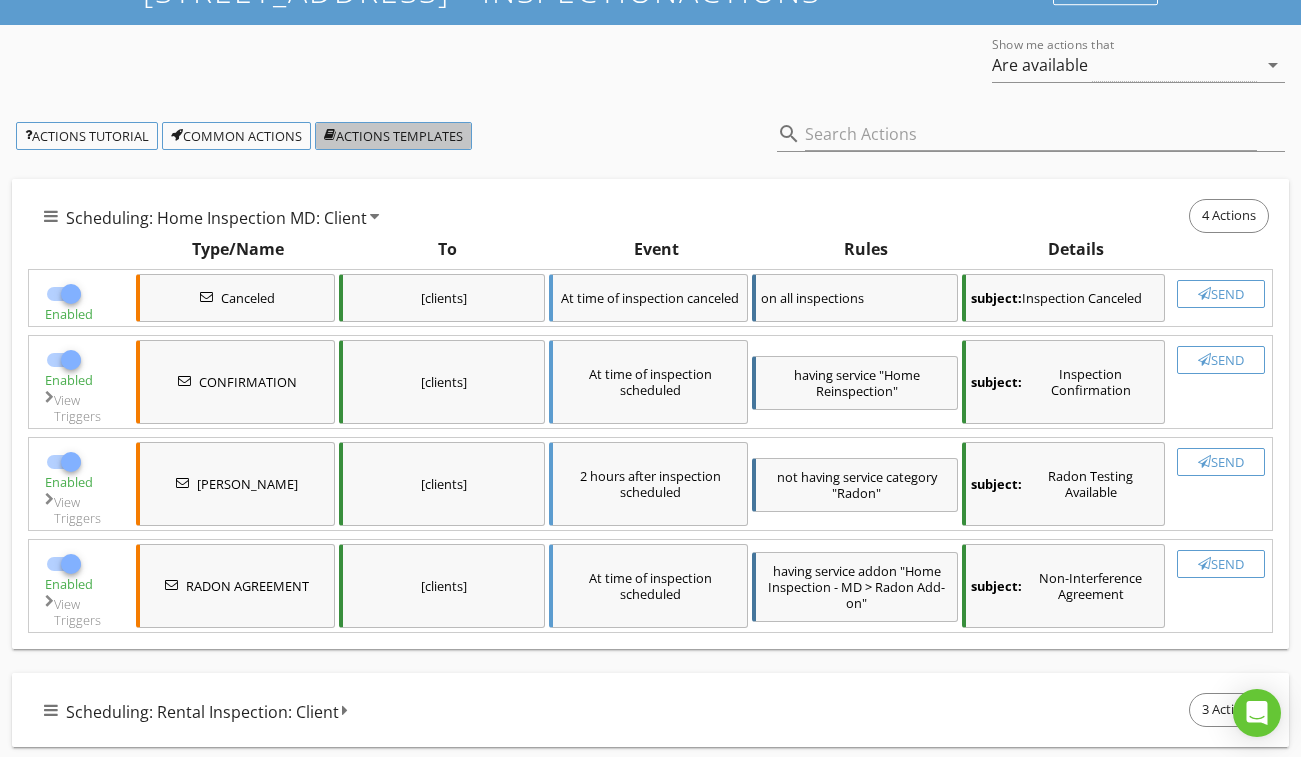 click on "Actions Templates" at bounding box center [393, 136] 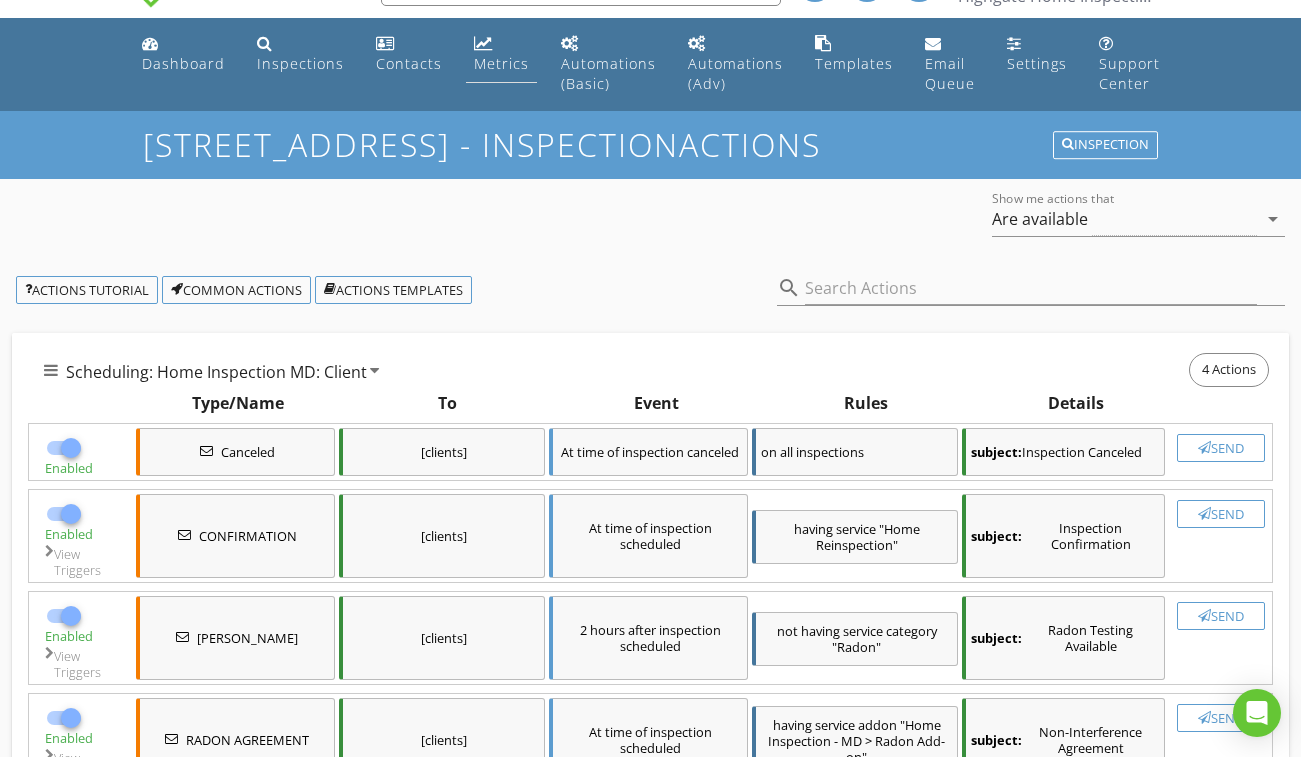scroll, scrollTop: 0, scrollLeft: 0, axis: both 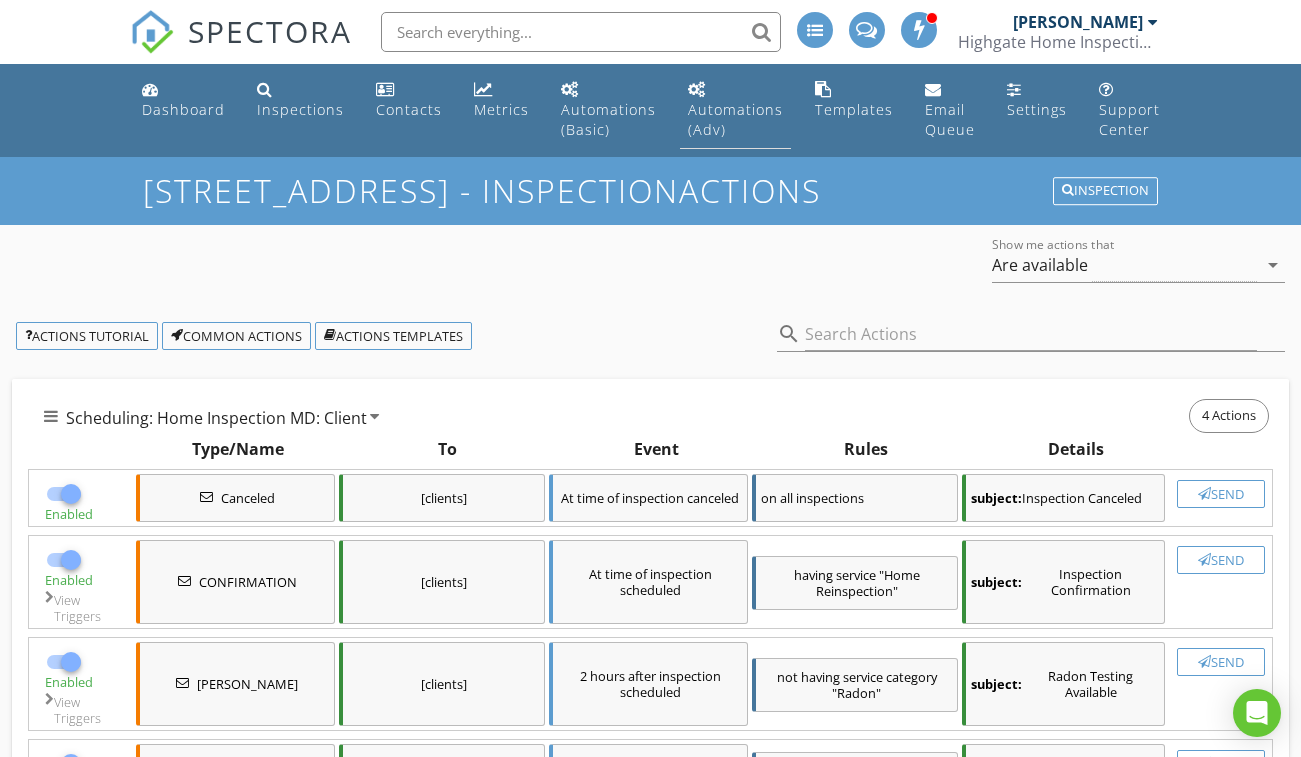 click on "Automations (Adv)" at bounding box center [735, 119] 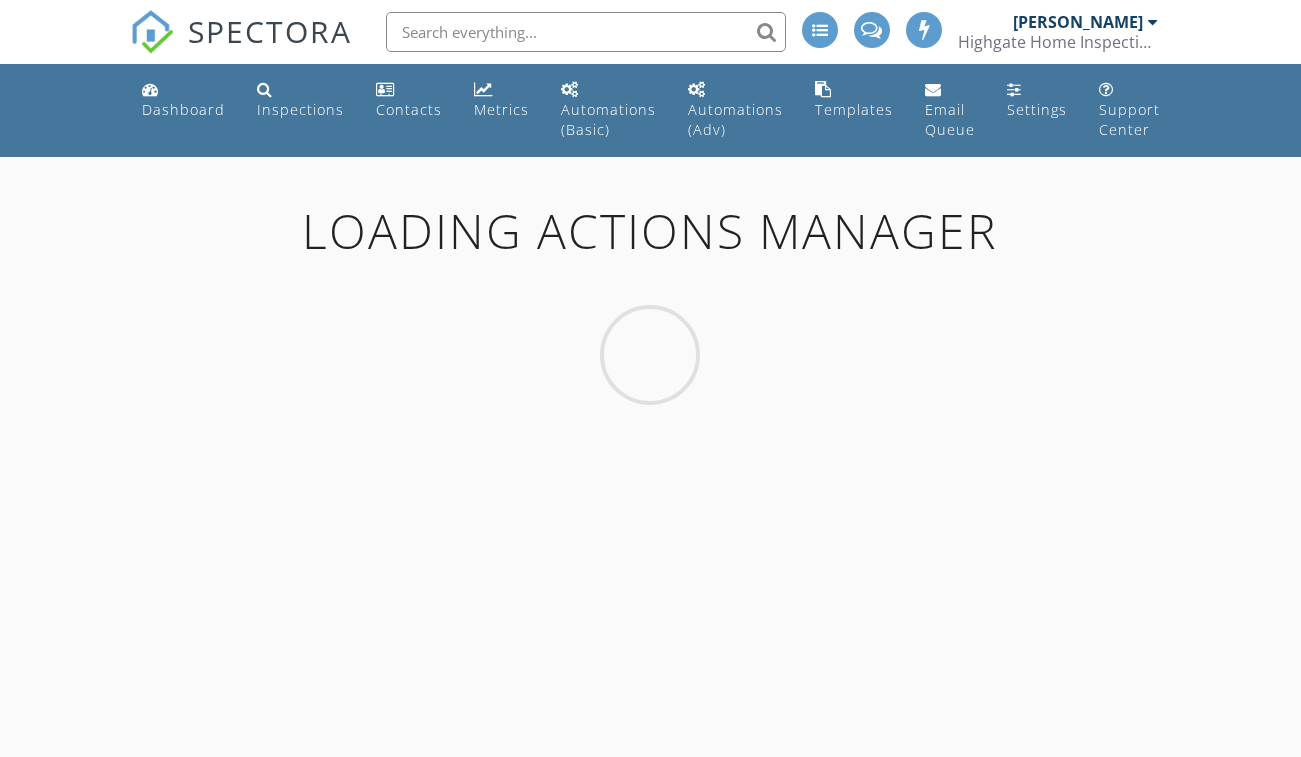 scroll, scrollTop: 0, scrollLeft: 0, axis: both 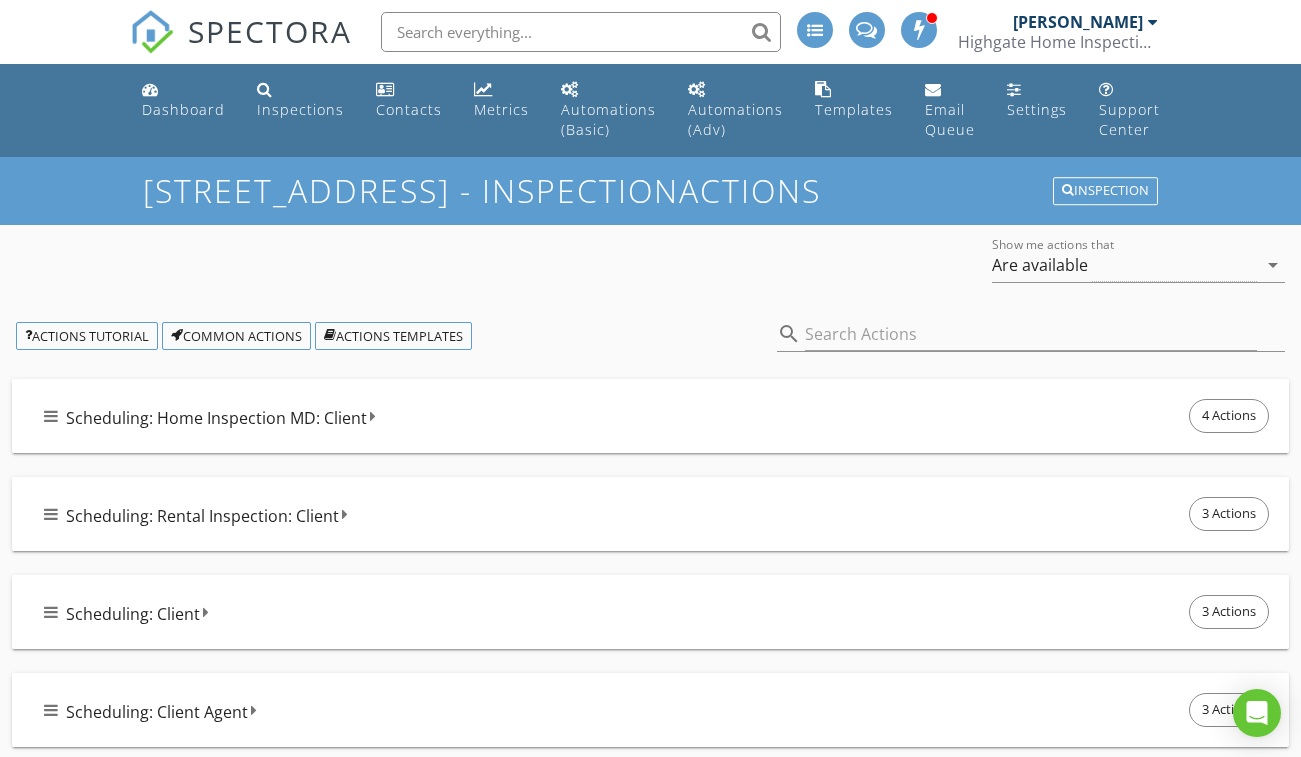 click on "Scheduling: Home Inspection MD: Client
4 Actions" at bounding box center [658, 416] 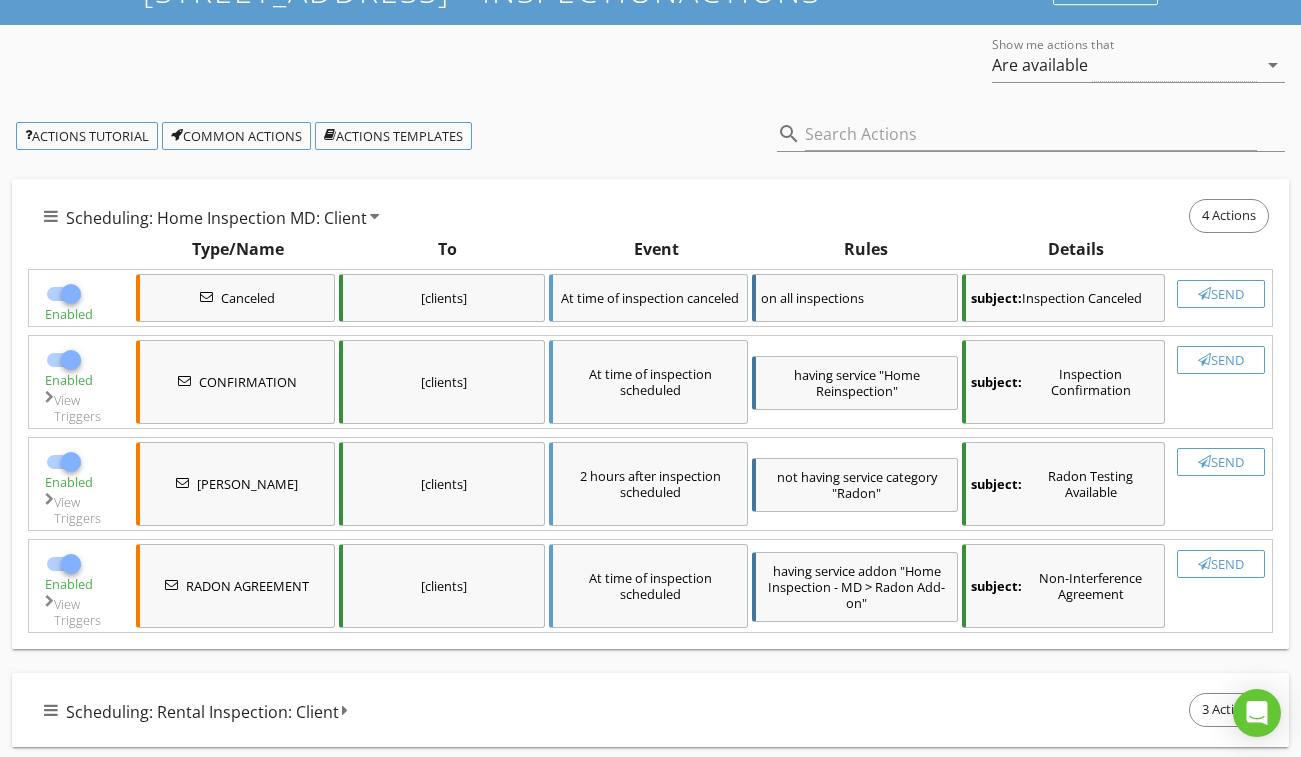 scroll, scrollTop: 0, scrollLeft: 0, axis: both 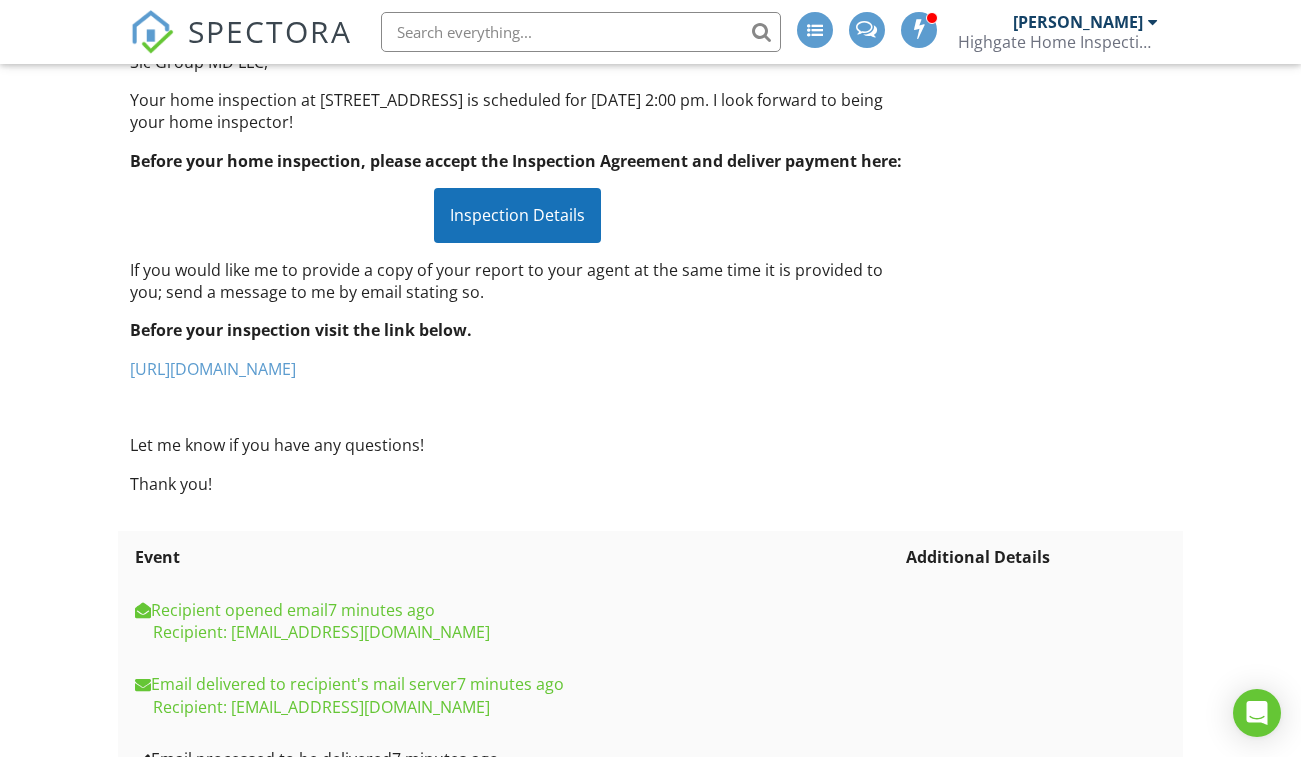 click on "[URL][DOMAIN_NAME]" at bounding box center (213, 369) 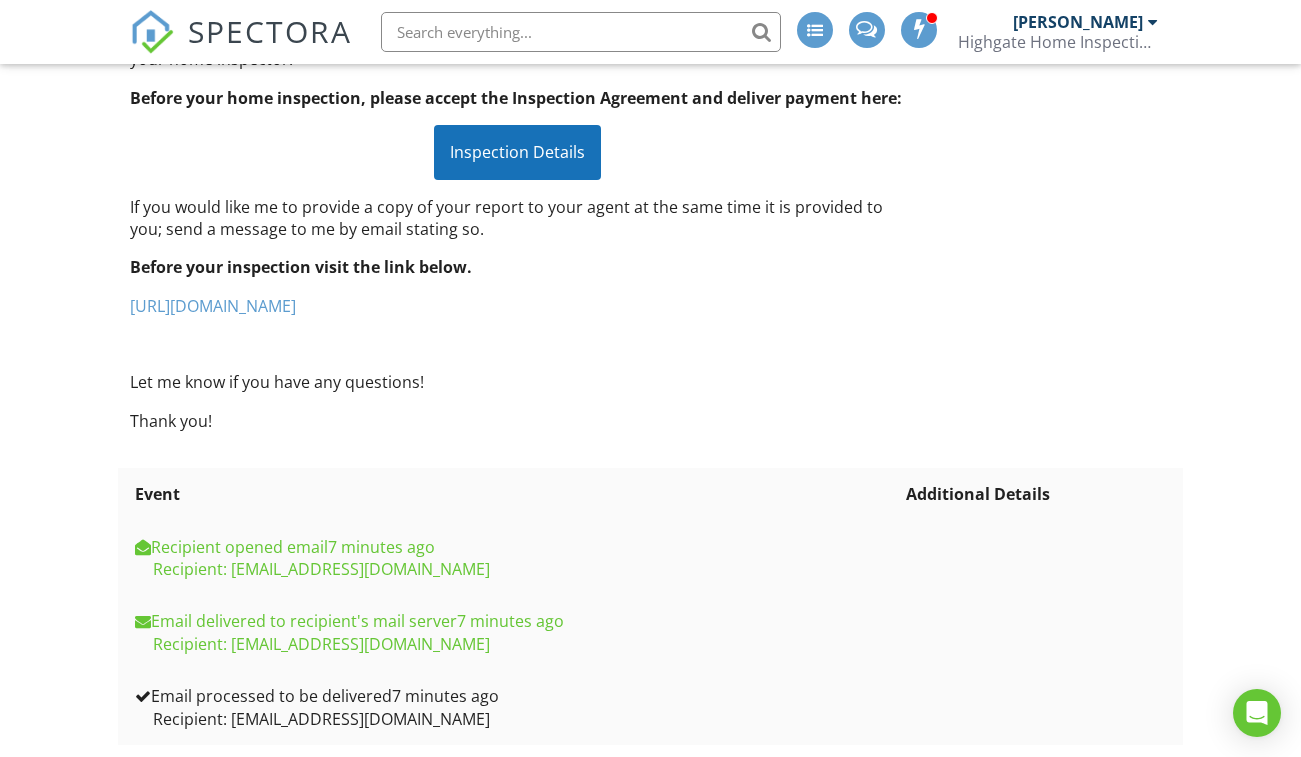 scroll, scrollTop: 425, scrollLeft: 0, axis: vertical 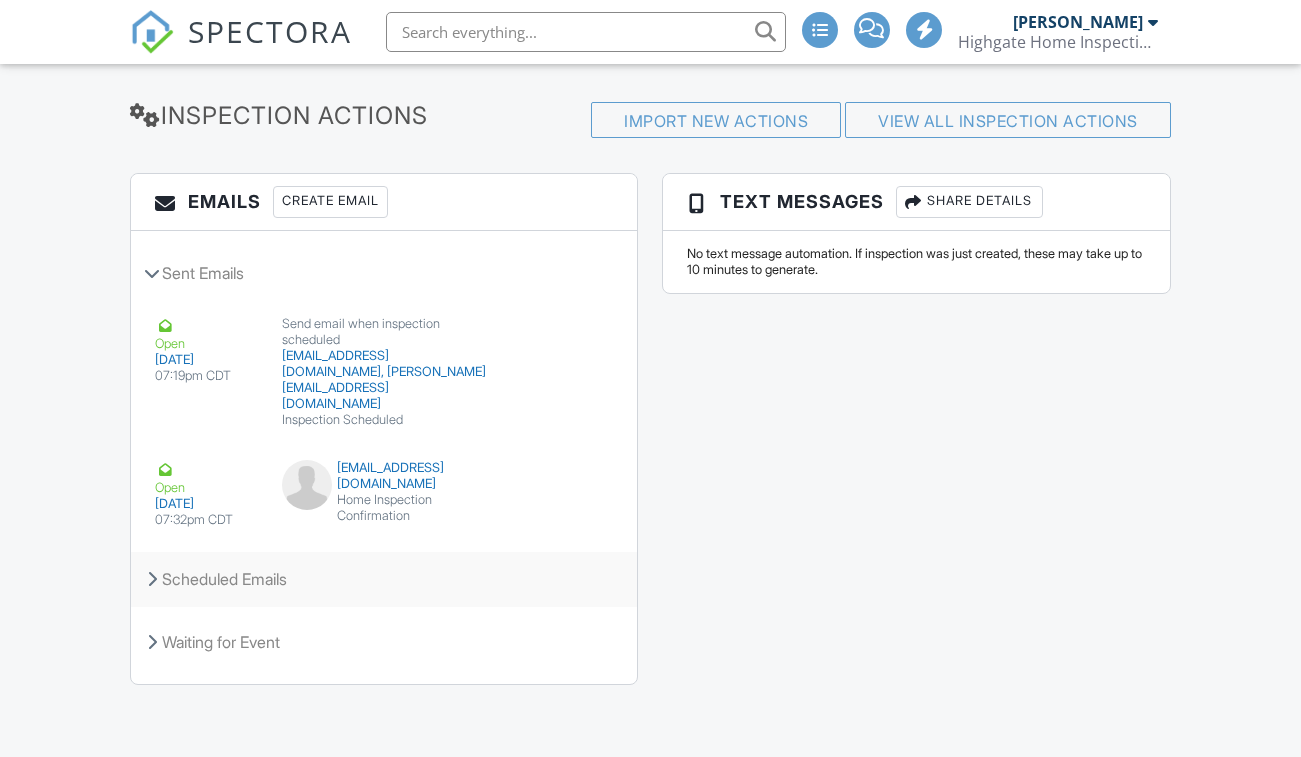 click at bounding box center (152, 579) 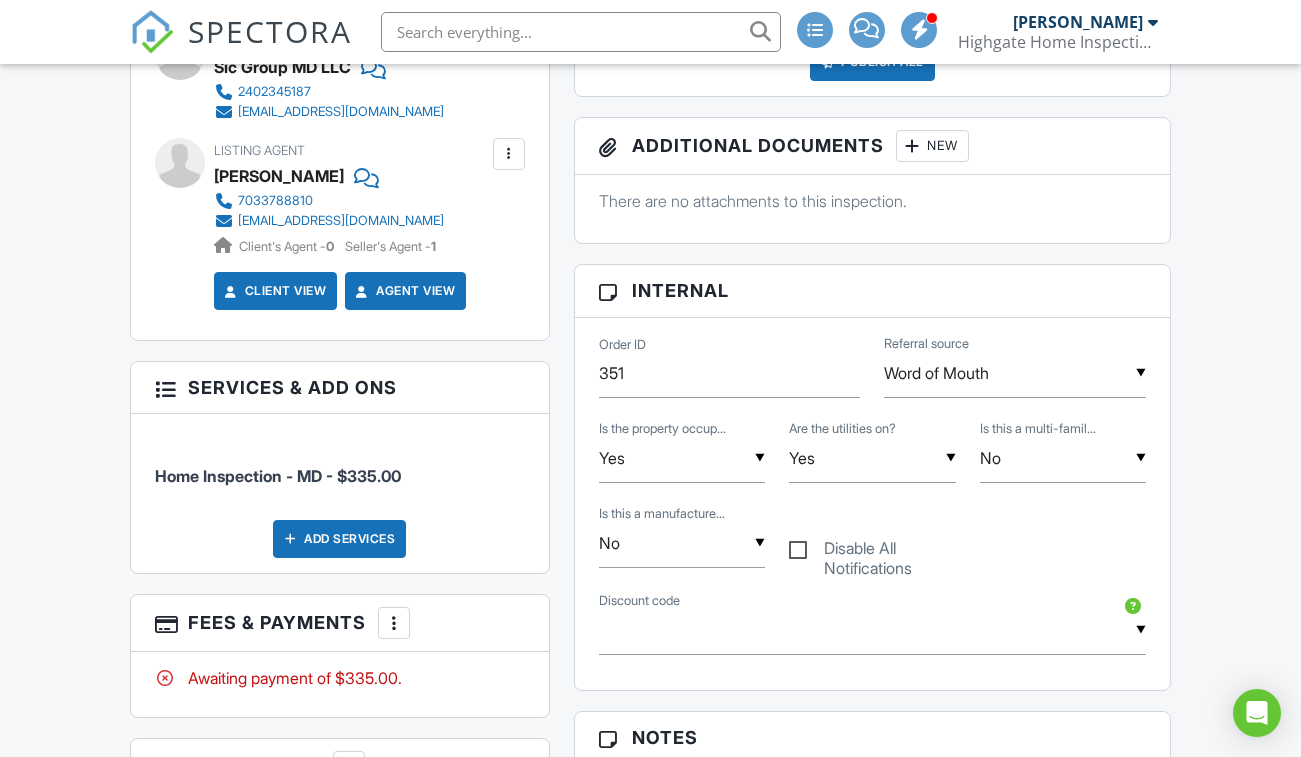 scroll, scrollTop: 318, scrollLeft: 0, axis: vertical 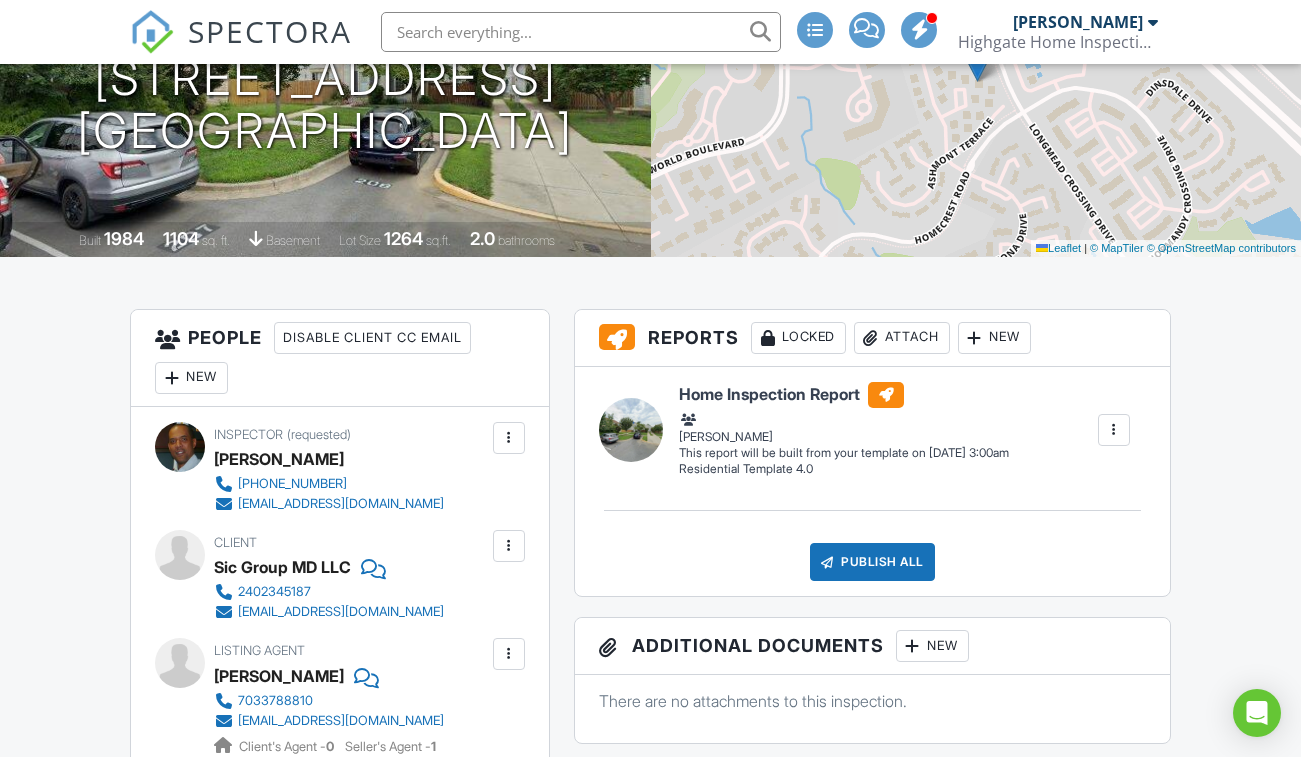 click on "SPECTORA" at bounding box center (270, 31) 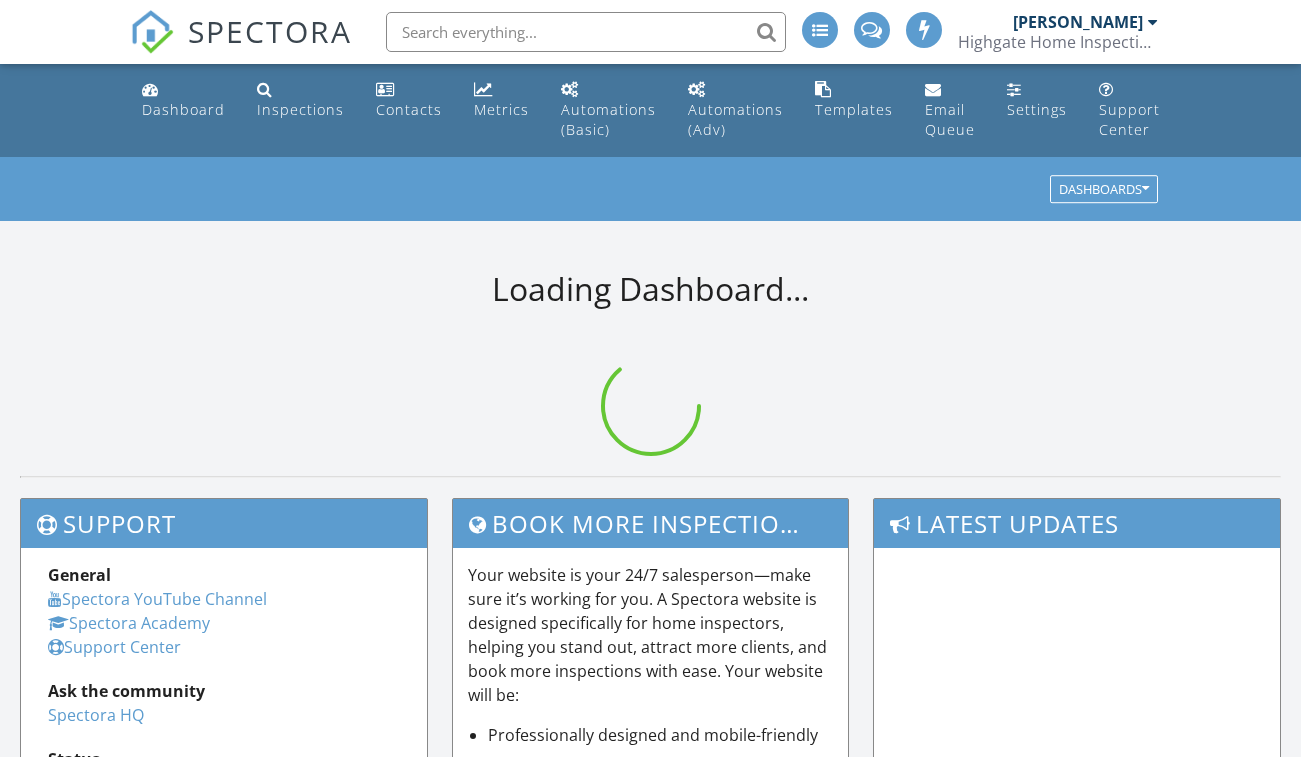 scroll, scrollTop: 0, scrollLeft: 0, axis: both 